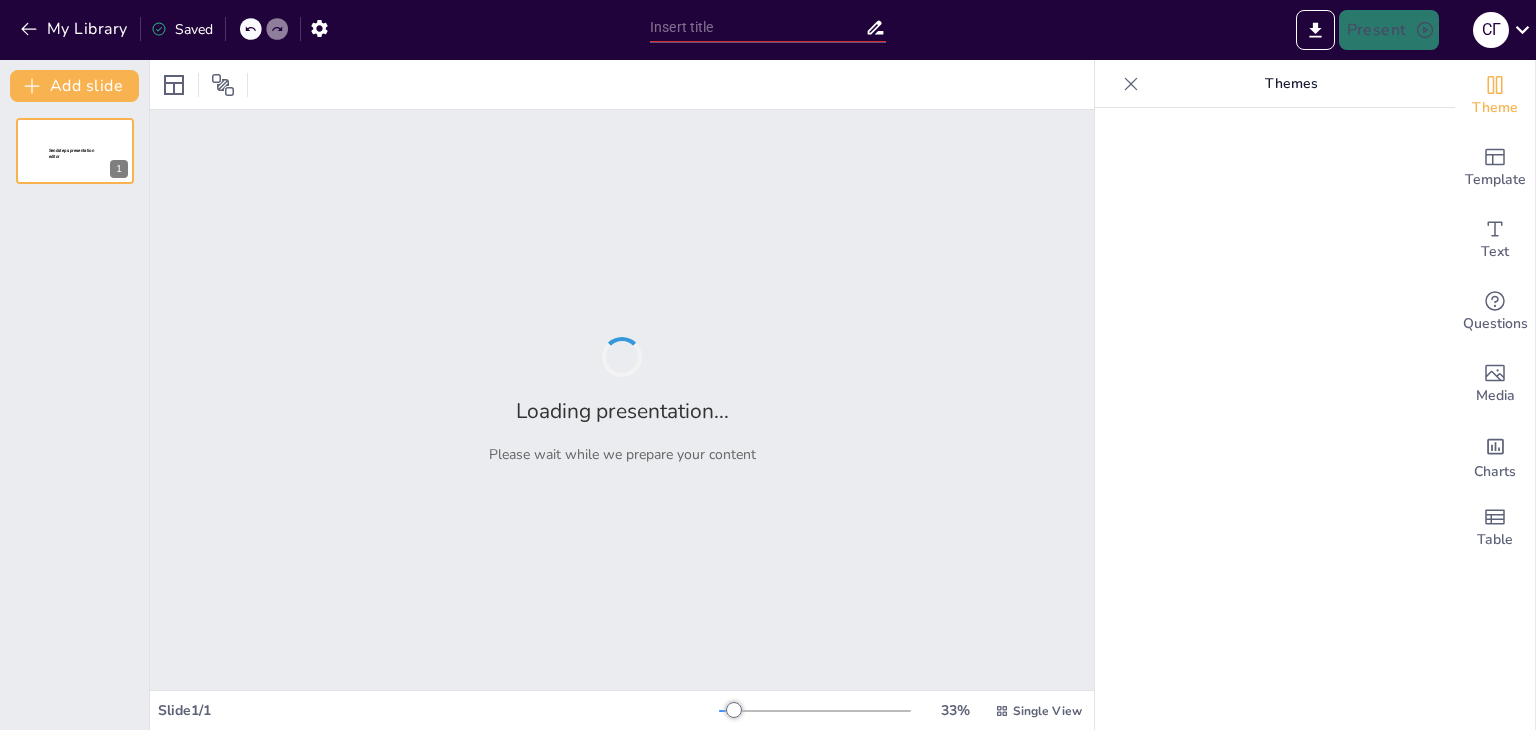 scroll, scrollTop: 0, scrollLeft: 0, axis: both 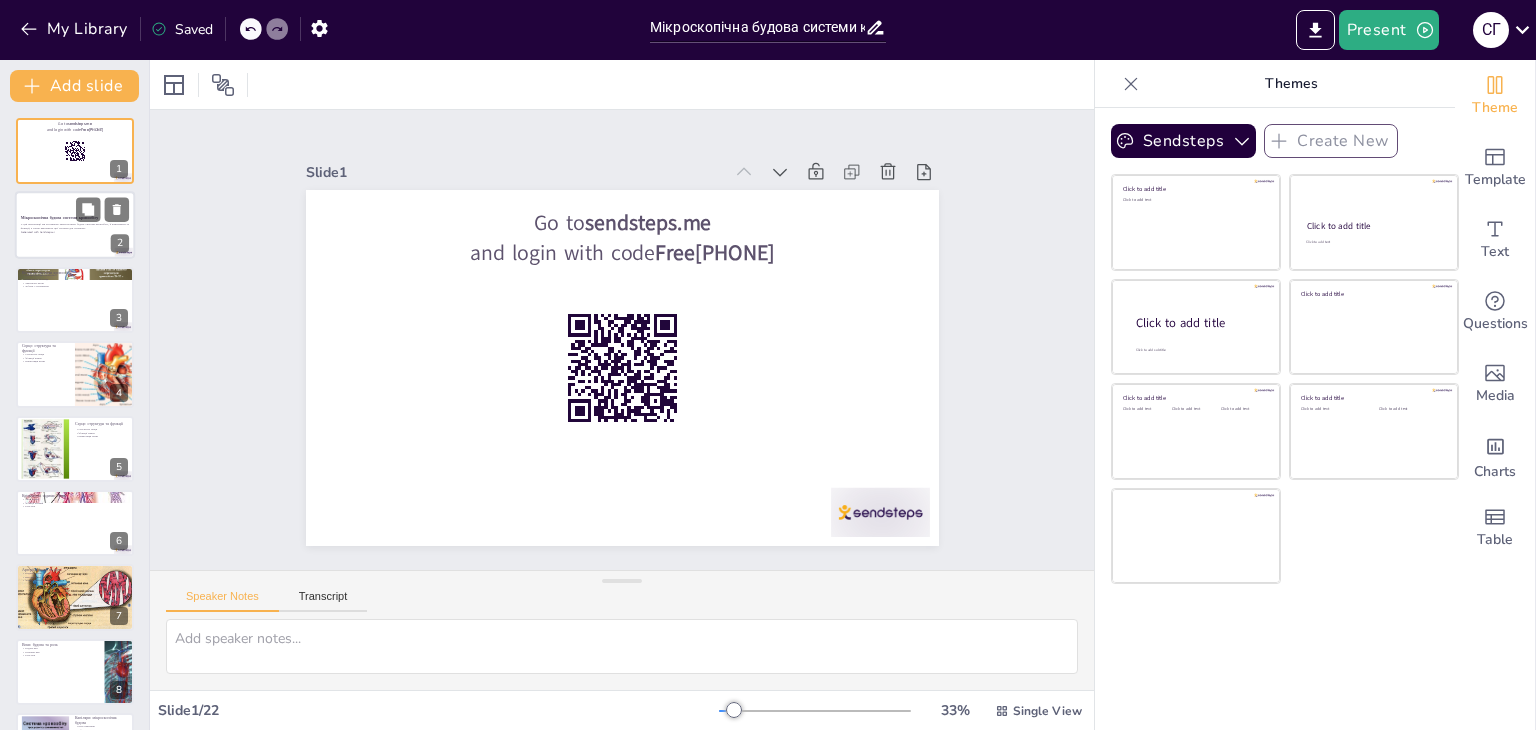 click on "У цій презентації ми розглянемо мікроскопічну будову системи кровообігу, її компоненти та функції, а також важливість цієї системи для організму." at bounding box center [75, 226] 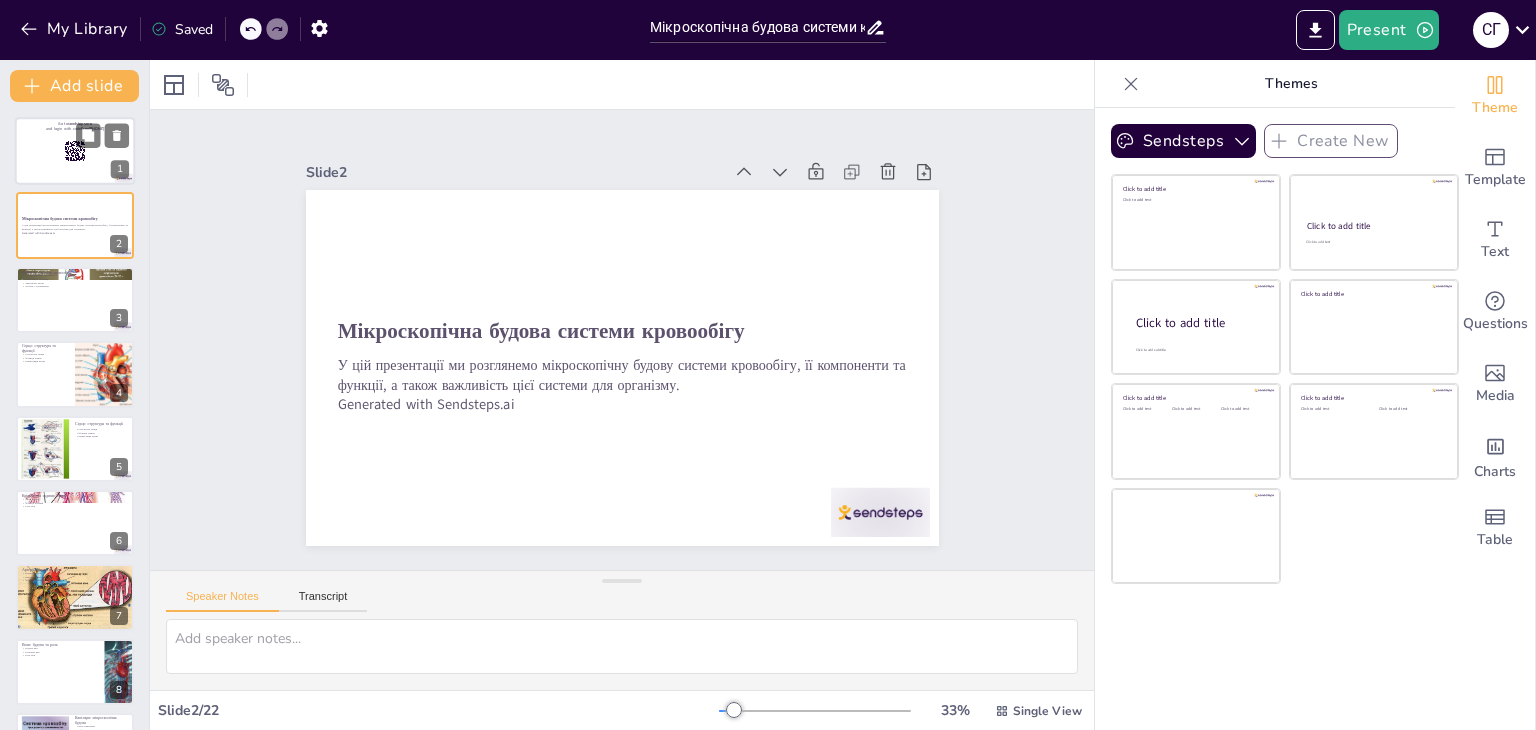 click at bounding box center [75, 151] 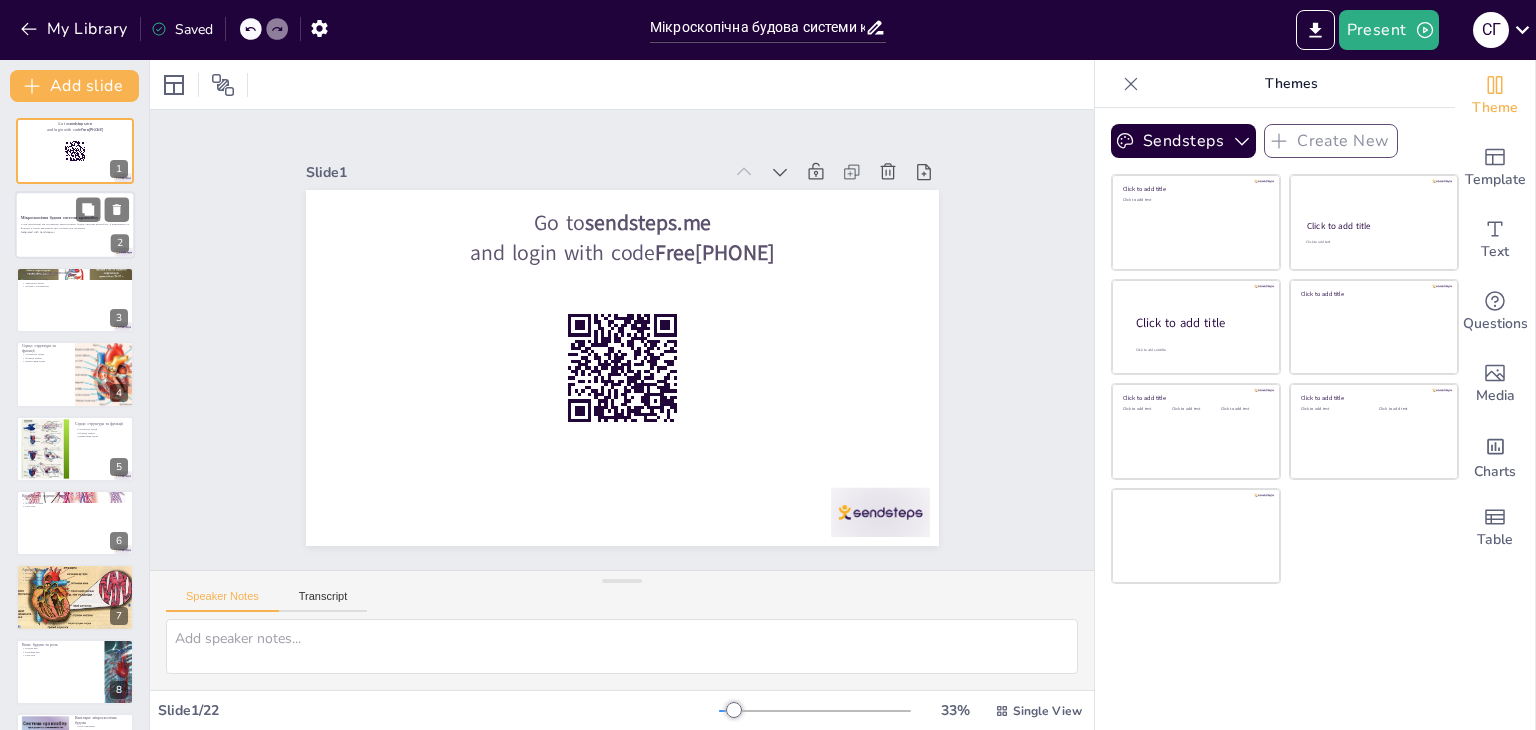 click on "Generated with Sendsteps.ai" at bounding box center (75, 233) 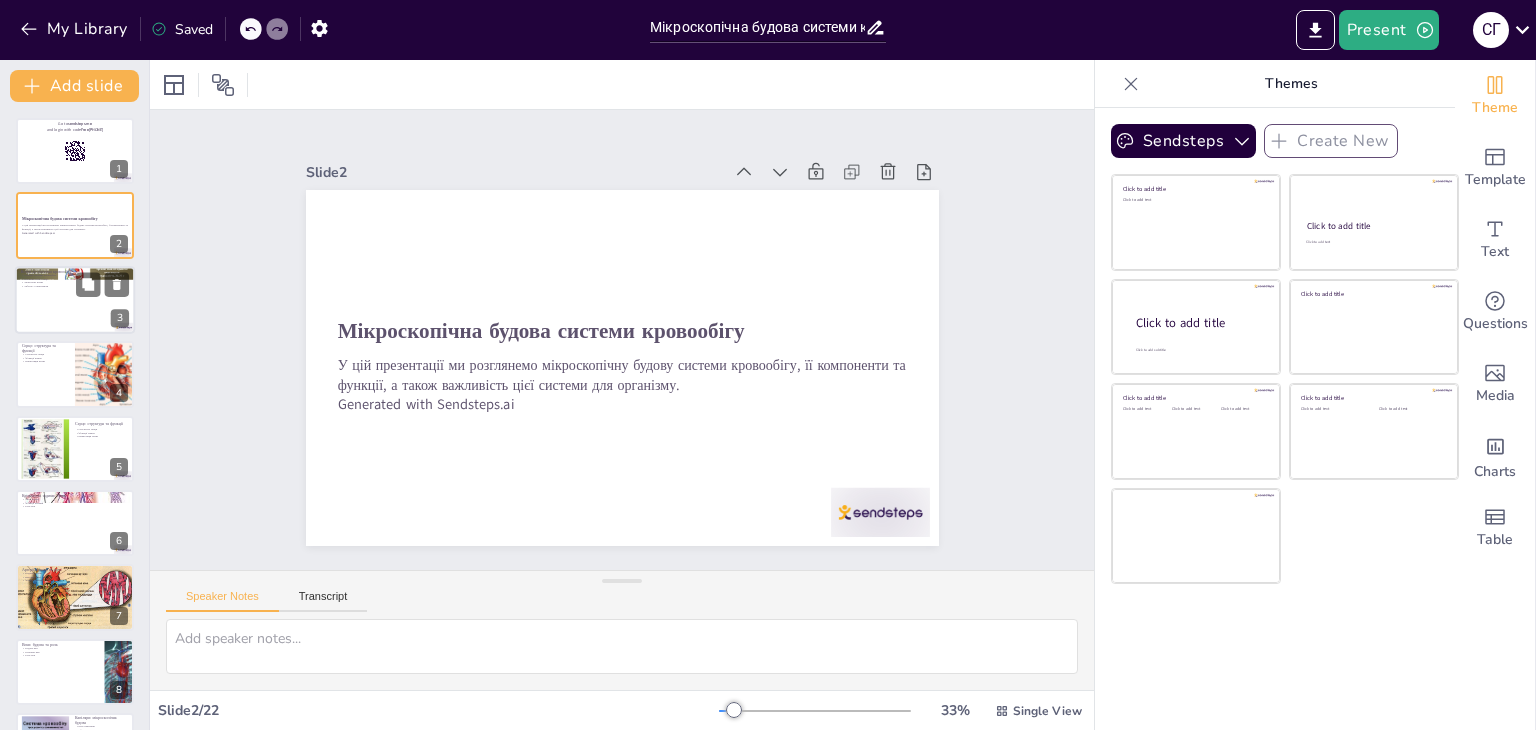click at bounding box center (75, 300) 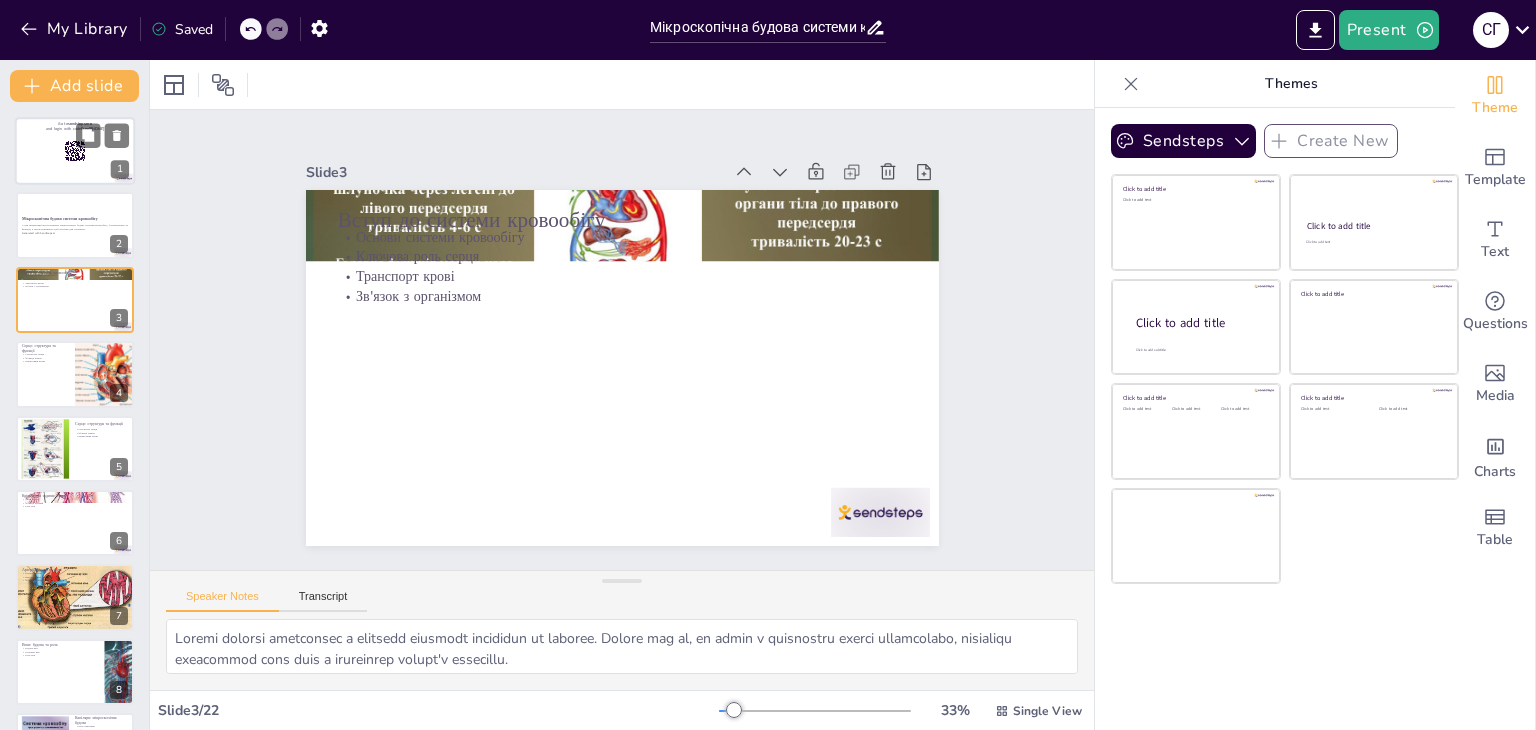 click at bounding box center (75, 151) 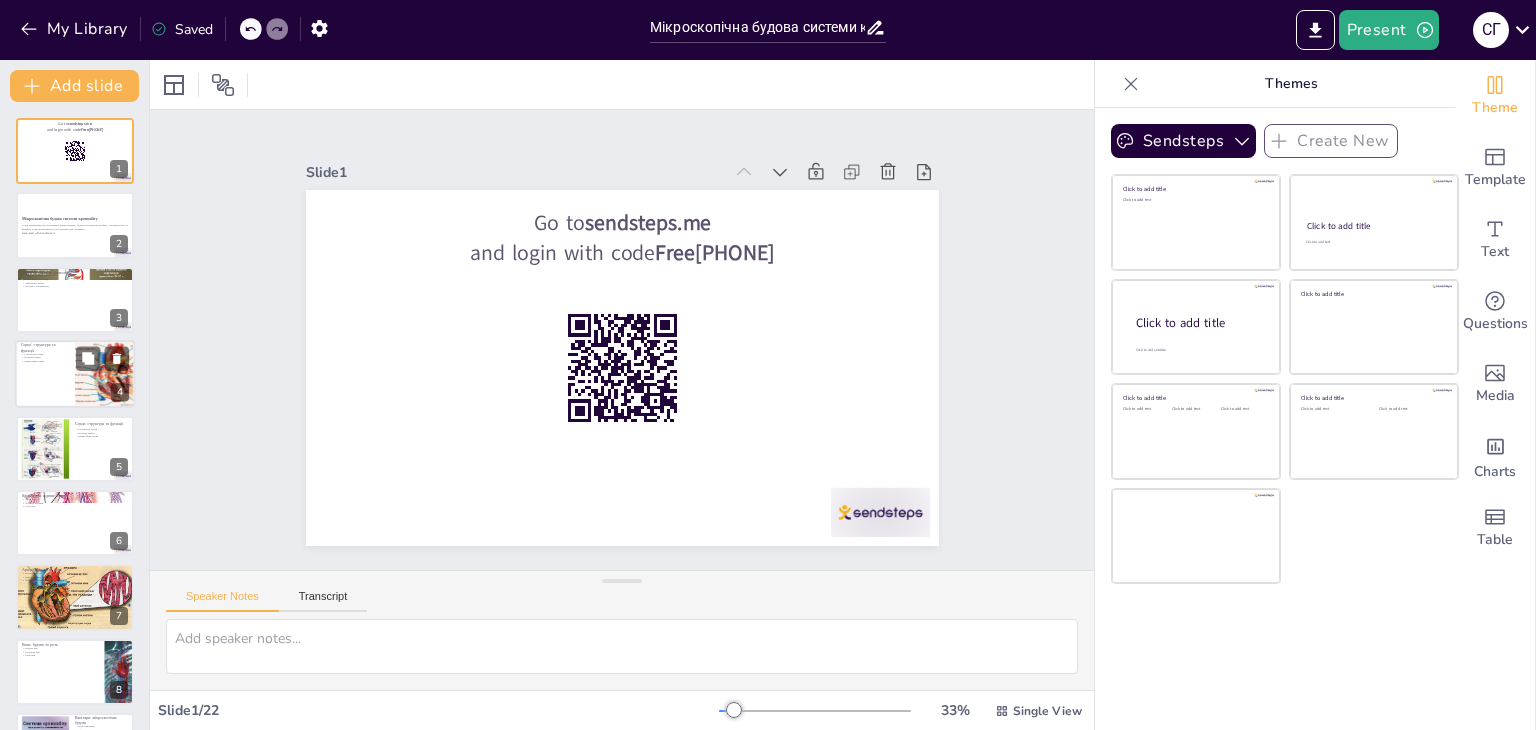 click at bounding box center (75, 374) 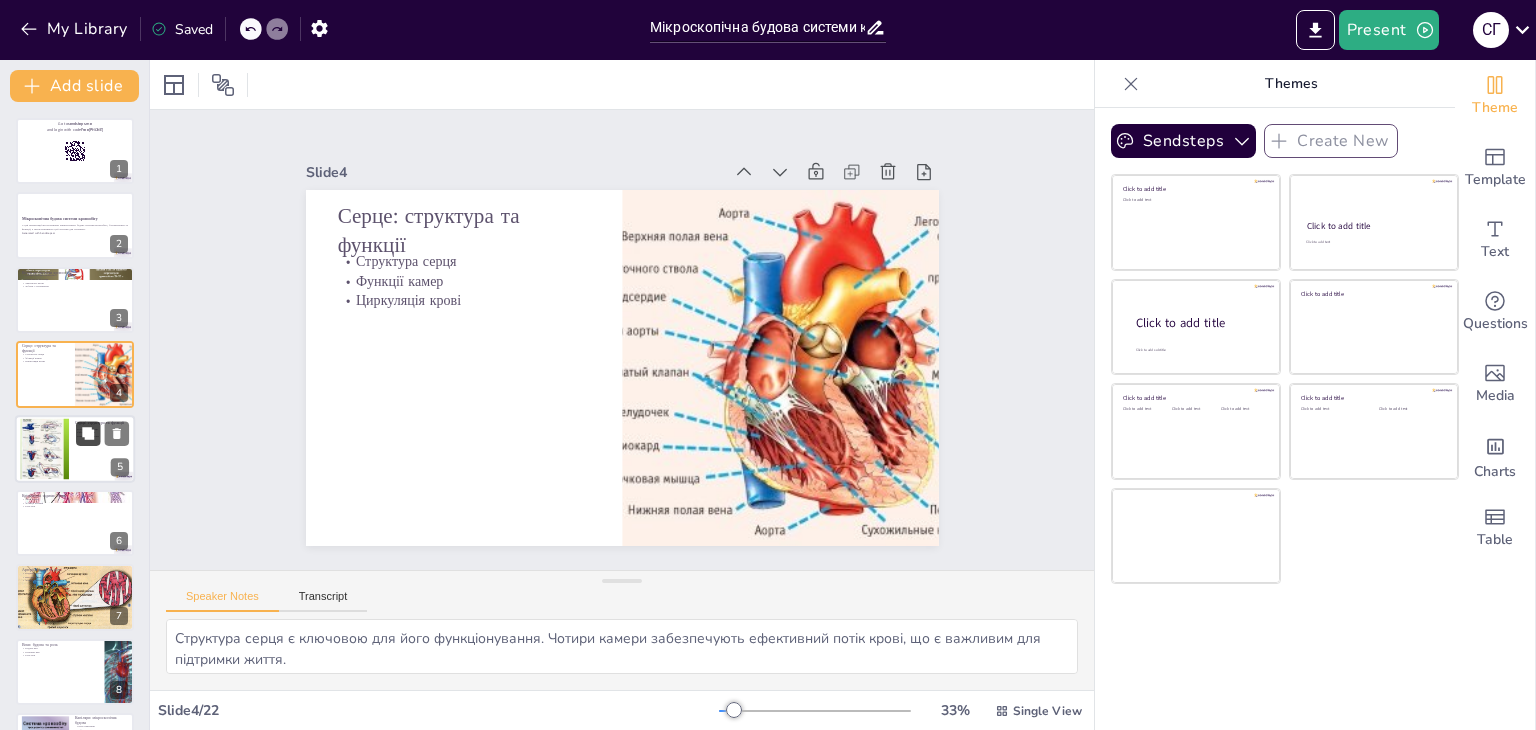 checkbox on "true" 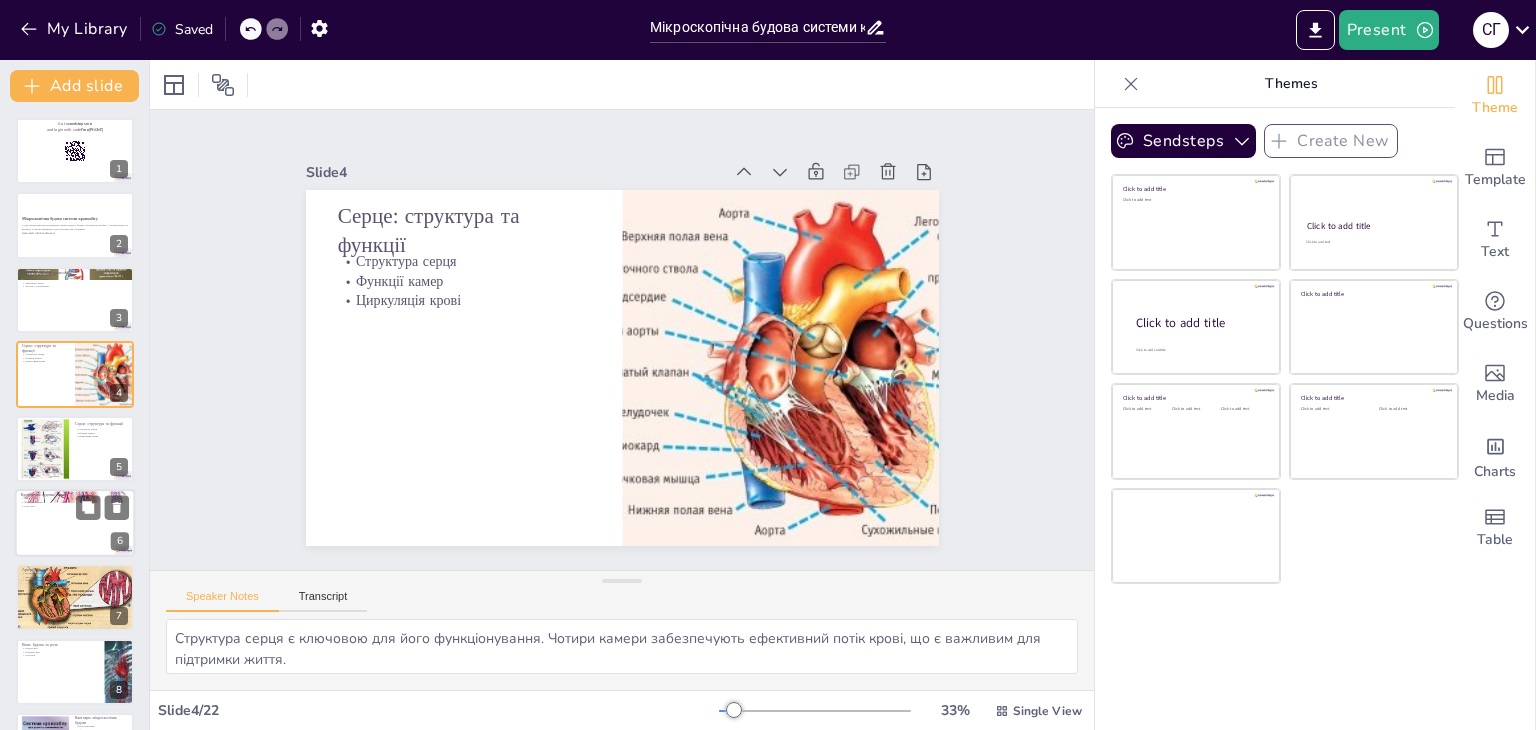 scroll, scrollTop: 107, scrollLeft: 0, axis: vertical 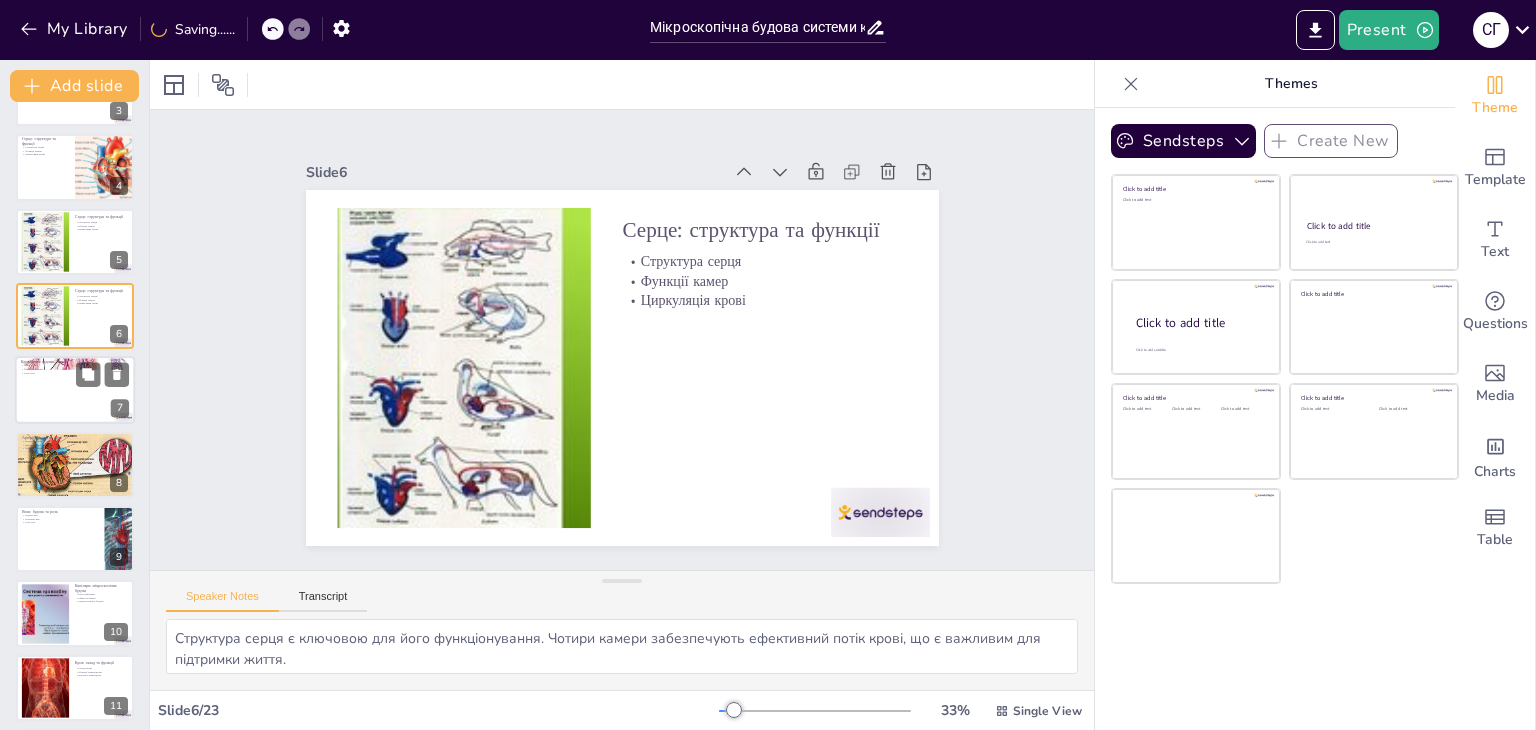 checkbox on "true" 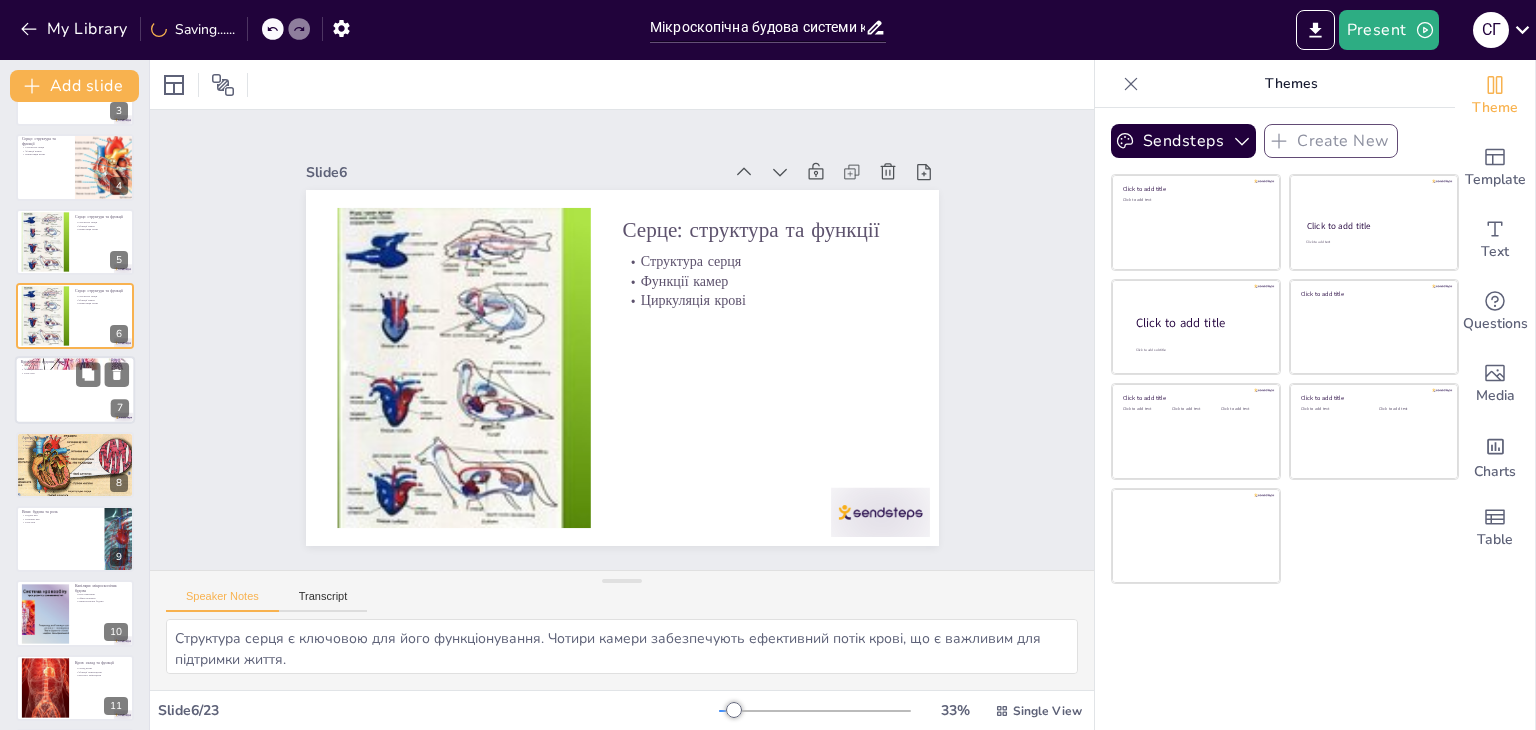 click at bounding box center [75, 391] 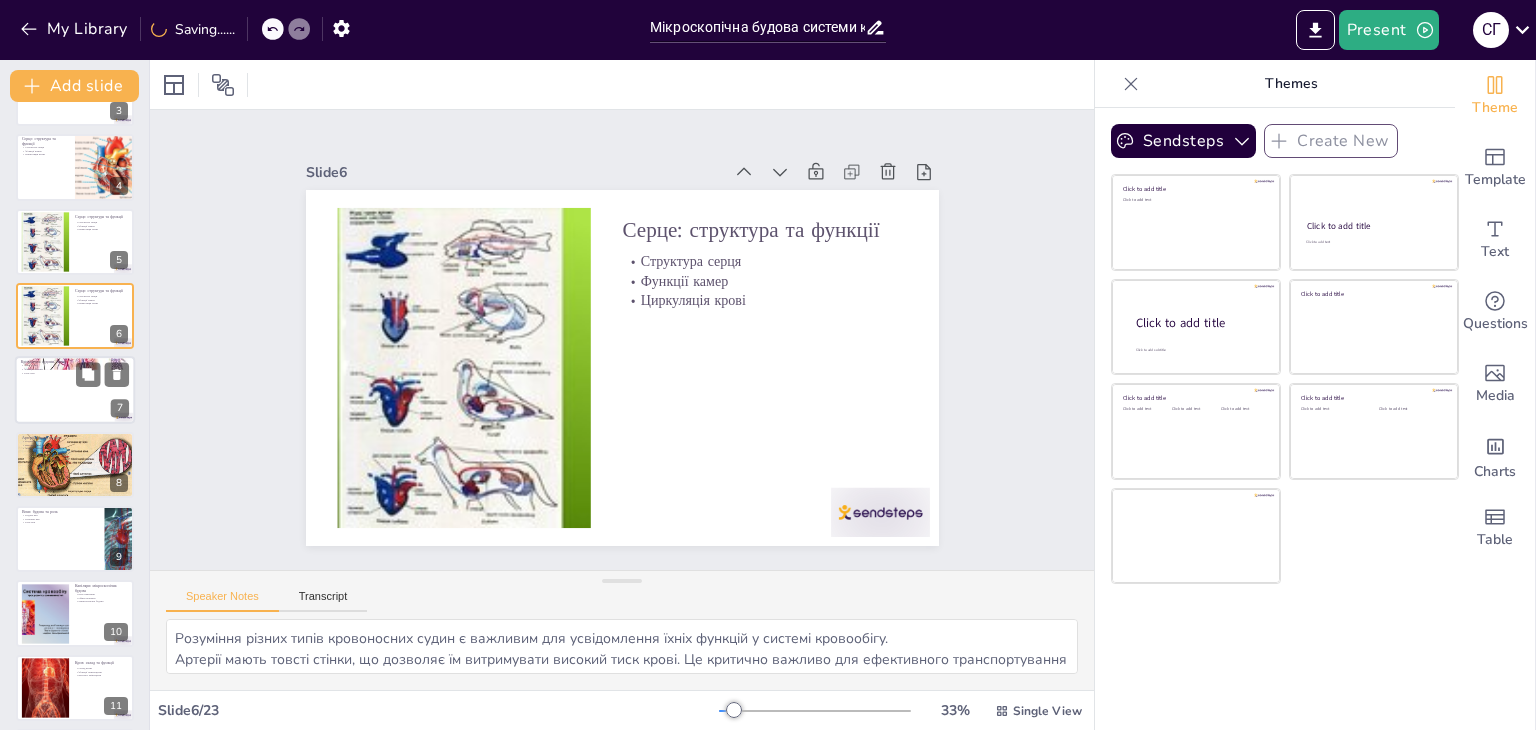 scroll, scrollTop: 181, scrollLeft: 0, axis: vertical 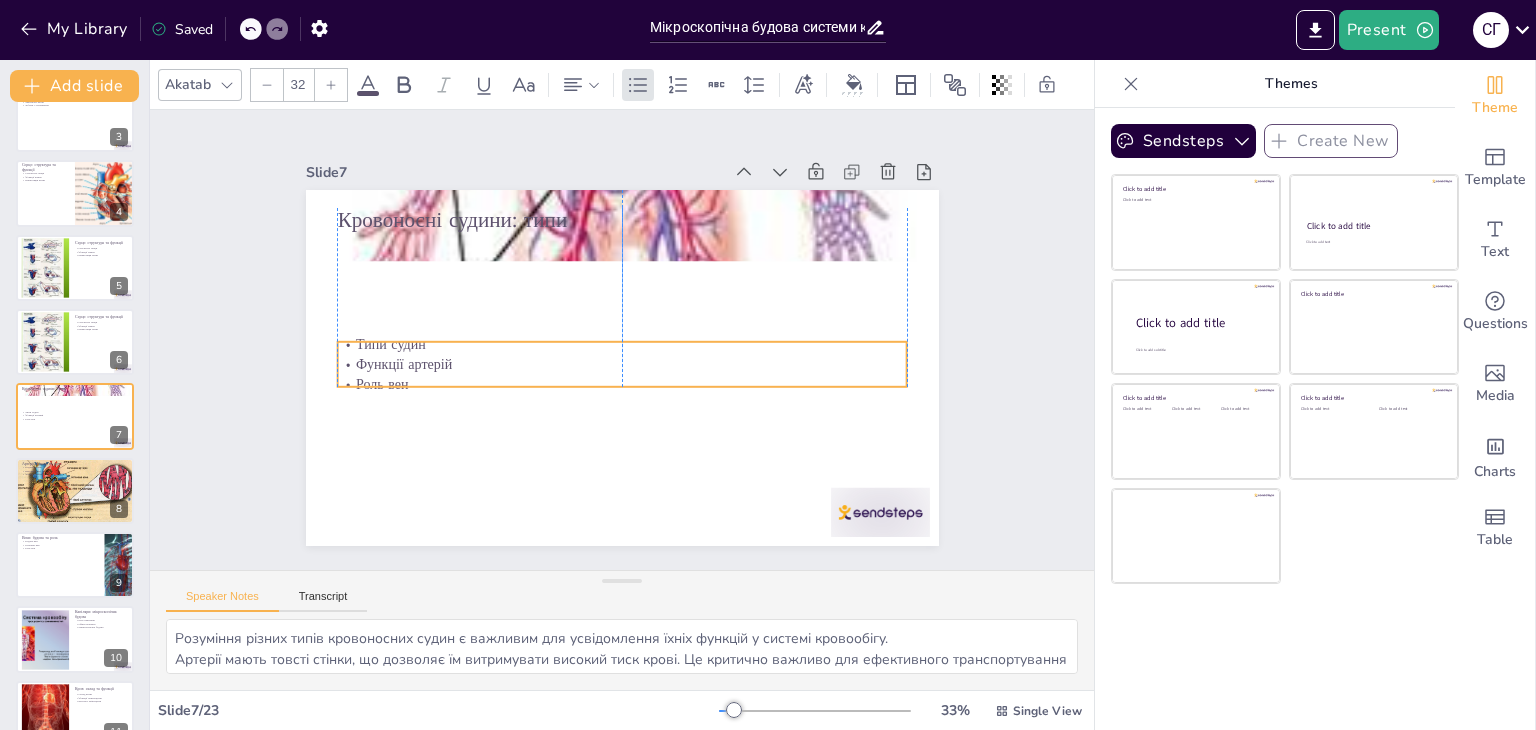 drag, startPoint x: 431, startPoint y: 253, endPoint x: 416, endPoint y: 349, distance: 97.16481 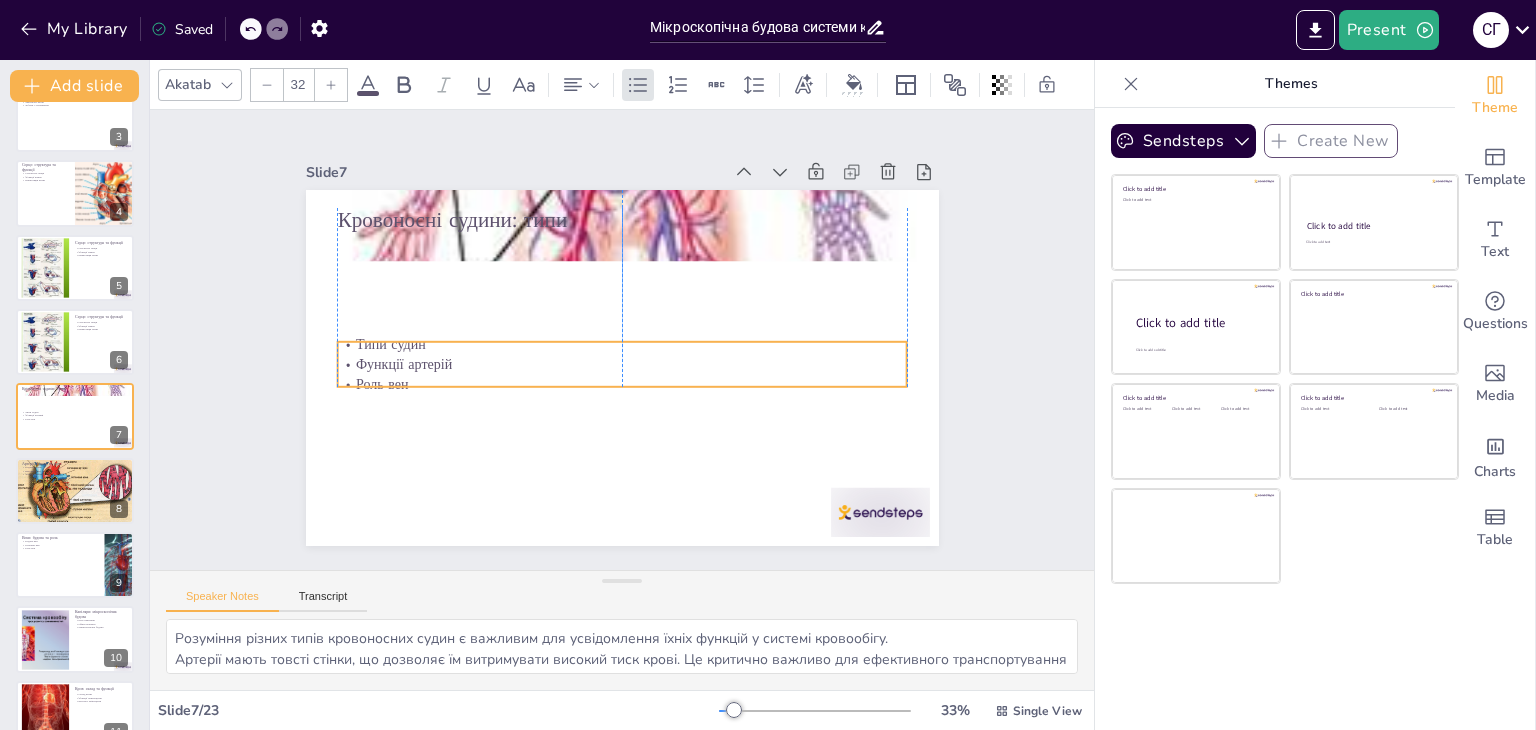 click on "Функції артерій" at bounding box center (609, 361) 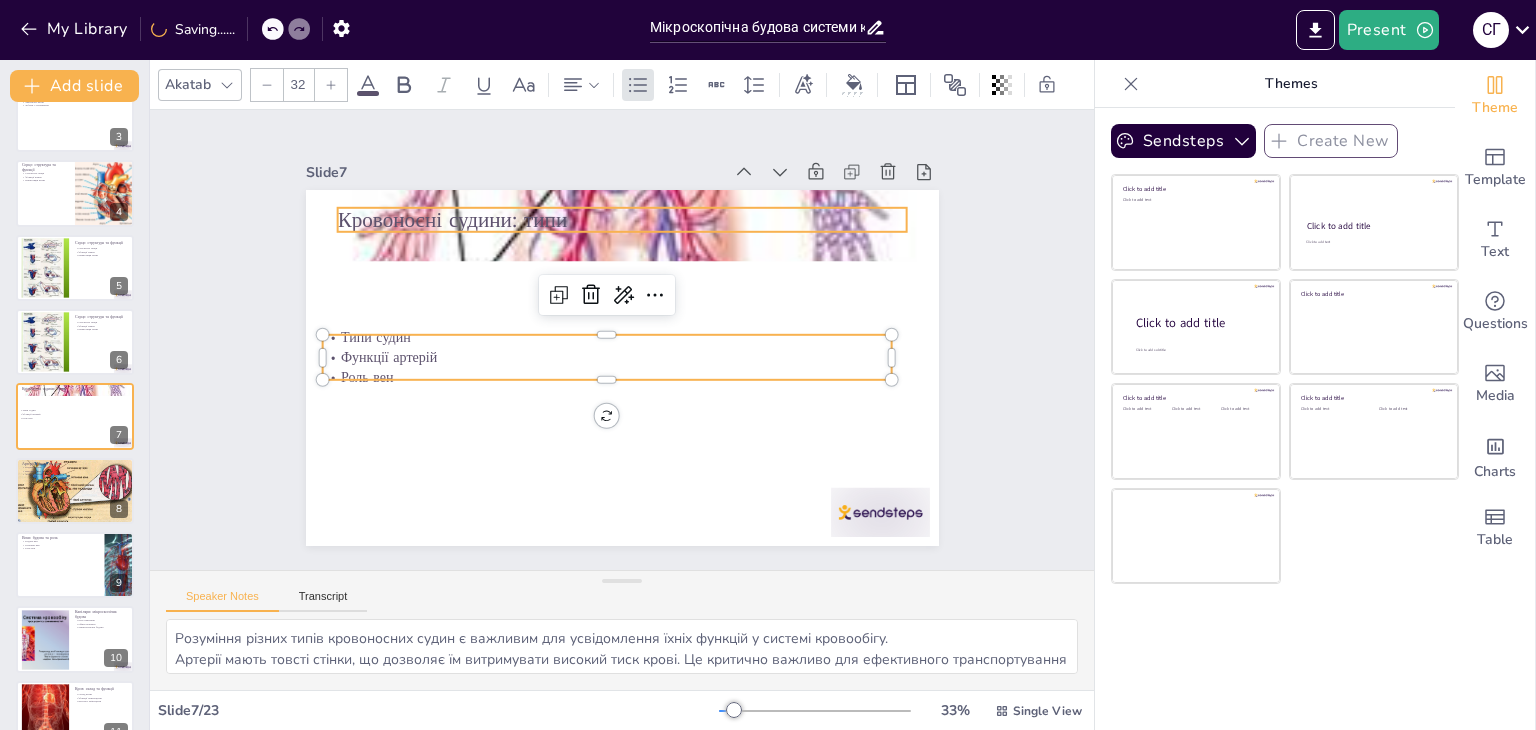checkbox on "true" 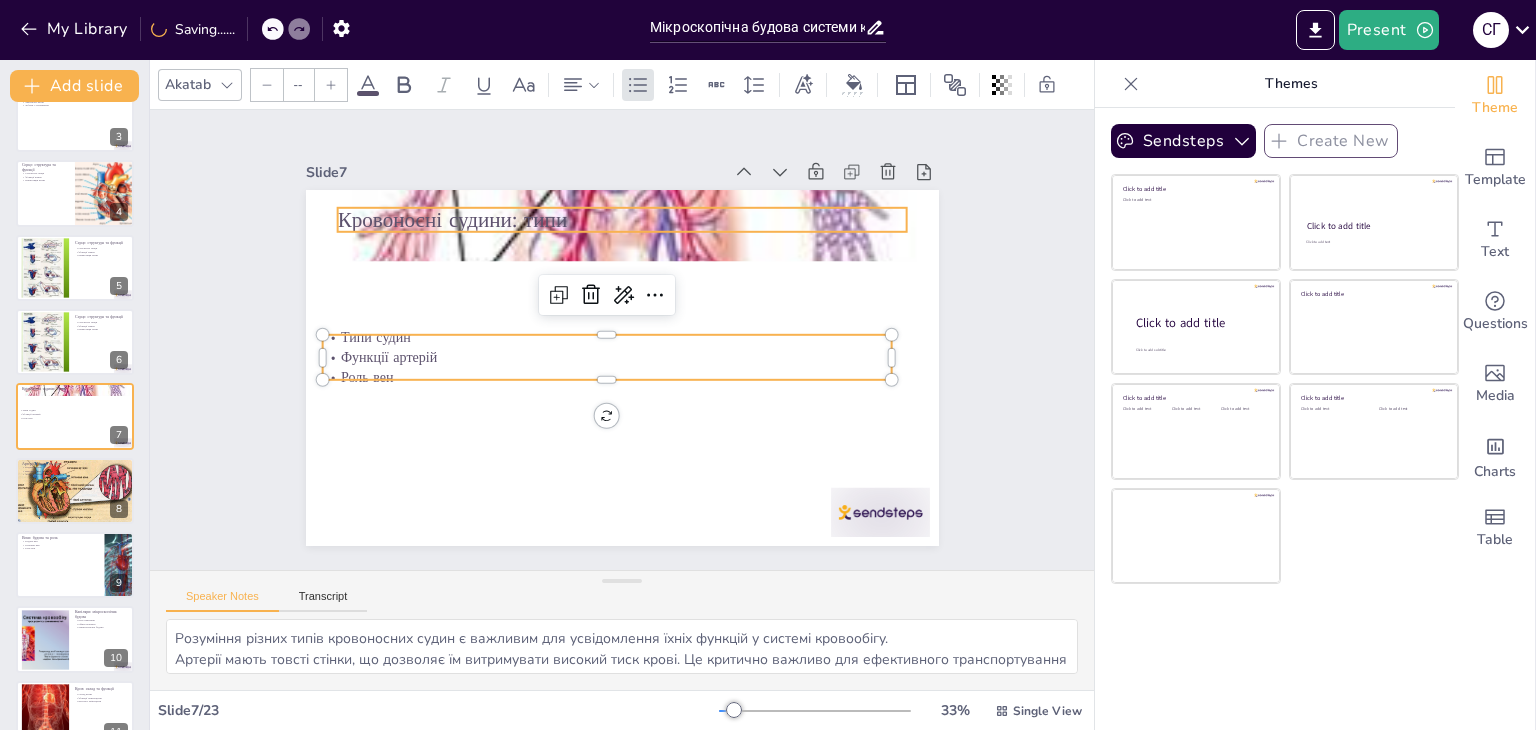 type on "48" 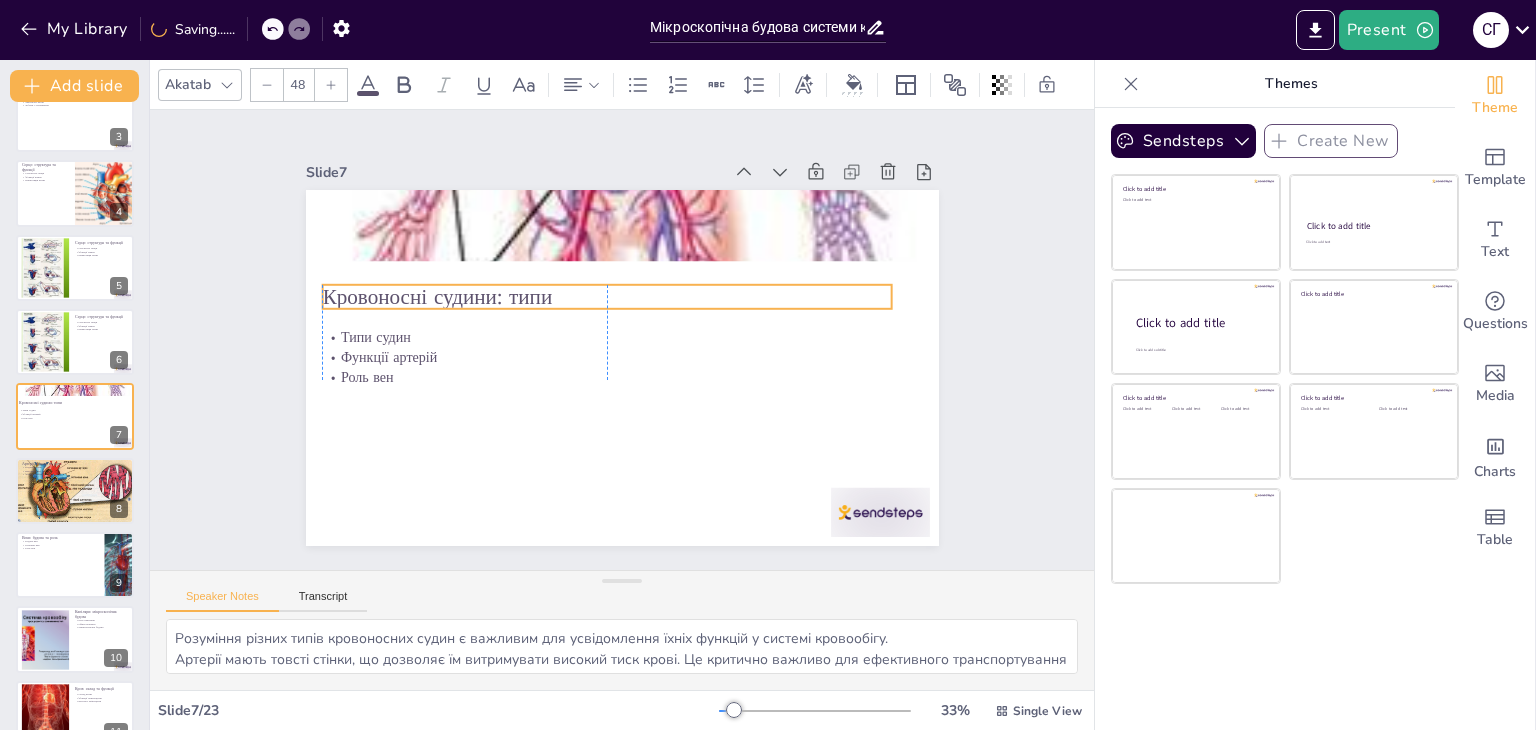 drag, startPoint x: 441, startPoint y: 216, endPoint x: 434, endPoint y: 293, distance: 77.31753 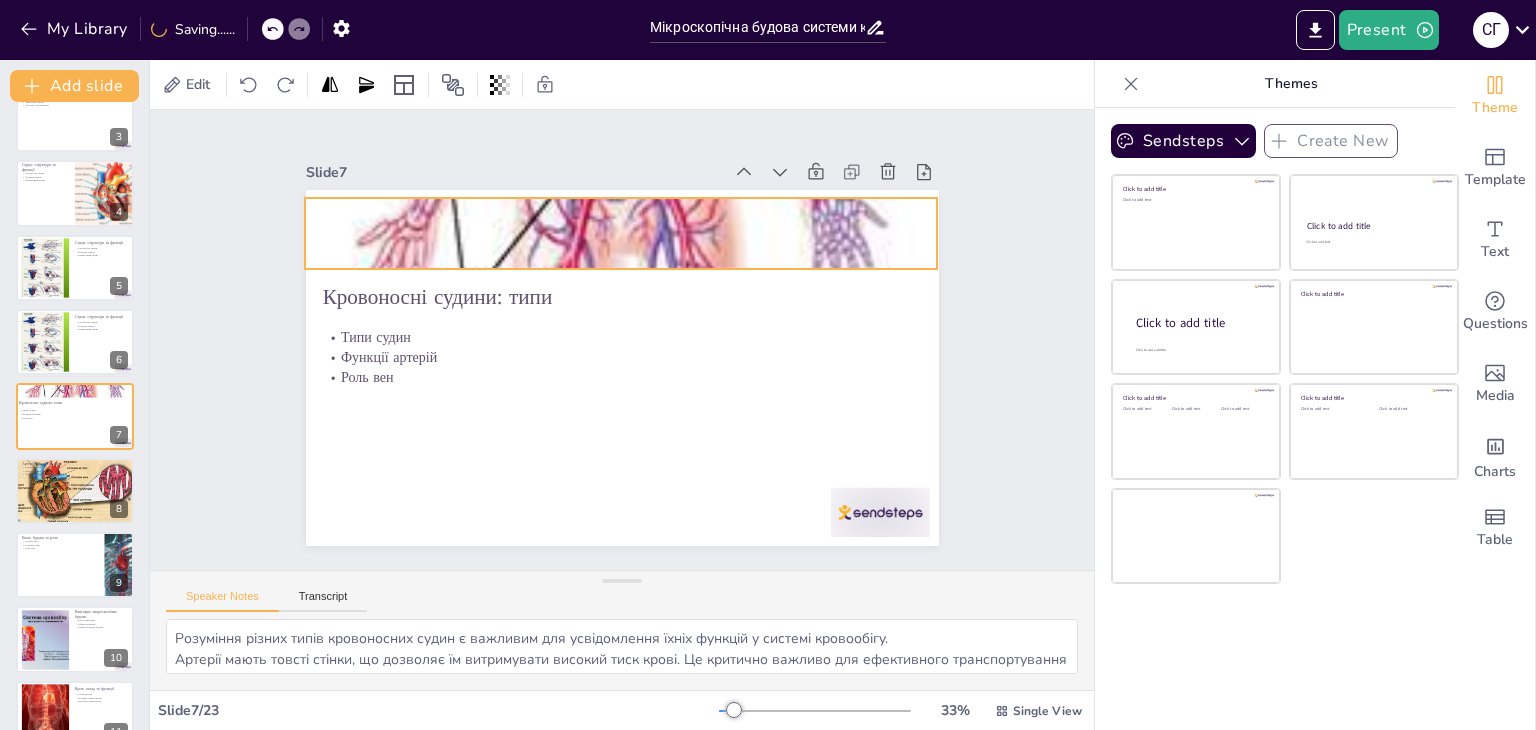 click at bounding box center (719, 296) 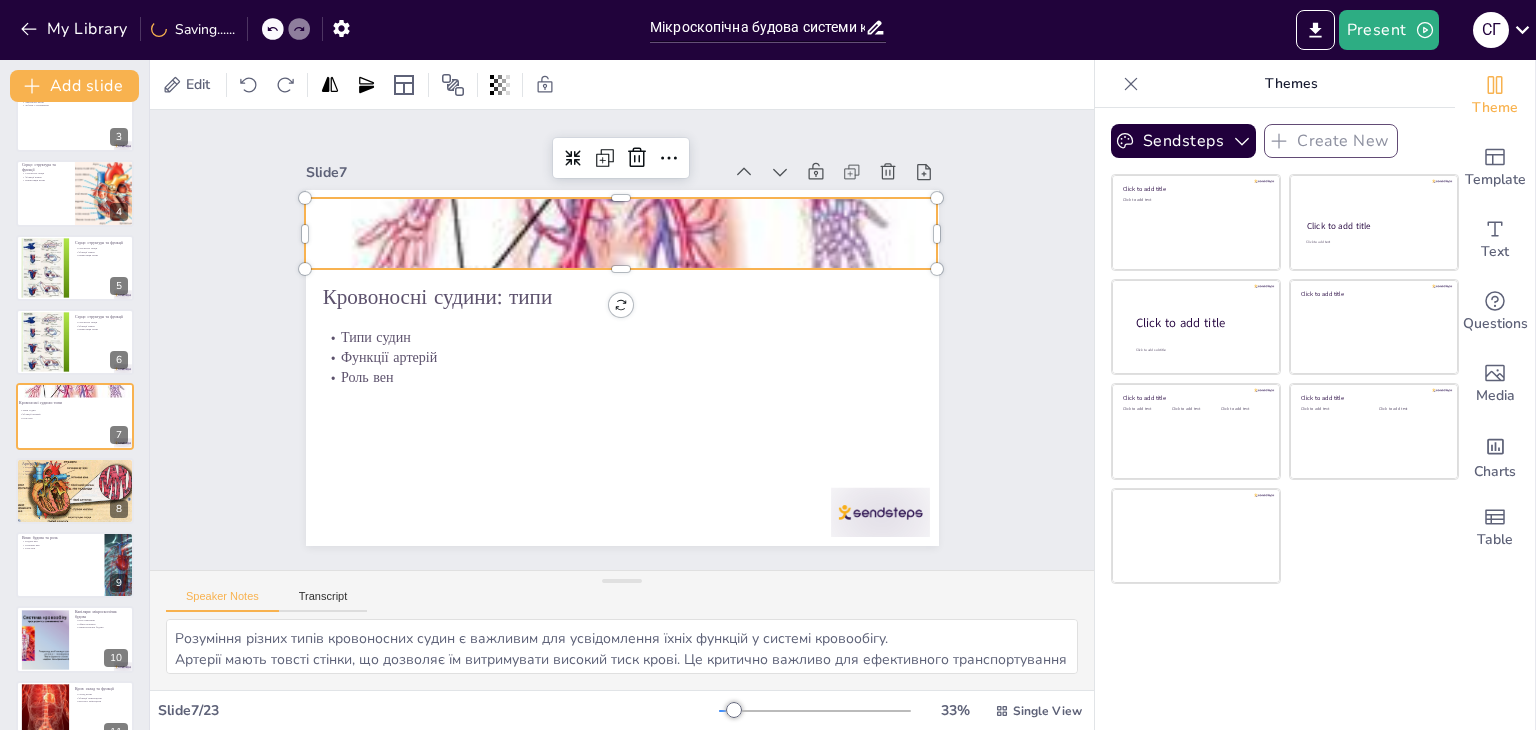 click on "Slide  1 Go to  sendsteps.me and login with code  Free[PHONE] Slide  2 Мікроскопічна будова системи кровообігу У цій презентації ми розглянемо мікроскопічну будову системи кровообігу, її компоненти та функції, а також важливість цієї системи для організму. Generated with Sendsteps.ai Slide  3 Вступ до системи кровообігу Основи системи кровообігу Ключова роль серця Транспорт крові Зв'язок з організмом Slide  4 Серце: структура та функції Структура серця Функції камер Циркуляція крові Slide  5 Серце: структура та функції Структура серця Функції камер Циркуляція крові Slide  6 Серце: структура та функції Slide  7 8" at bounding box center (621, 340) 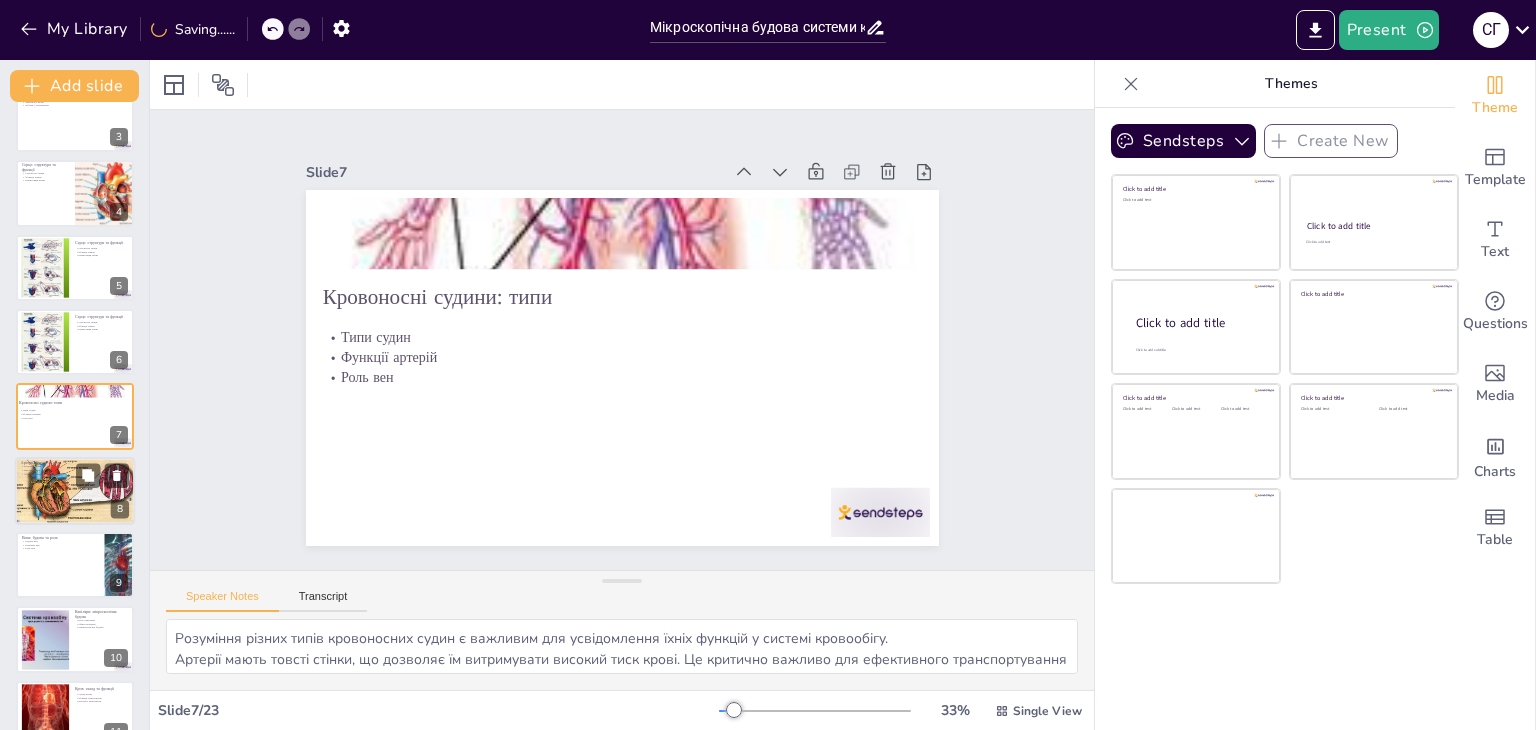 checkbox on "true" 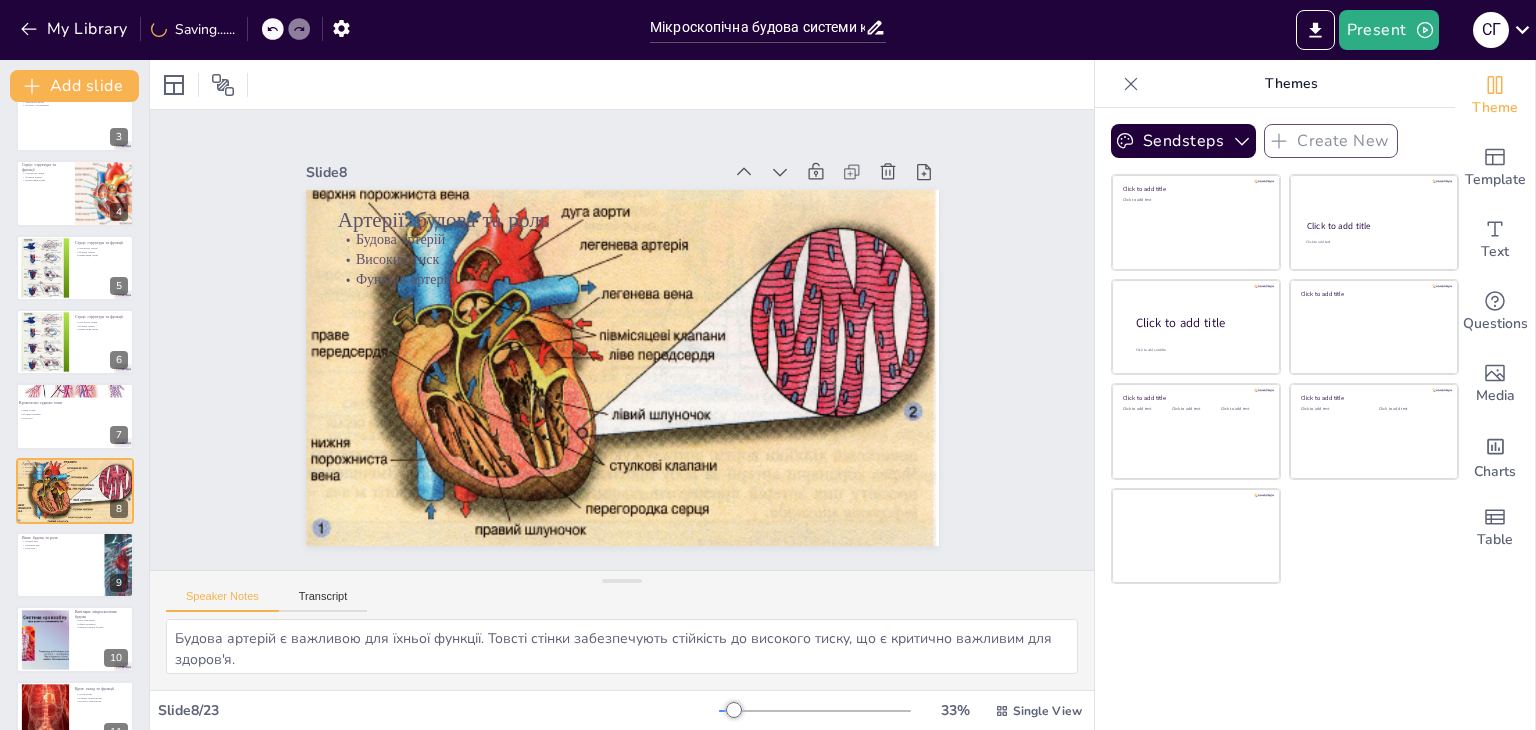 scroll, scrollTop: 256, scrollLeft: 0, axis: vertical 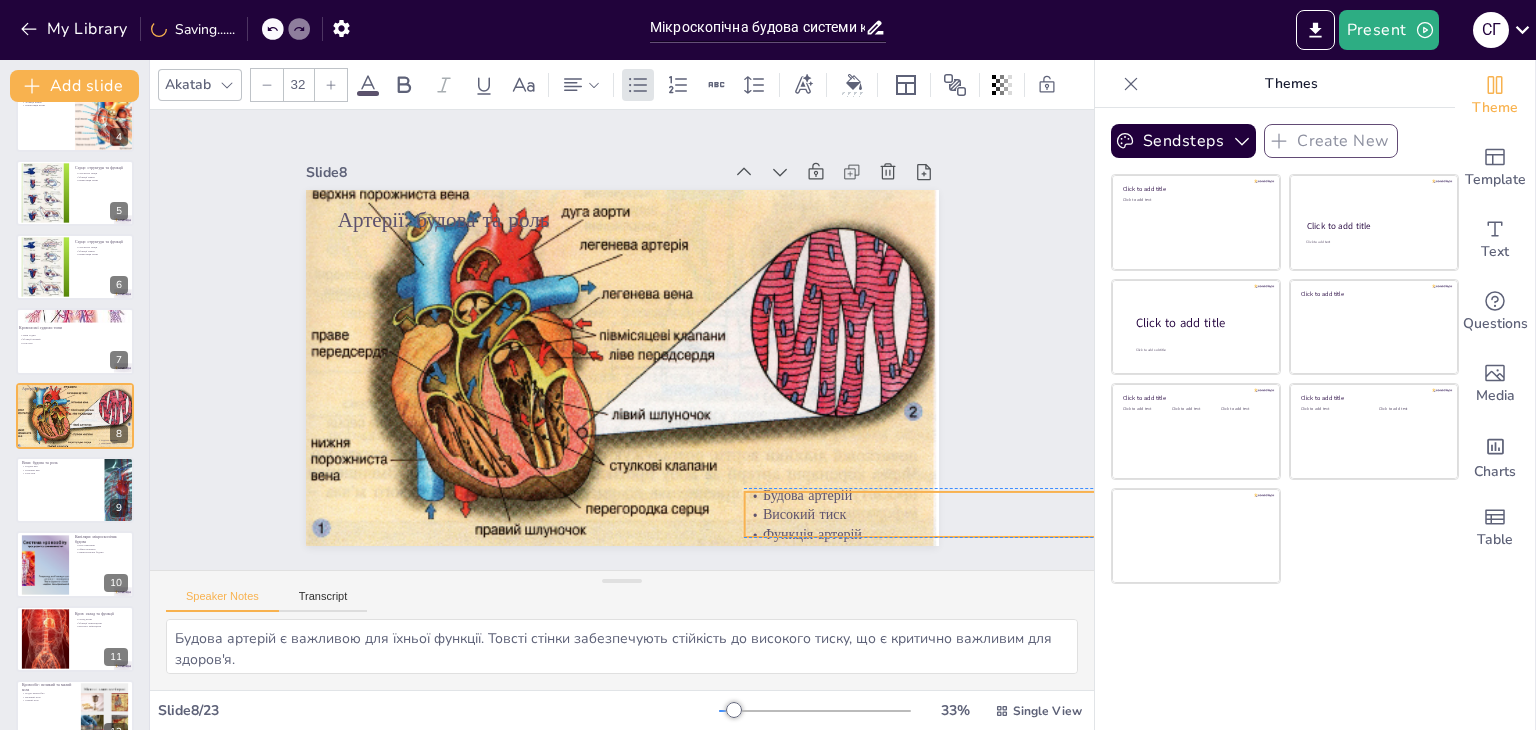 drag, startPoint x: 394, startPoint y: 314, endPoint x: 791, endPoint y: 504, distance: 440.12384 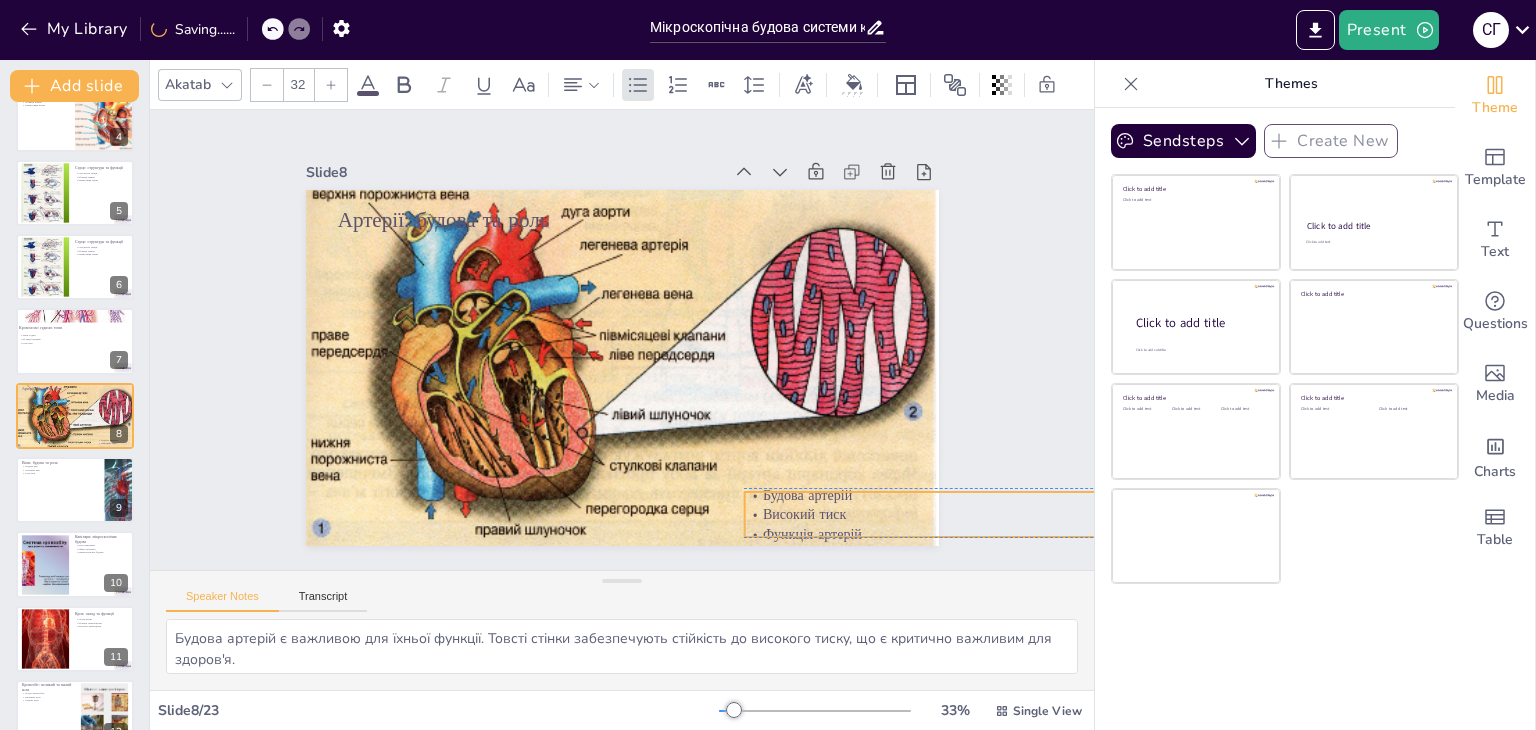 click on "Високий тиск" at bounding box center [955, 631] 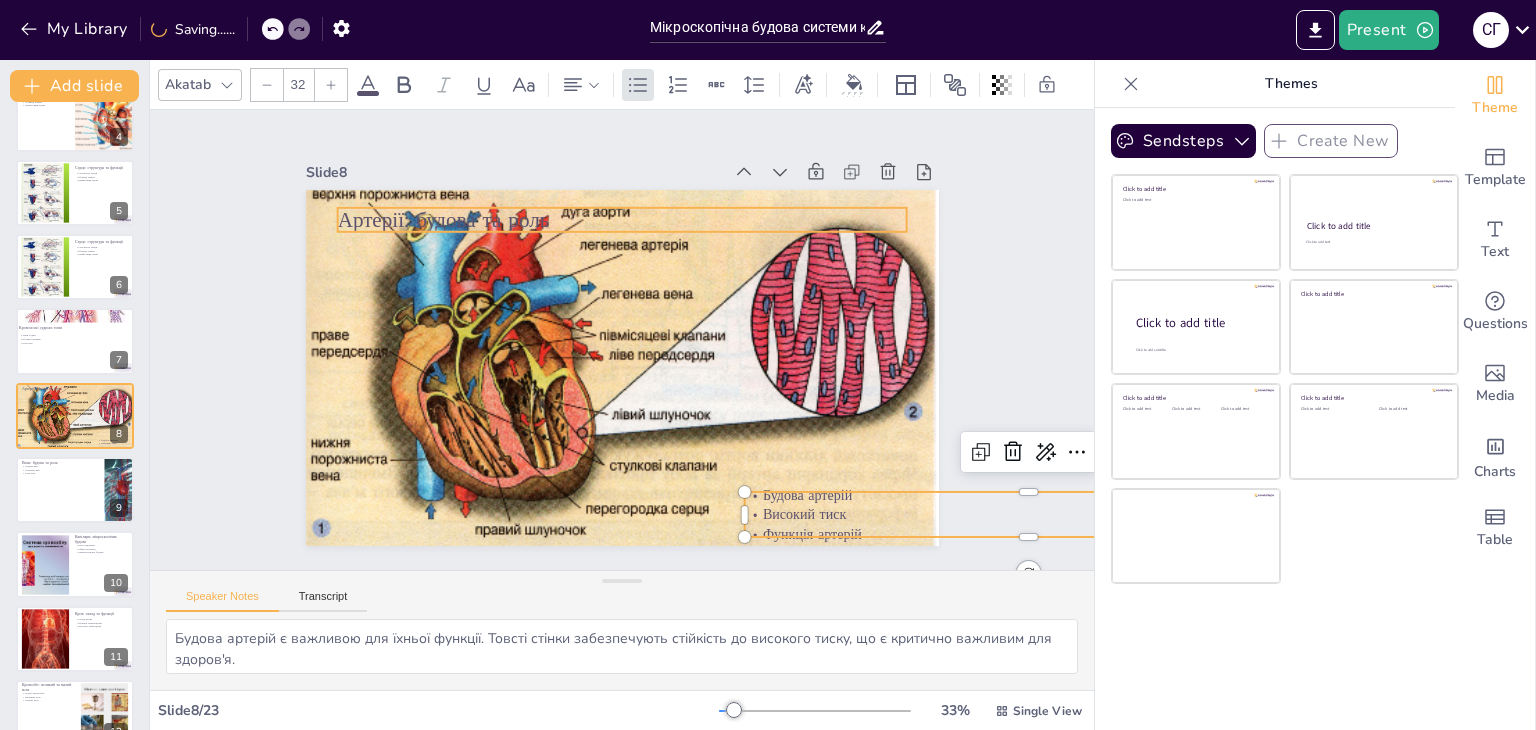 checkbox on "true" 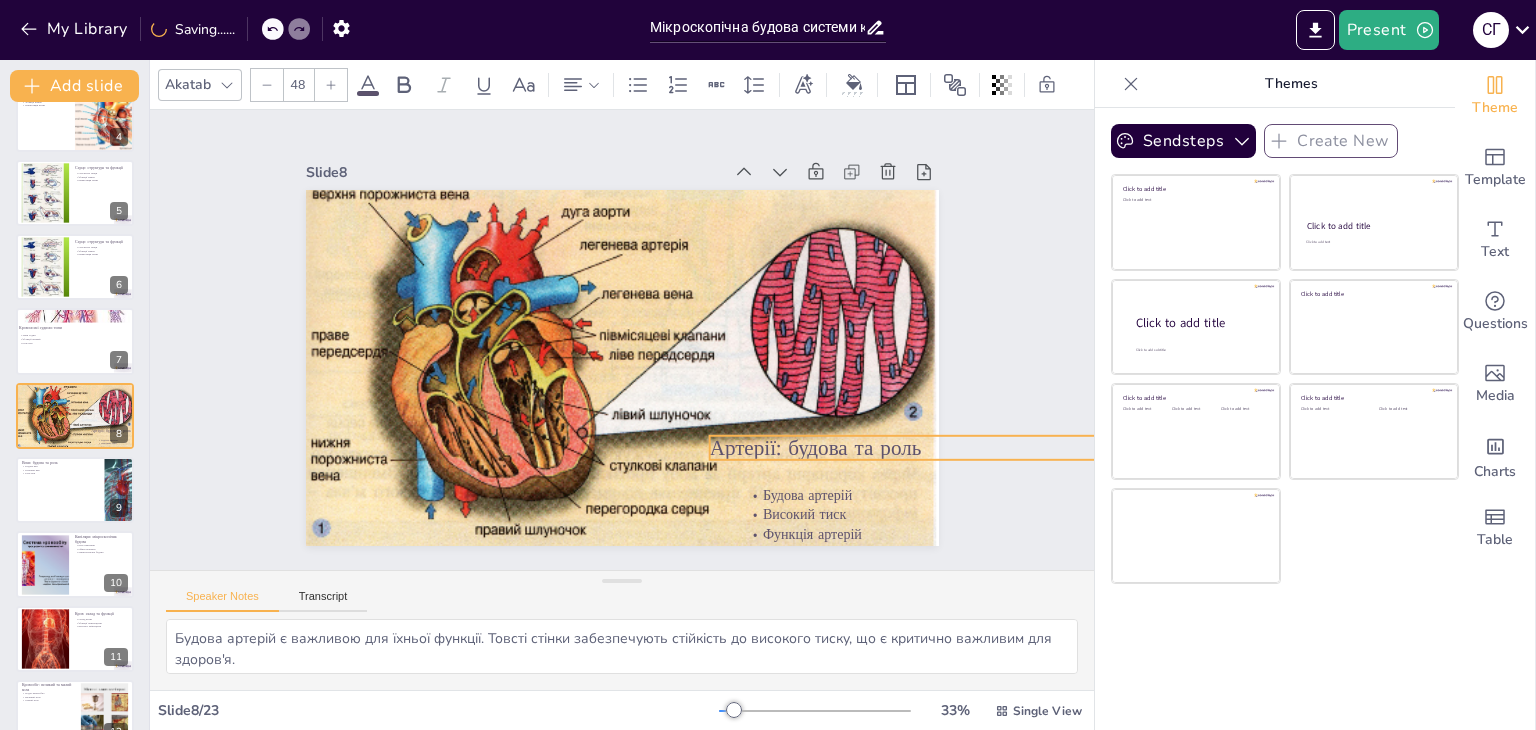 drag, startPoint x: 364, startPoint y: 217, endPoint x: 735, endPoint y: 445, distance: 435.45953 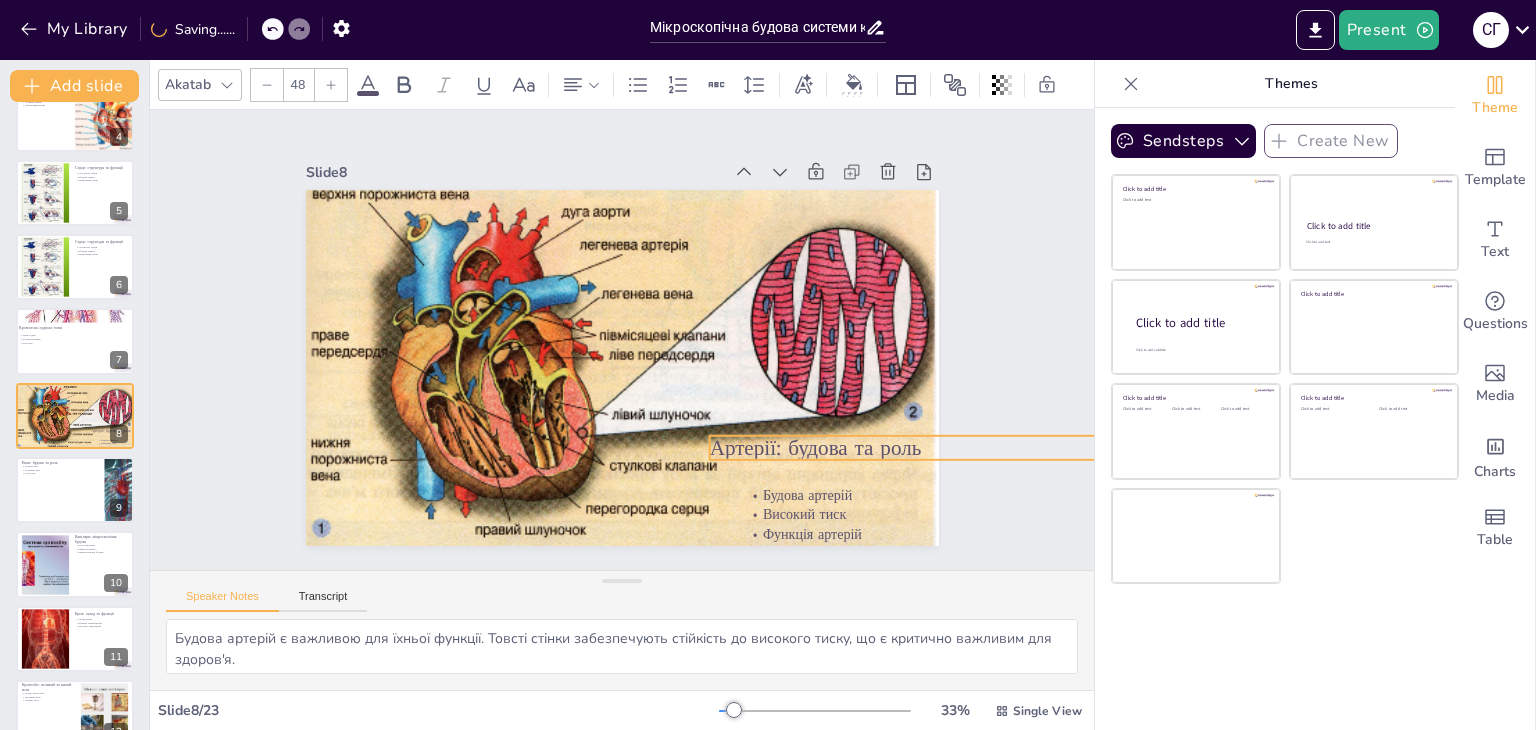 click on "Артерії: будова та роль" at bounding box center (942, 557) 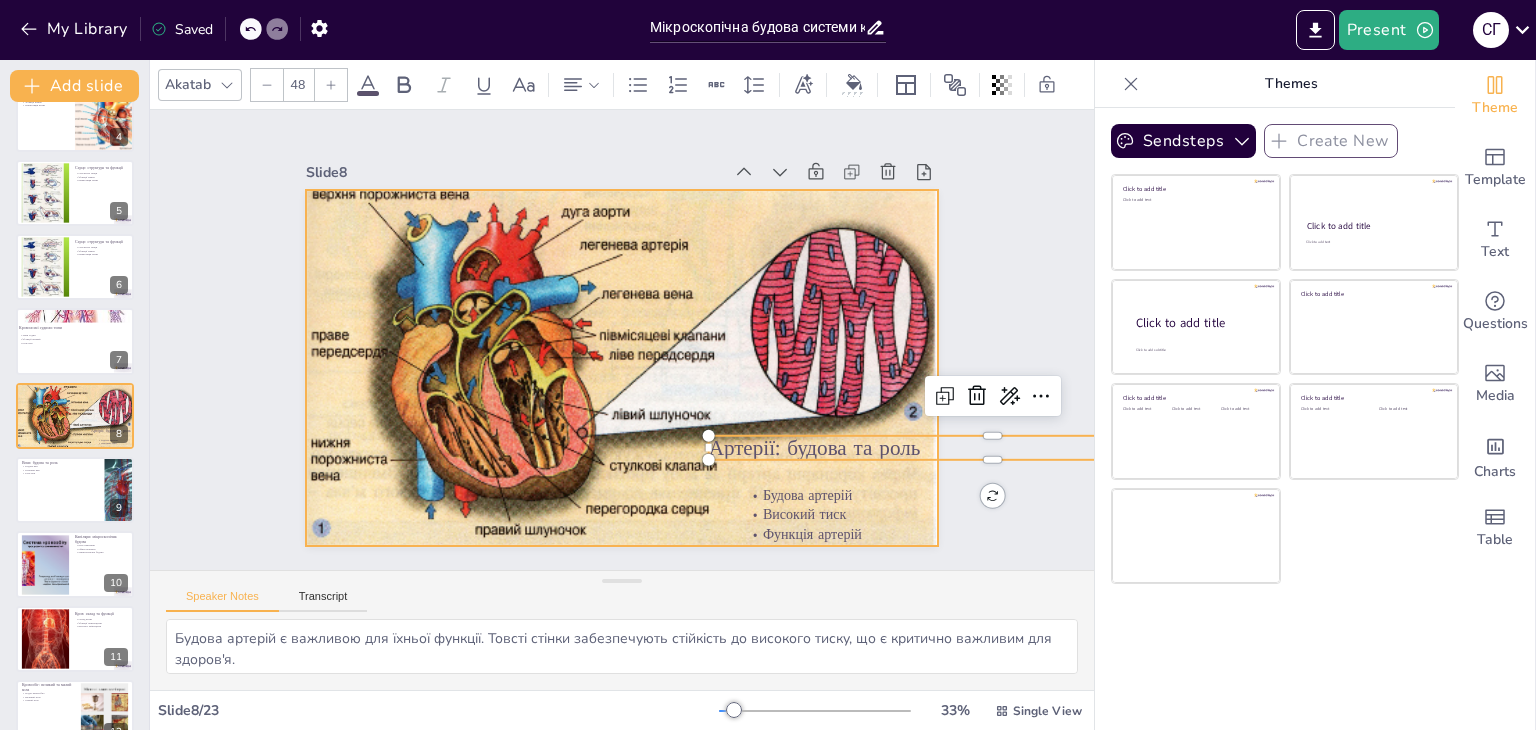 click at bounding box center [621, 312] 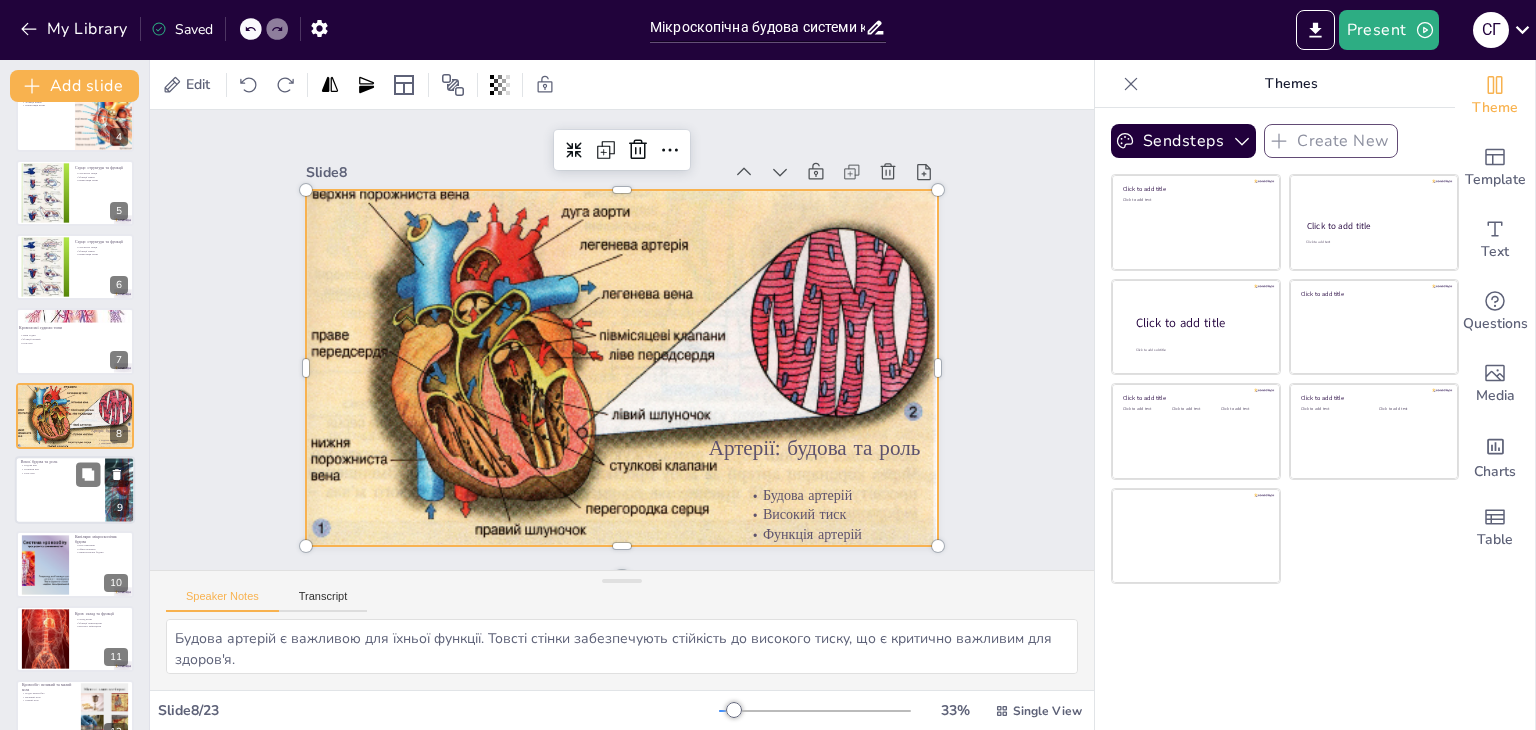 checkbox on "true" 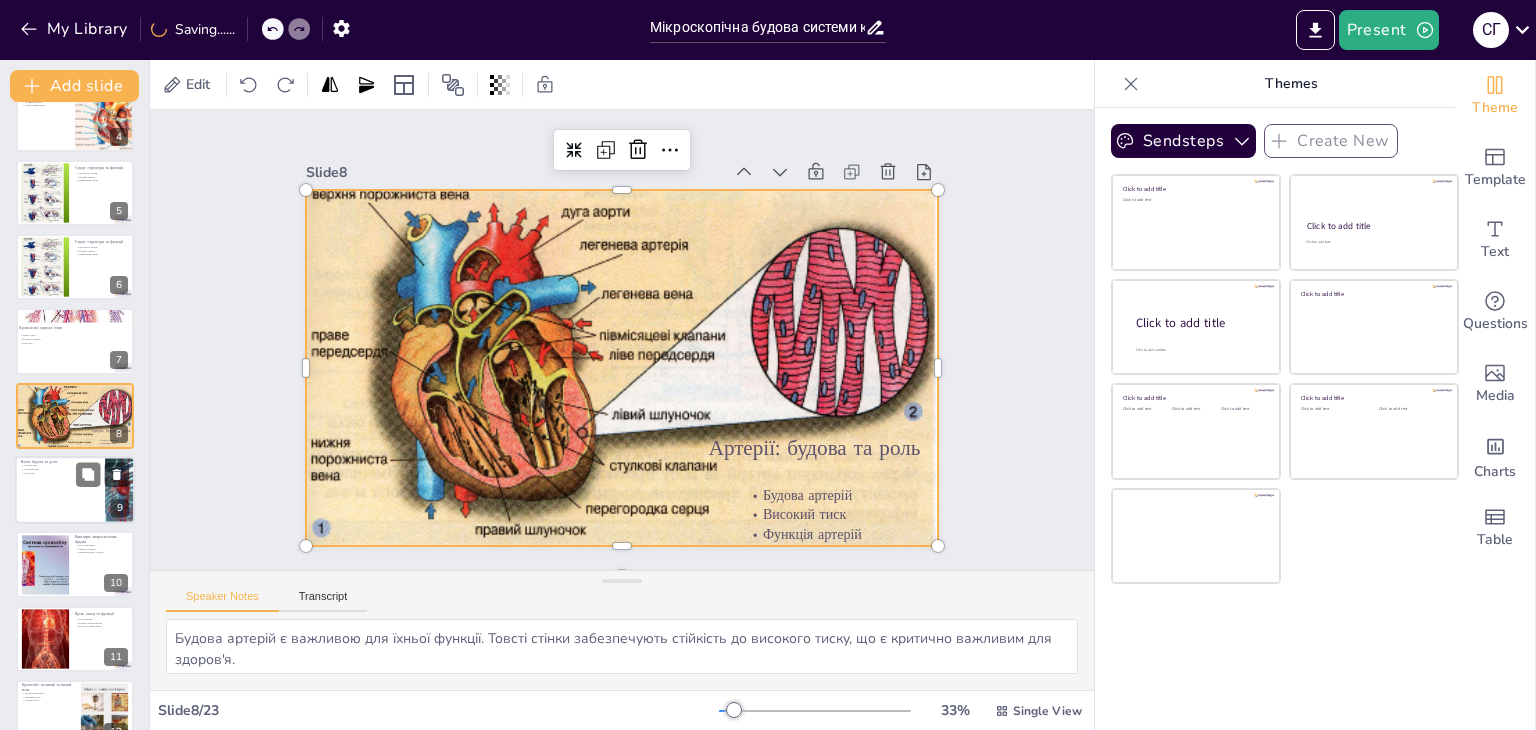click at bounding box center (102, 474) 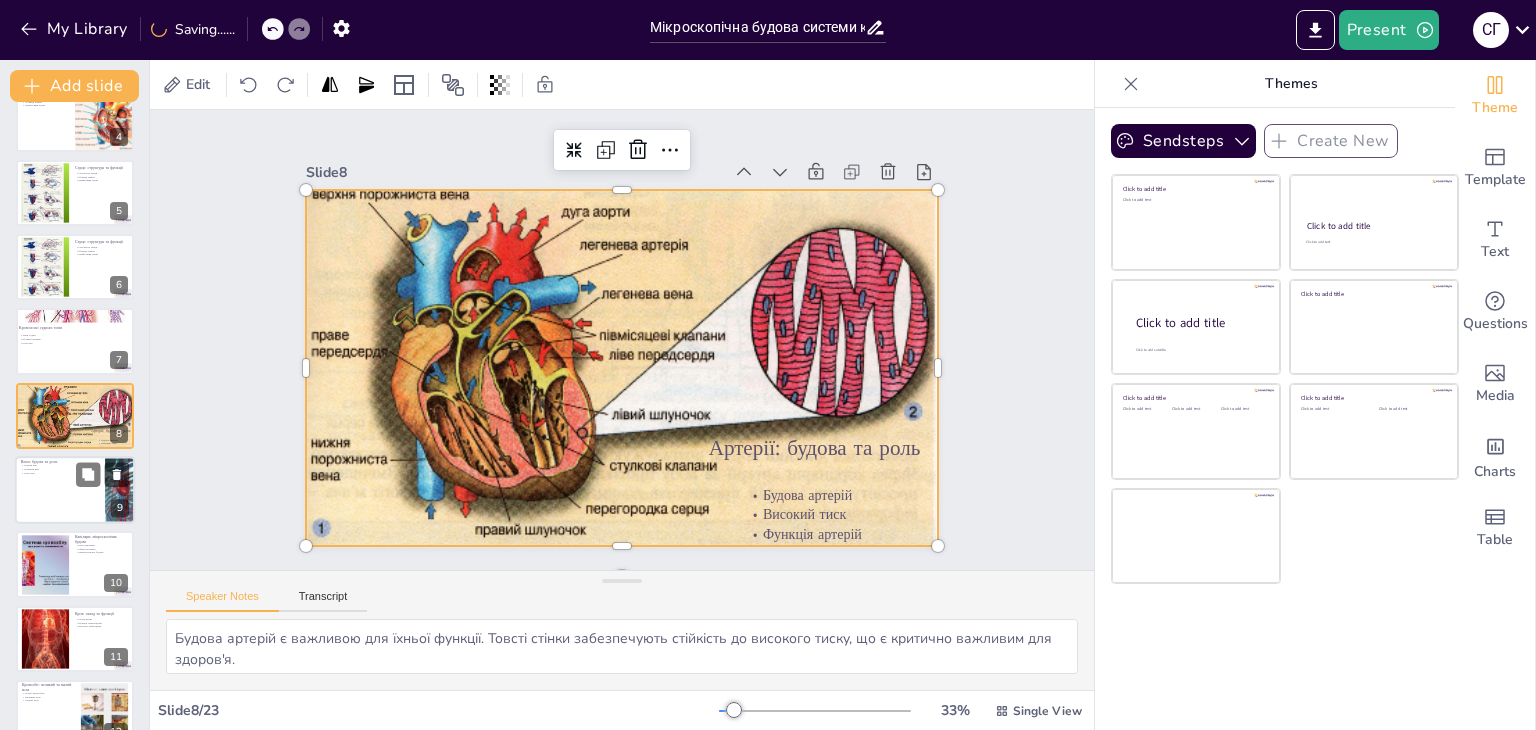 type on "Будова вен є важливою для їхньої функції. Тонкі стінки та клапани забезпечують ефективне повернення крові до серця.
Клапани в венах запобігають зворотному потоку крові. Це важливо для підтримки нормального кровообігу в організмі.
Роль вен полягає в поверненні крові до серця. Це є критично важливим для підтримки здоров'я системи кровообігу." 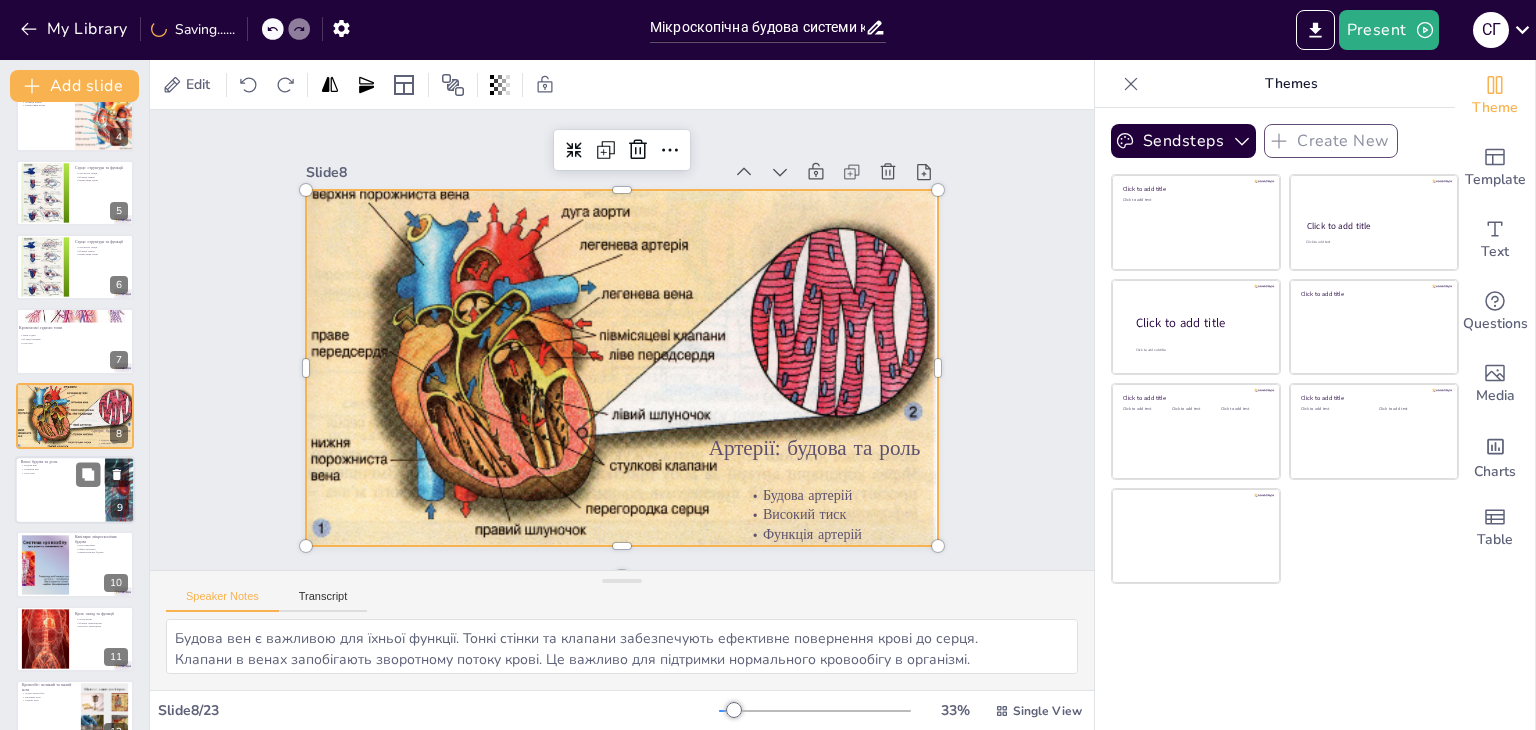 scroll, scrollTop: 330, scrollLeft: 0, axis: vertical 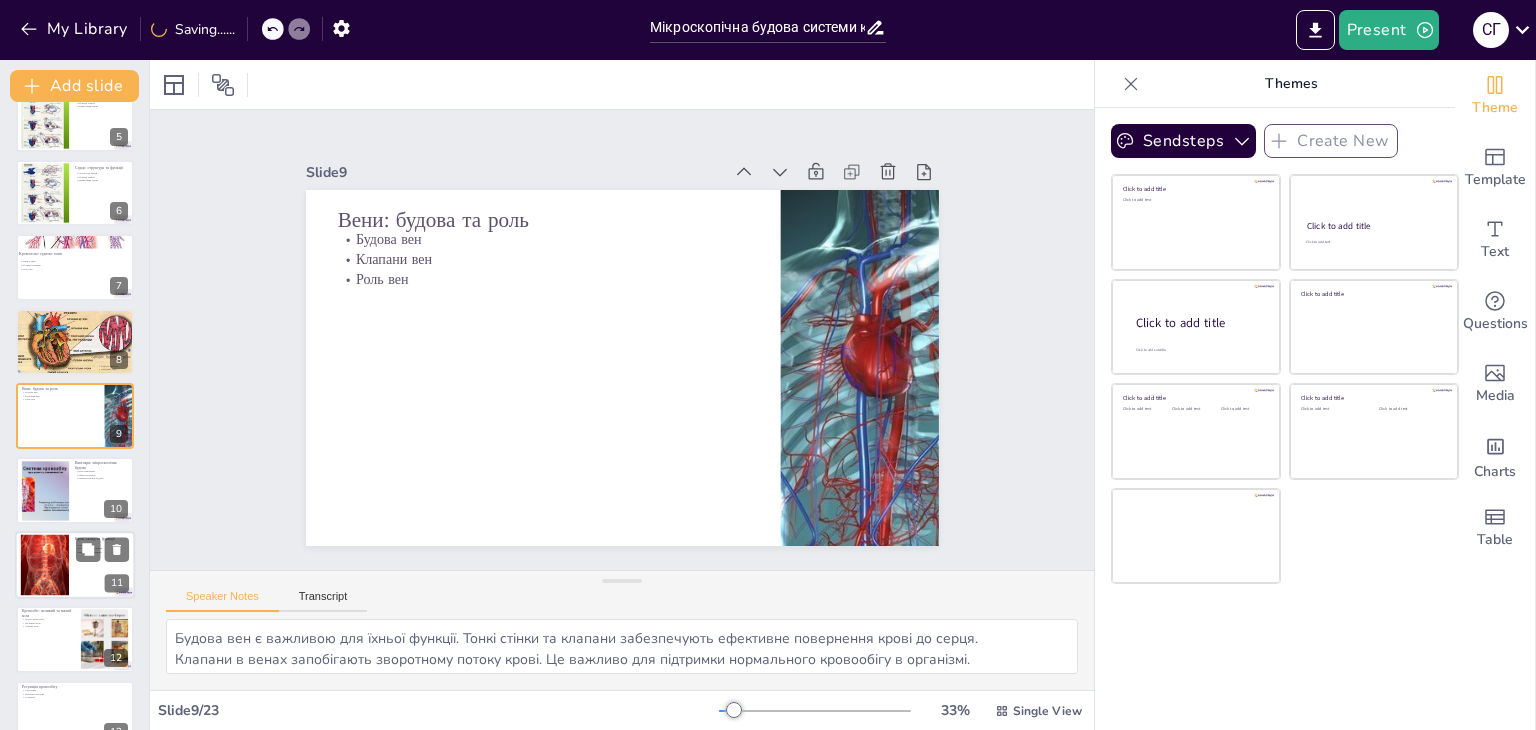 checkbox on "true" 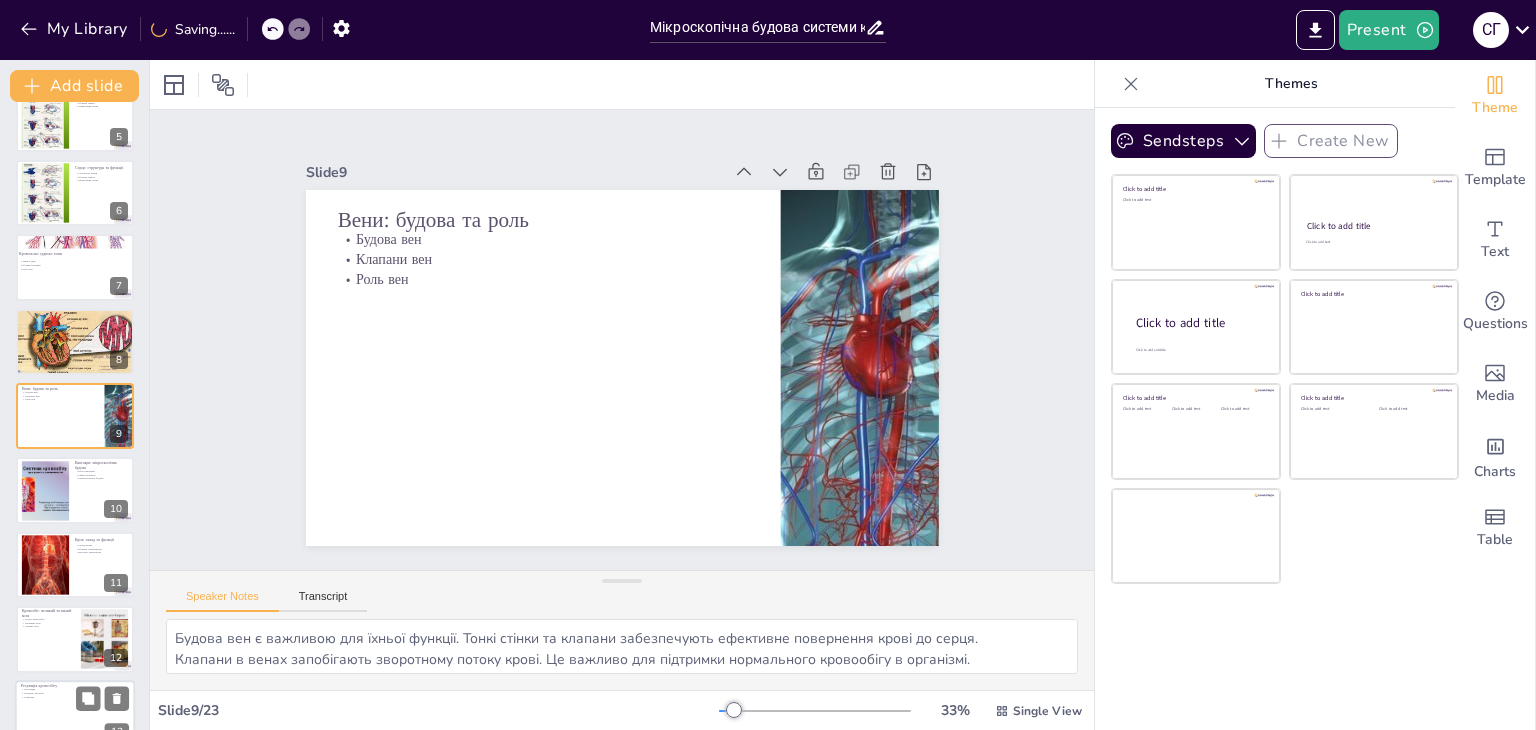 click at bounding box center [75, 565] 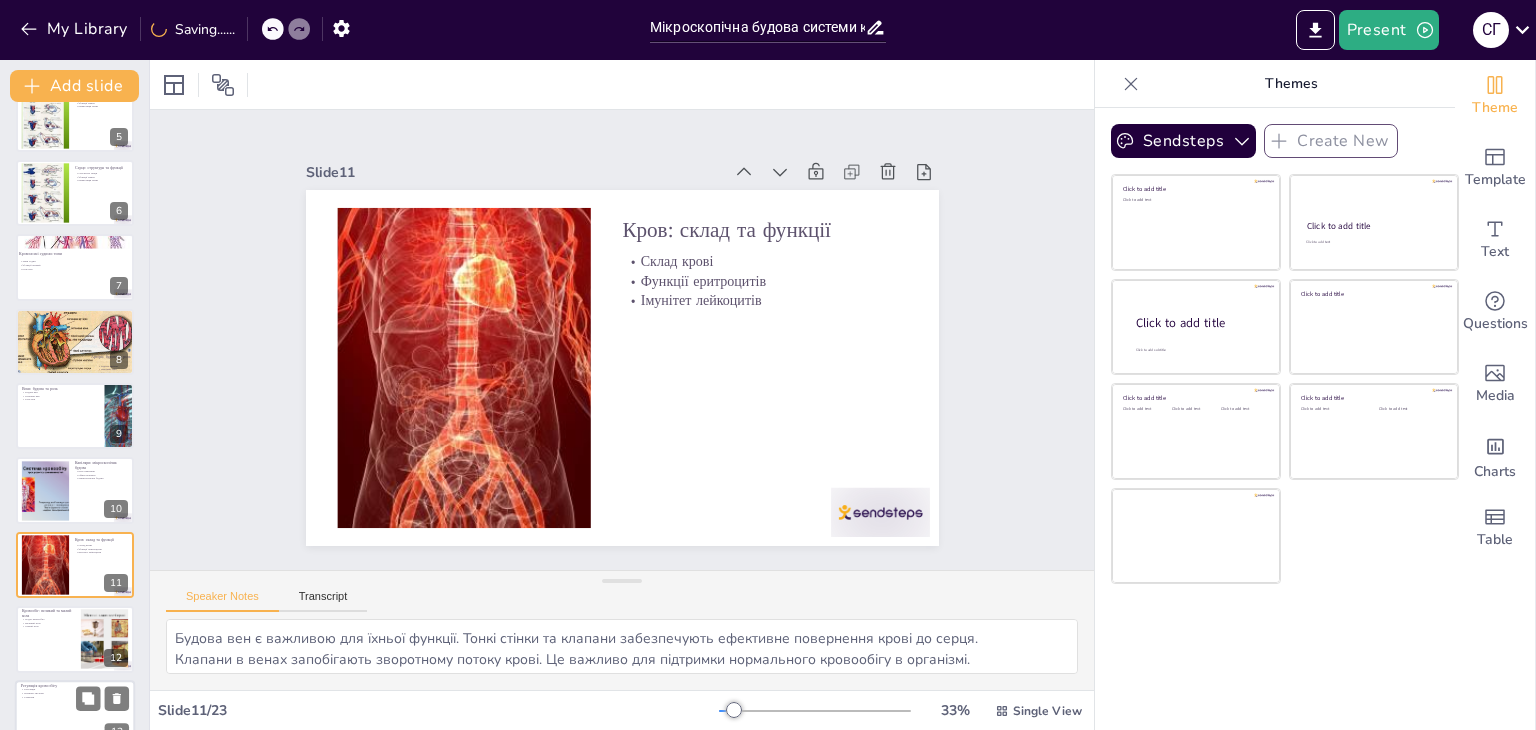 type on "Склад крові є важливим для її функцій. Різні компоненти виконують специфічні ролі в організмі.
Еритроцити є відповідальними за транспортування кисню. Це критично важливо для забезпечення життєдіяльності клітин.
Лейкоцити виконують важливу роль в імунній відповіді організму. Вони захищають від інфекцій." 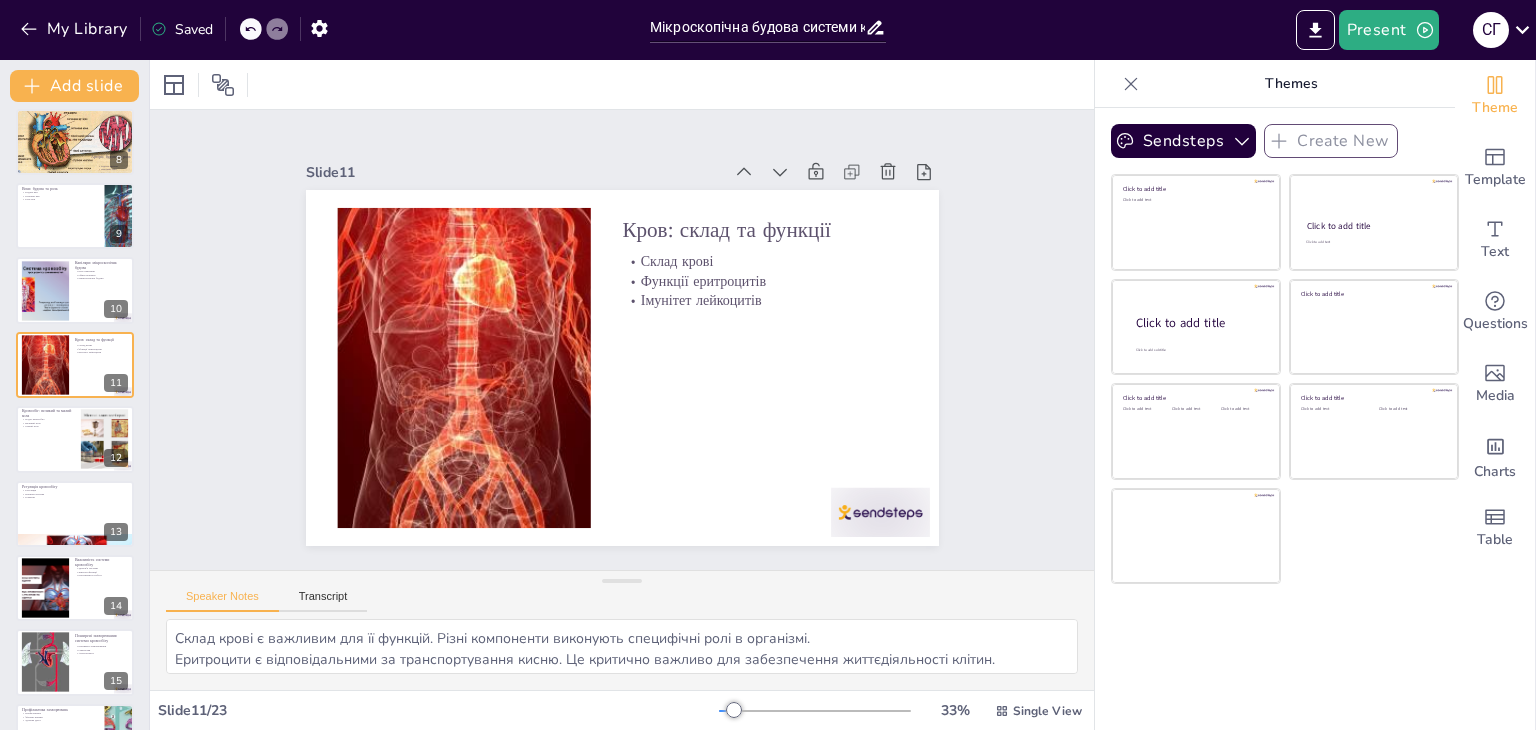 scroll, scrollTop: 0, scrollLeft: 0, axis: both 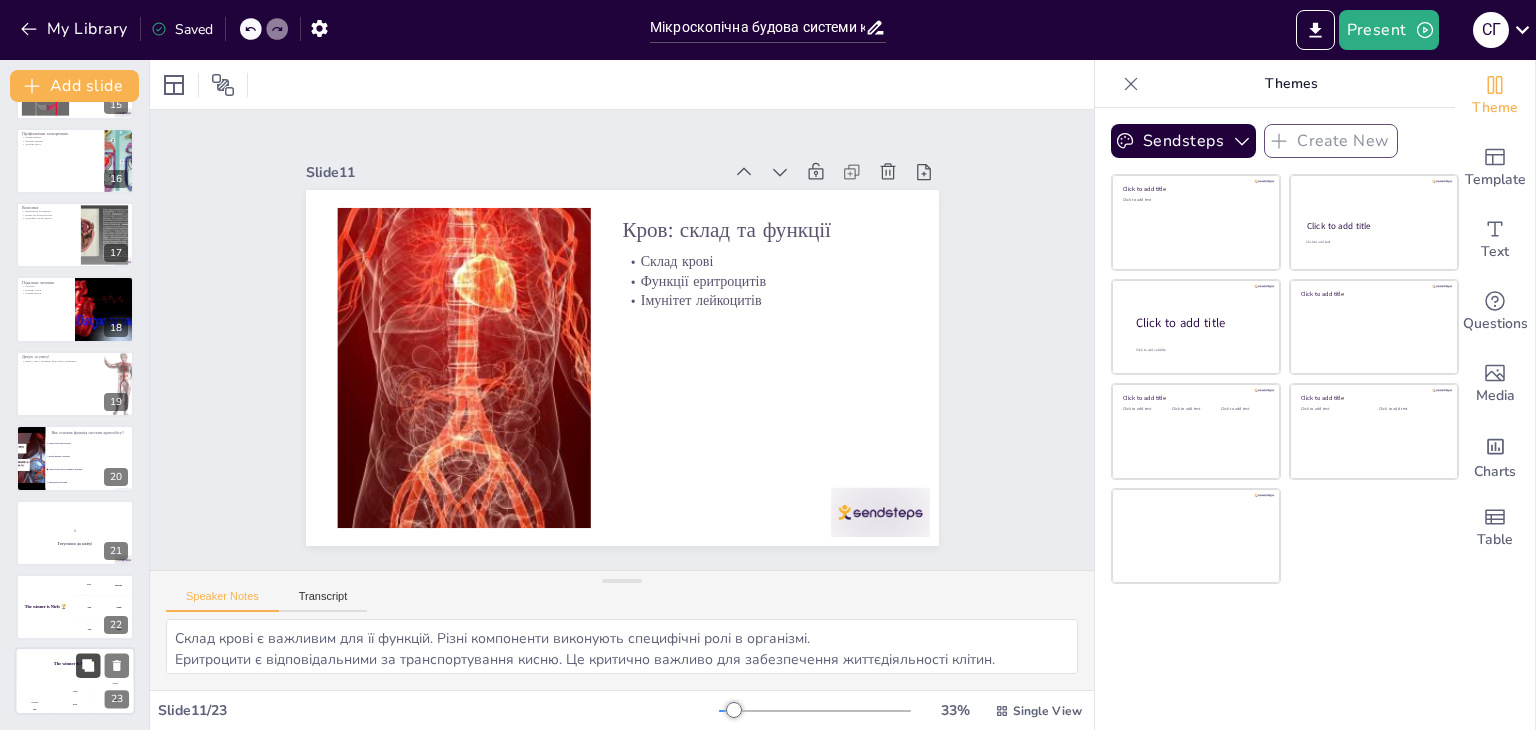 checkbox on "true" 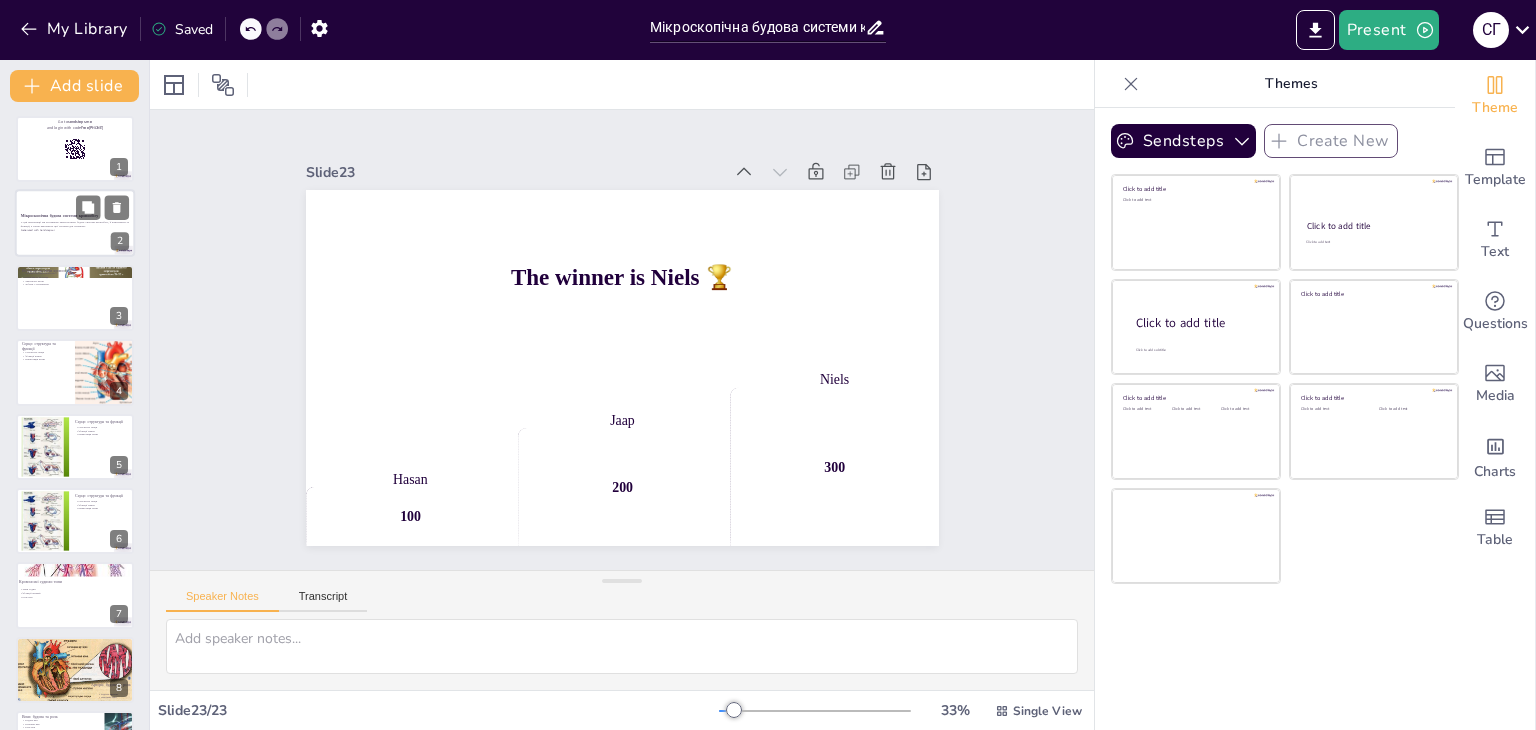 scroll, scrollTop: 0, scrollLeft: 0, axis: both 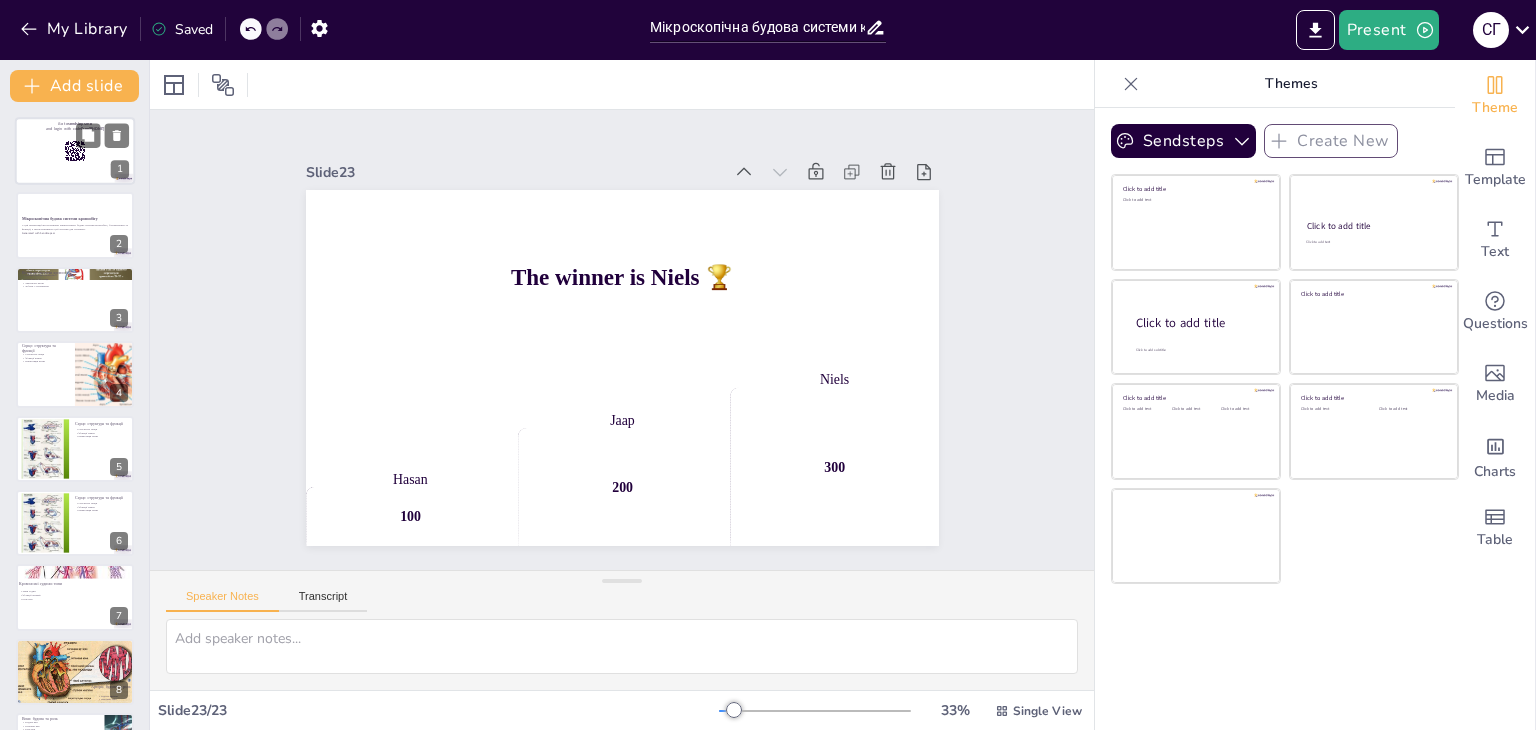 click 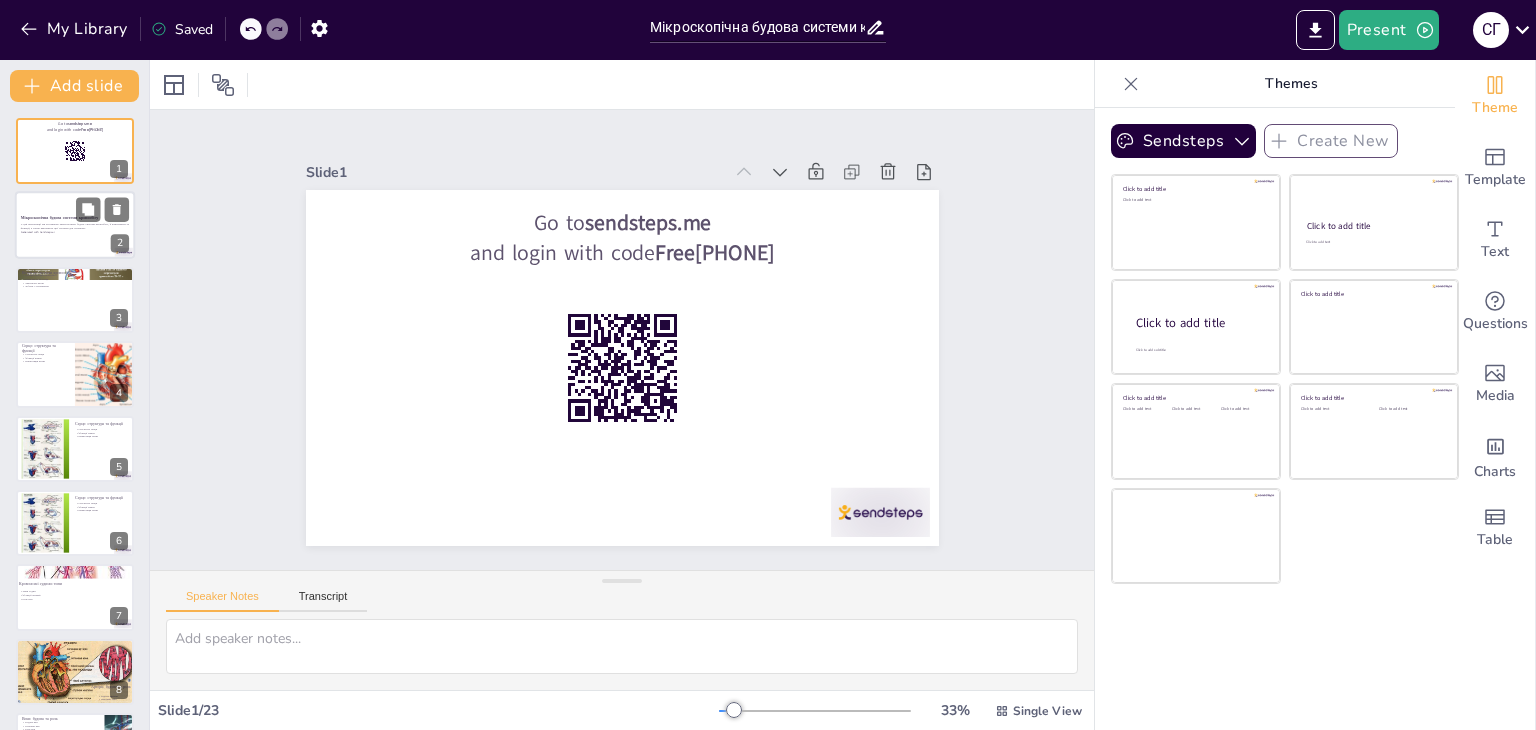 click on "Мікроскопічна будова системи кровообігу" at bounding box center (59, 218) 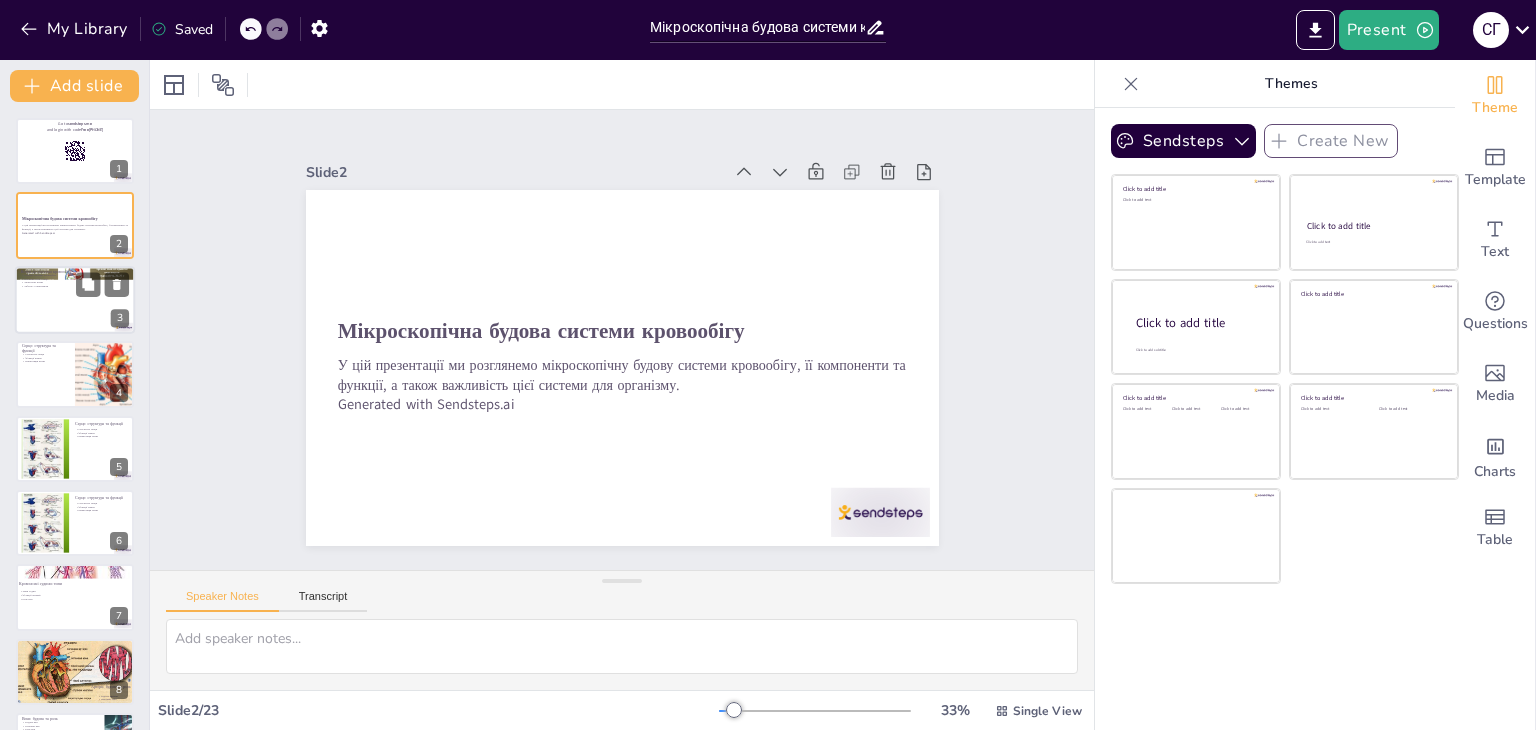 checkbox on "true" 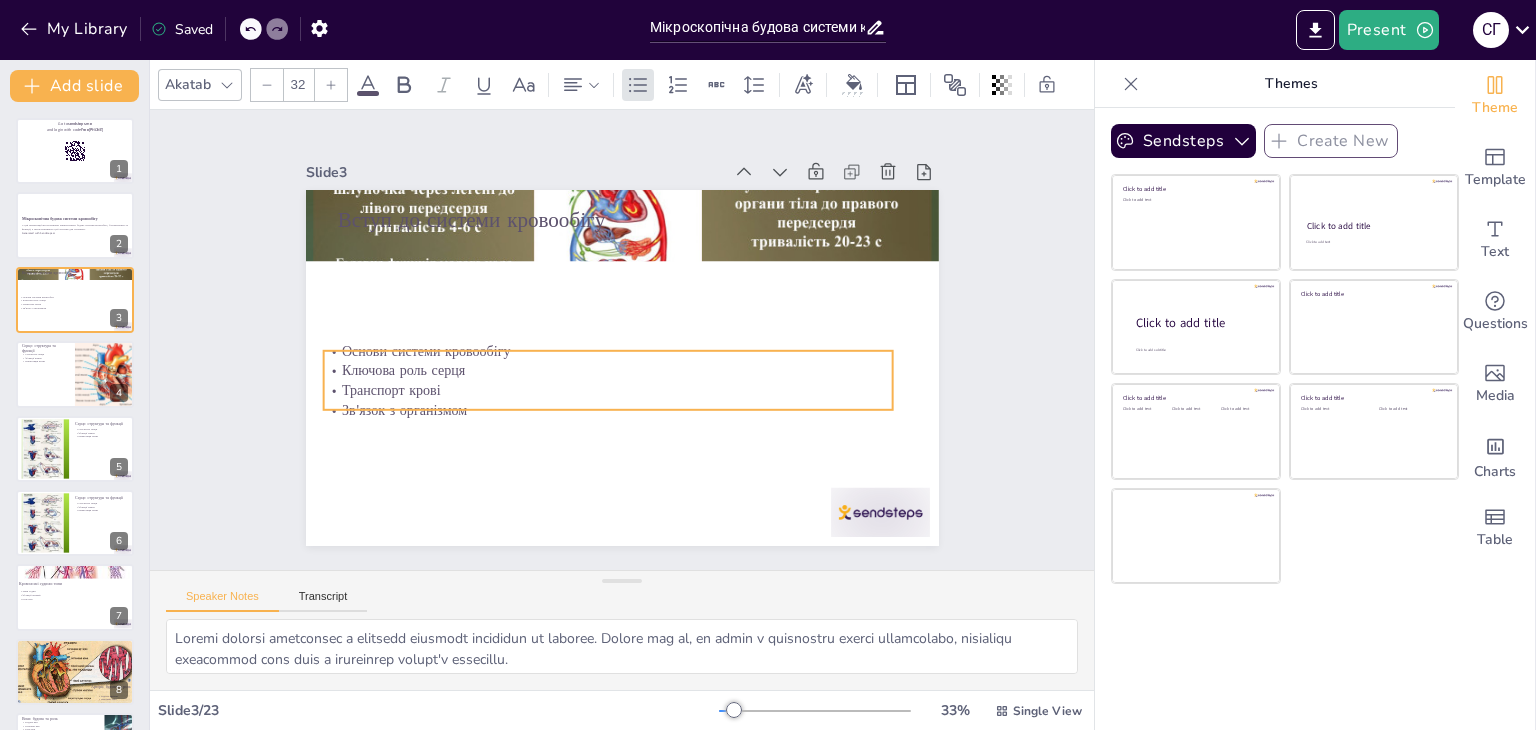 drag, startPoint x: 462, startPoint y: 274, endPoint x: 451, endPoint y: 267, distance: 13.038404 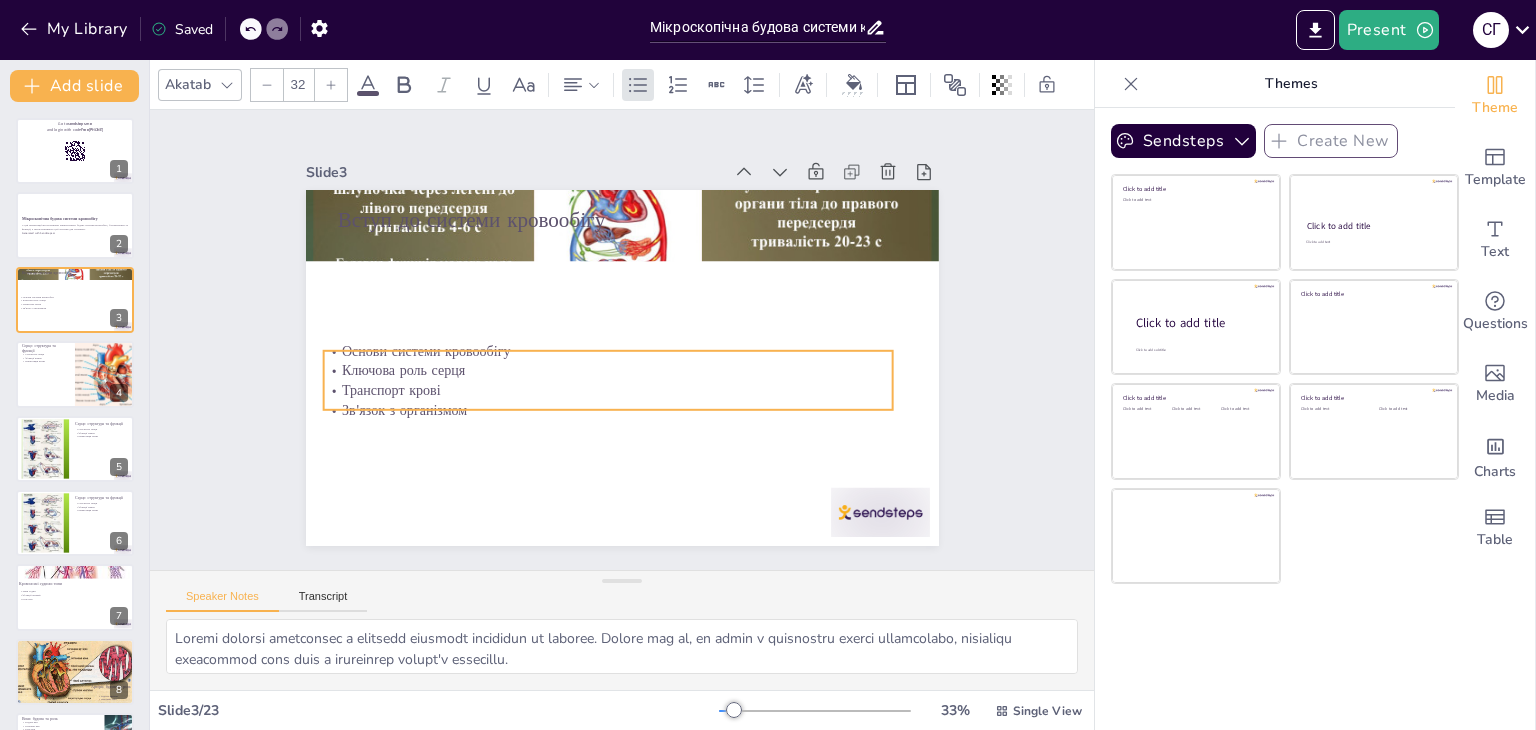 click on "Транспорт крові" at bounding box center [589, 380] 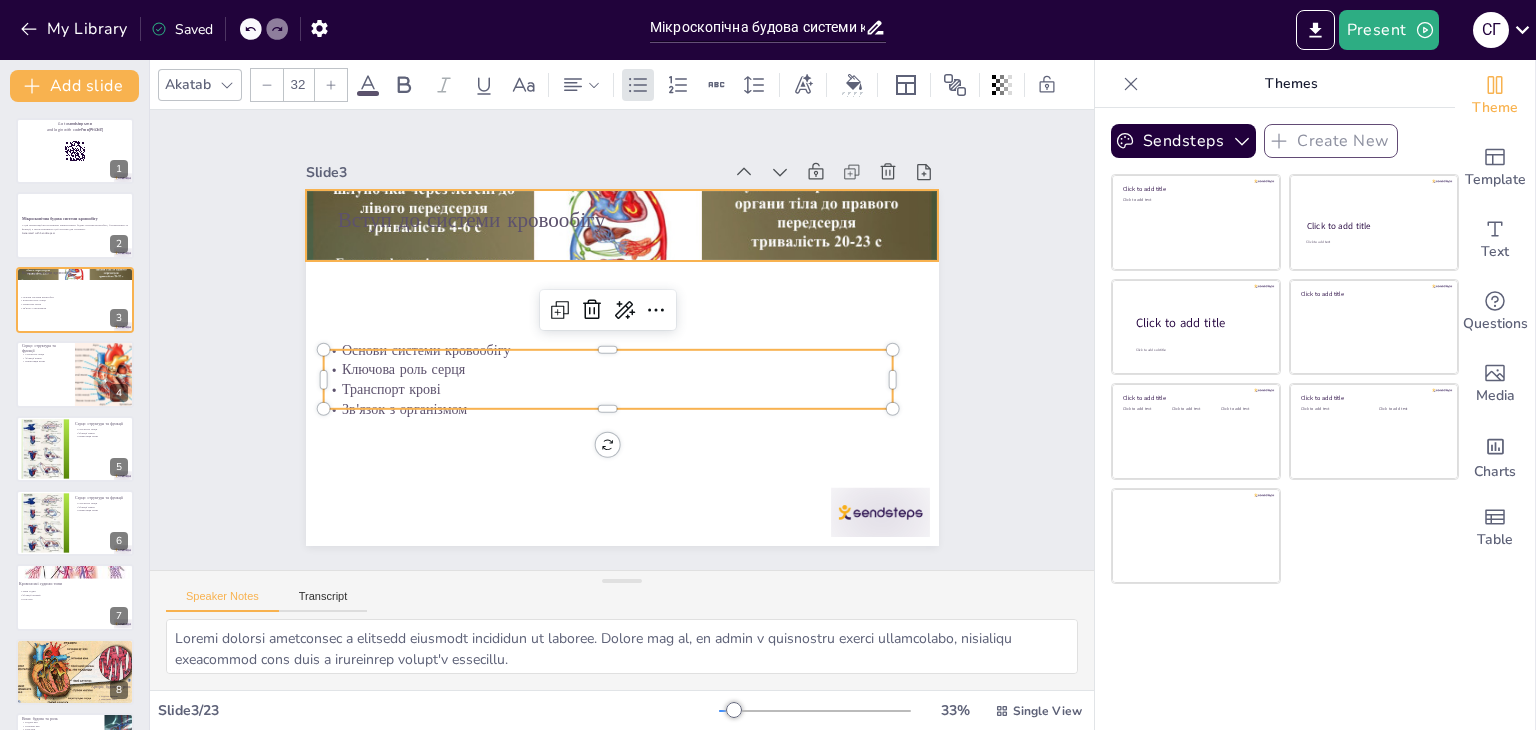 checkbox on "true" 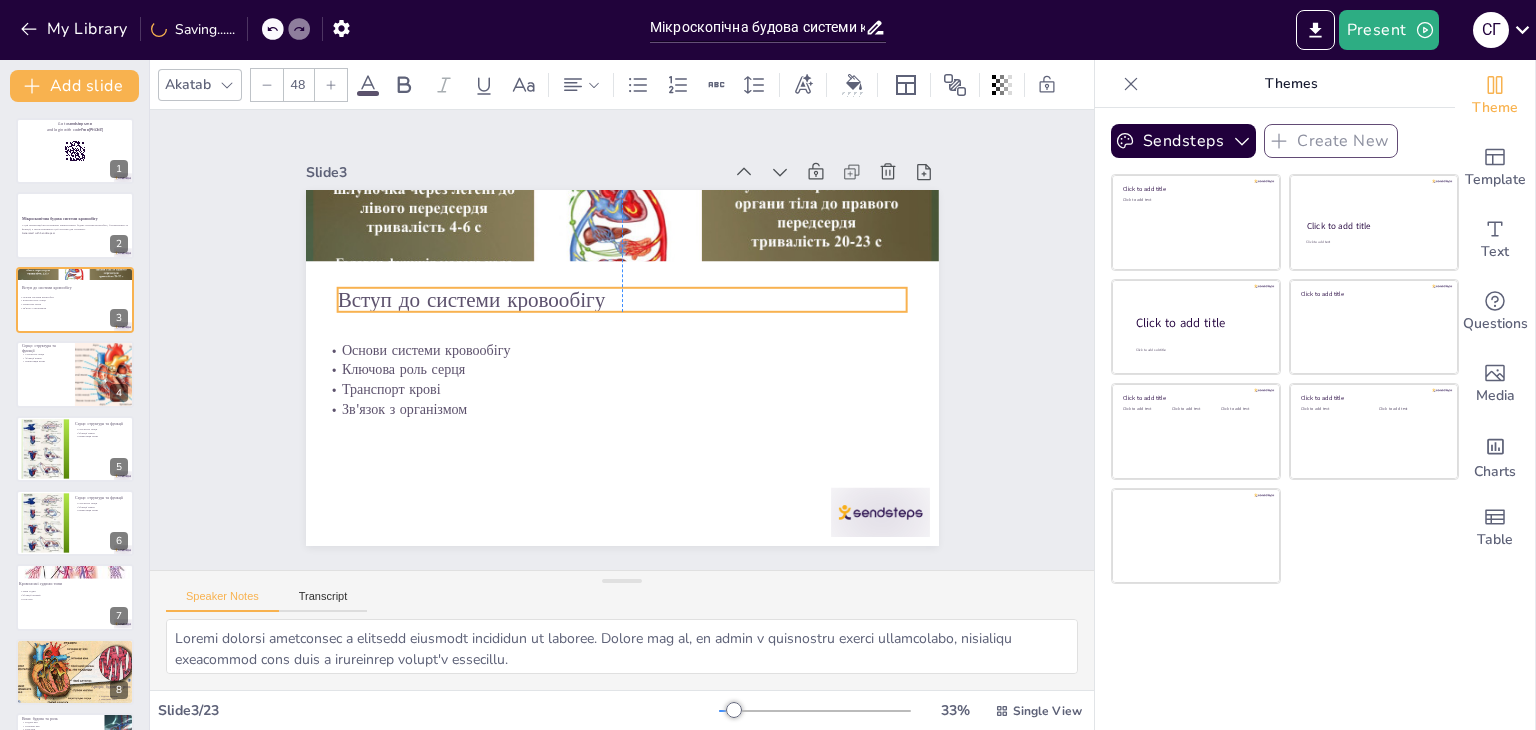 drag, startPoint x: 451, startPoint y: 217, endPoint x: 450, endPoint y: 297, distance: 80.00625 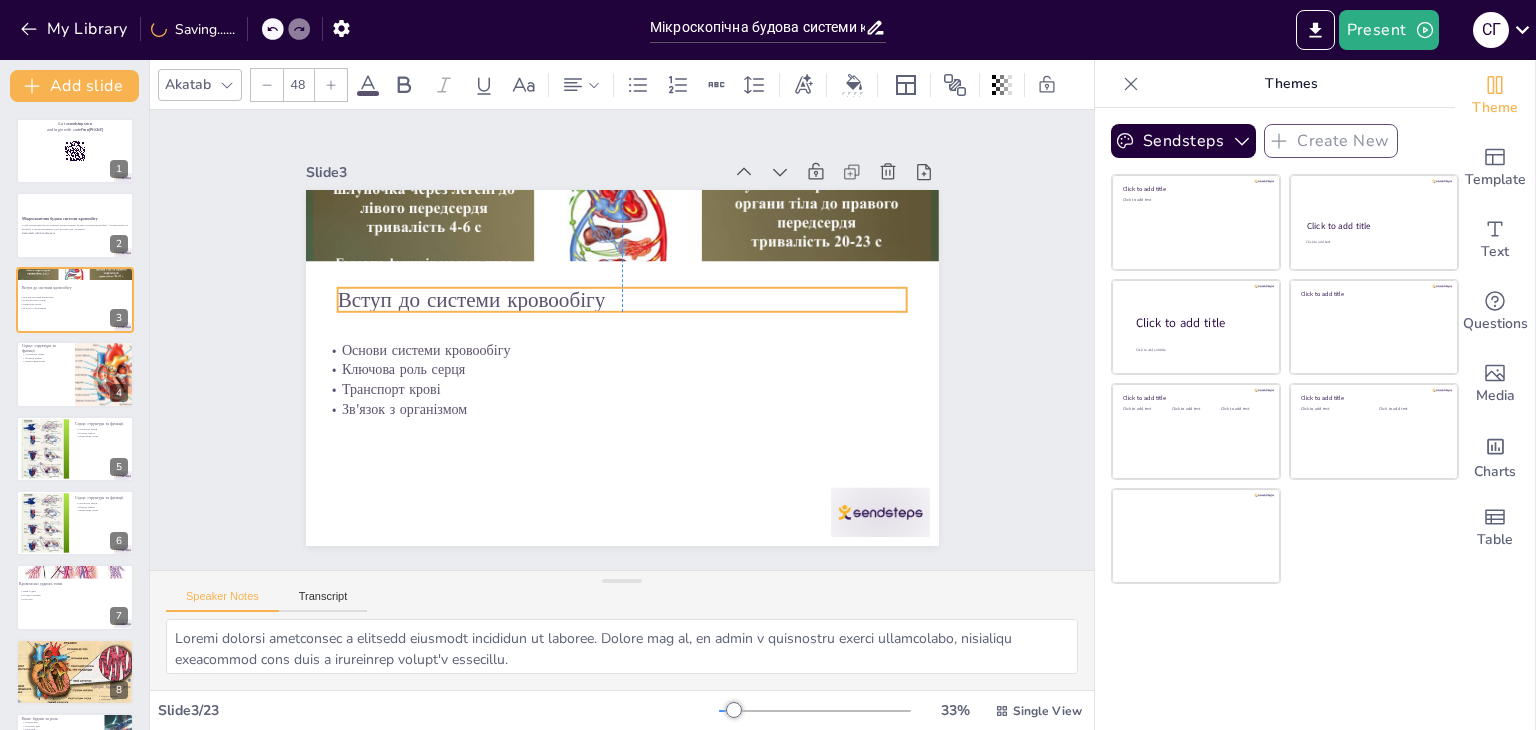 click on "Вступ до системи кровообігу" at bounding box center [661, 348] 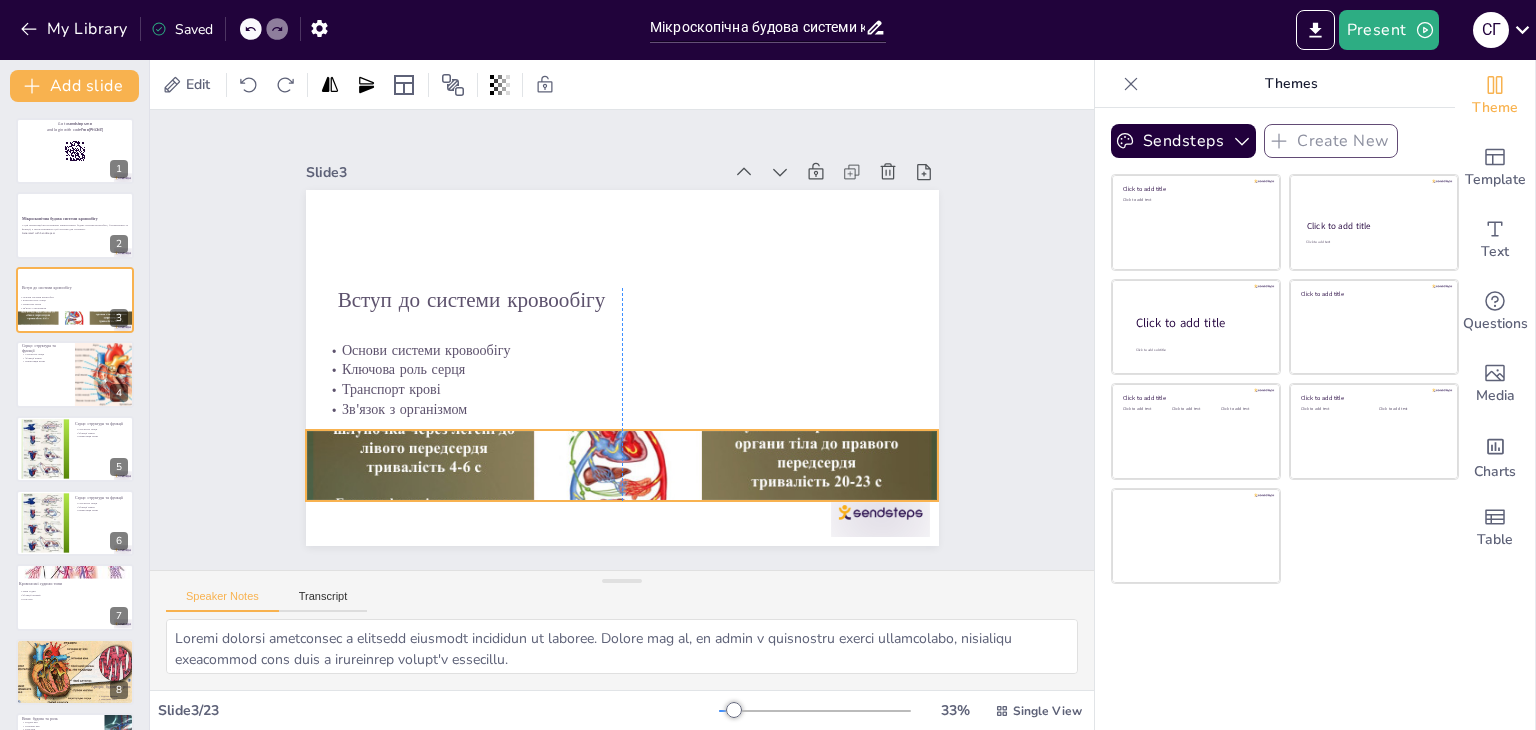 drag, startPoint x: 492, startPoint y: 209, endPoint x: 488, endPoint y: 449, distance: 240.03333 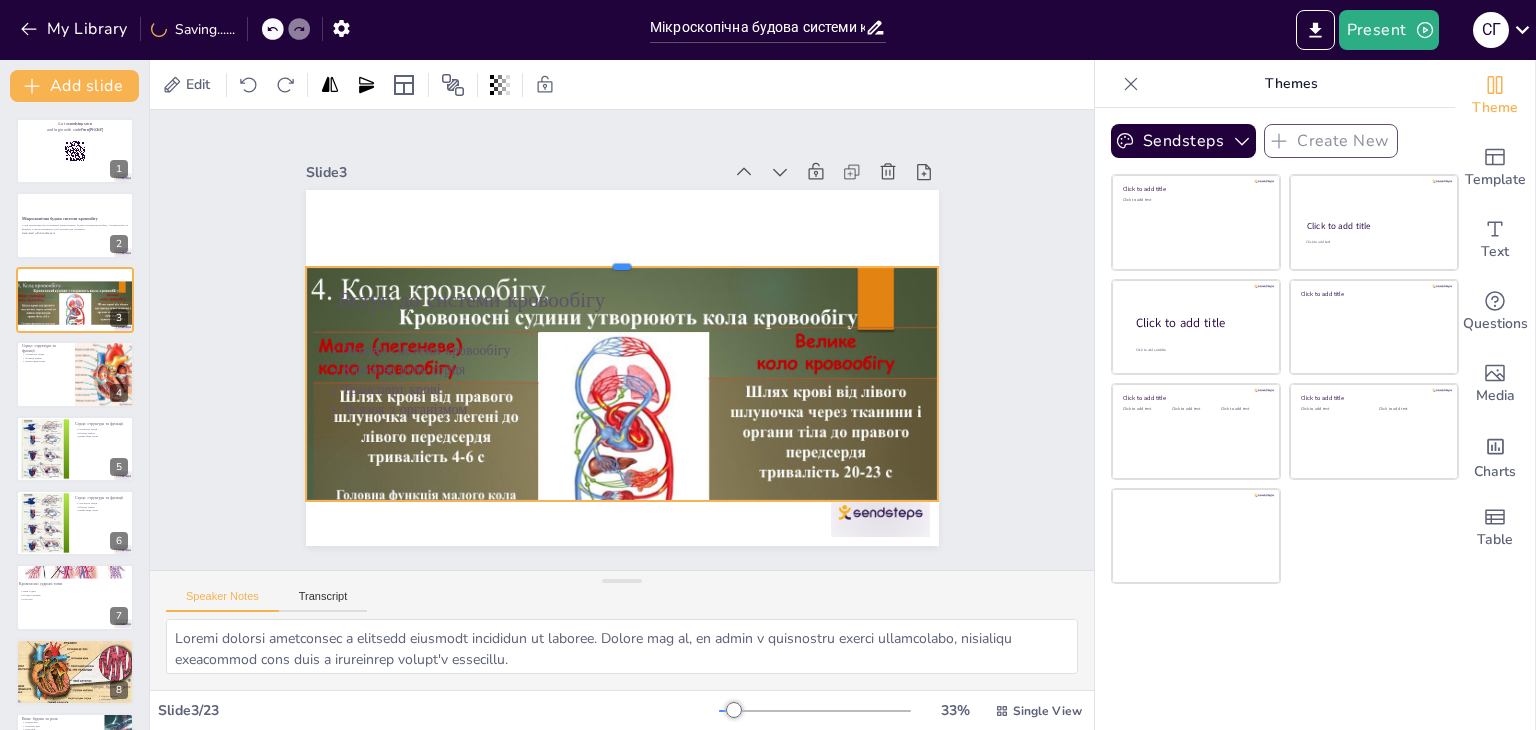 drag, startPoint x: 824, startPoint y: 418, endPoint x: 660, endPoint y: 255, distance: 231.225 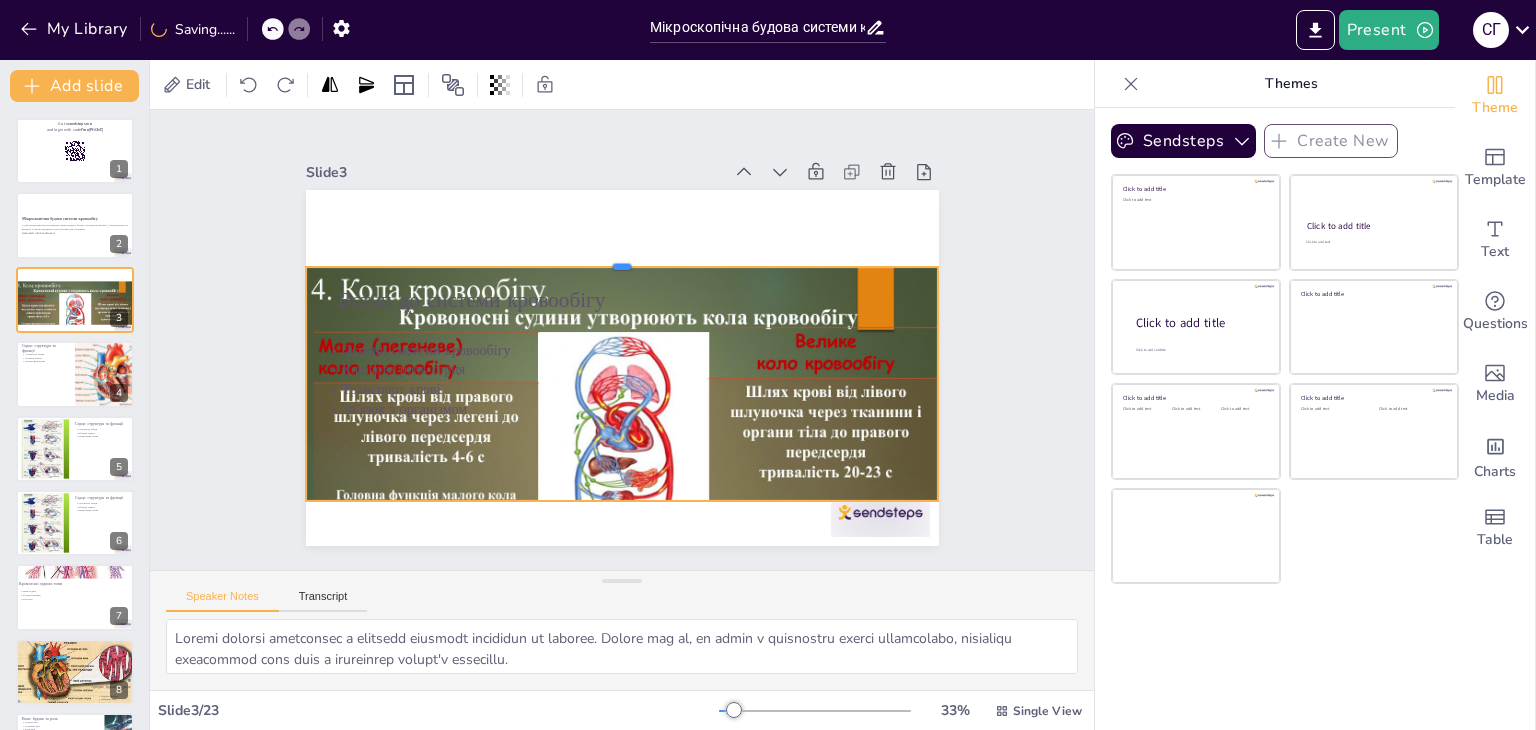 click at bounding box center (682, 285) 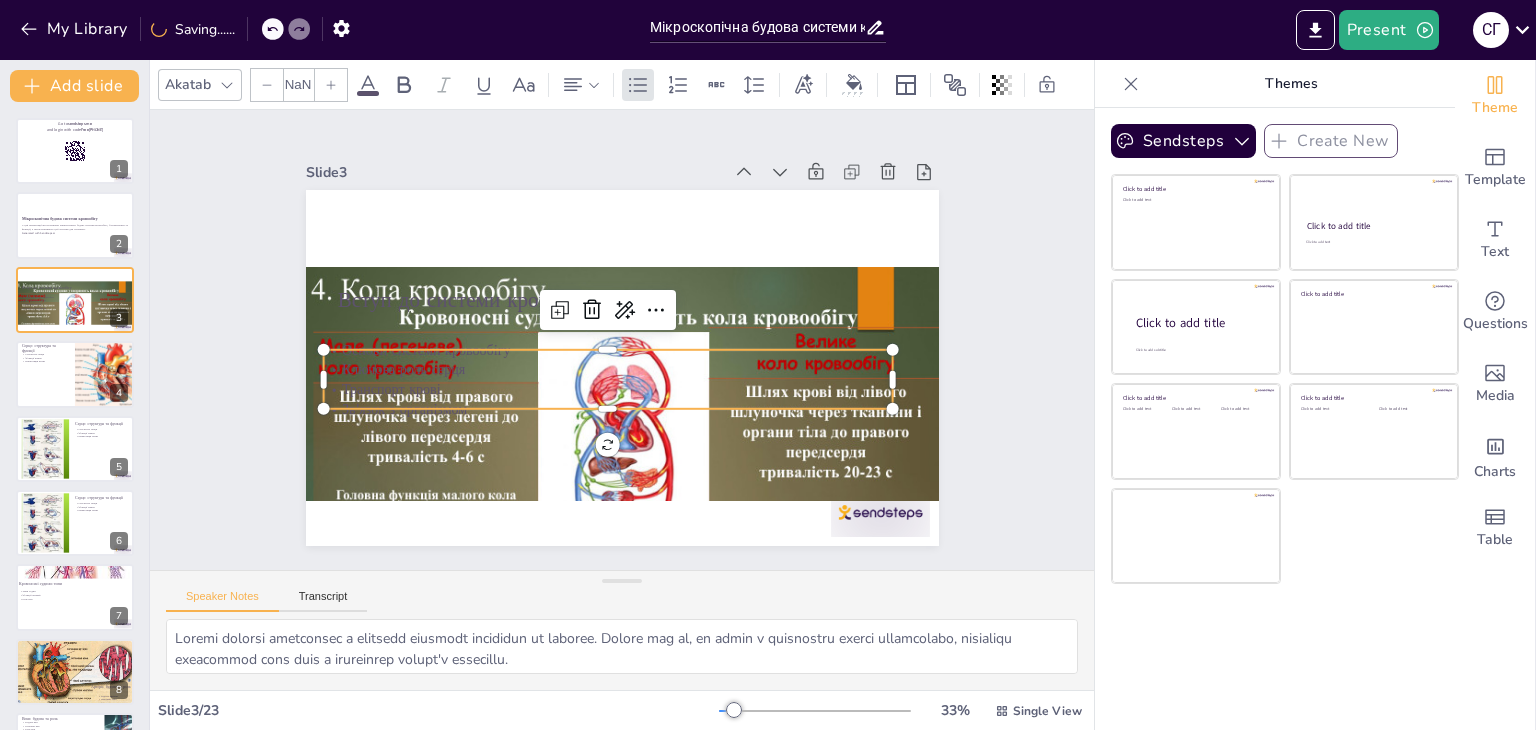 checkbox on "true" 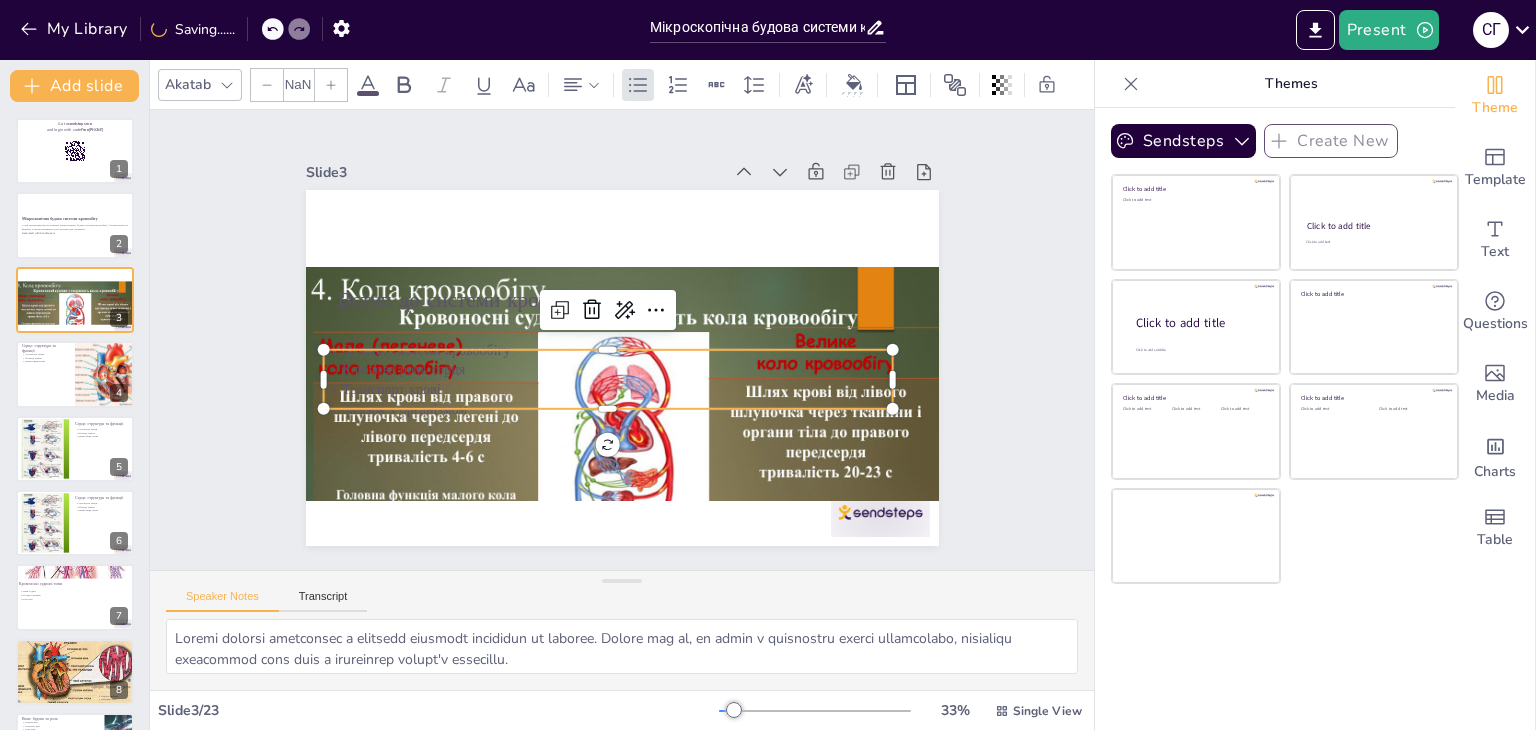 type on "32" 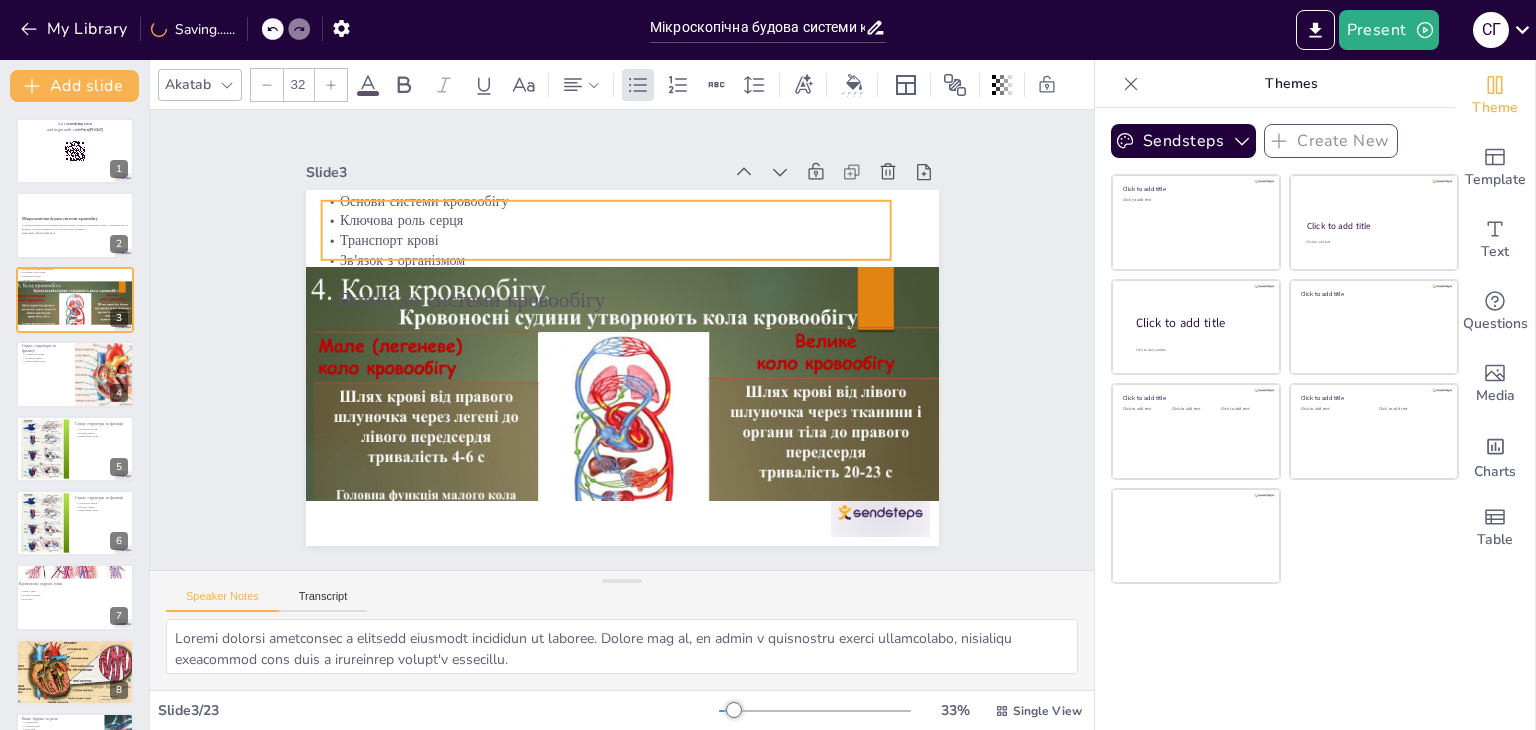 drag, startPoint x: 660, startPoint y: 368, endPoint x: 657, endPoint y: 227, distance: 141.0319 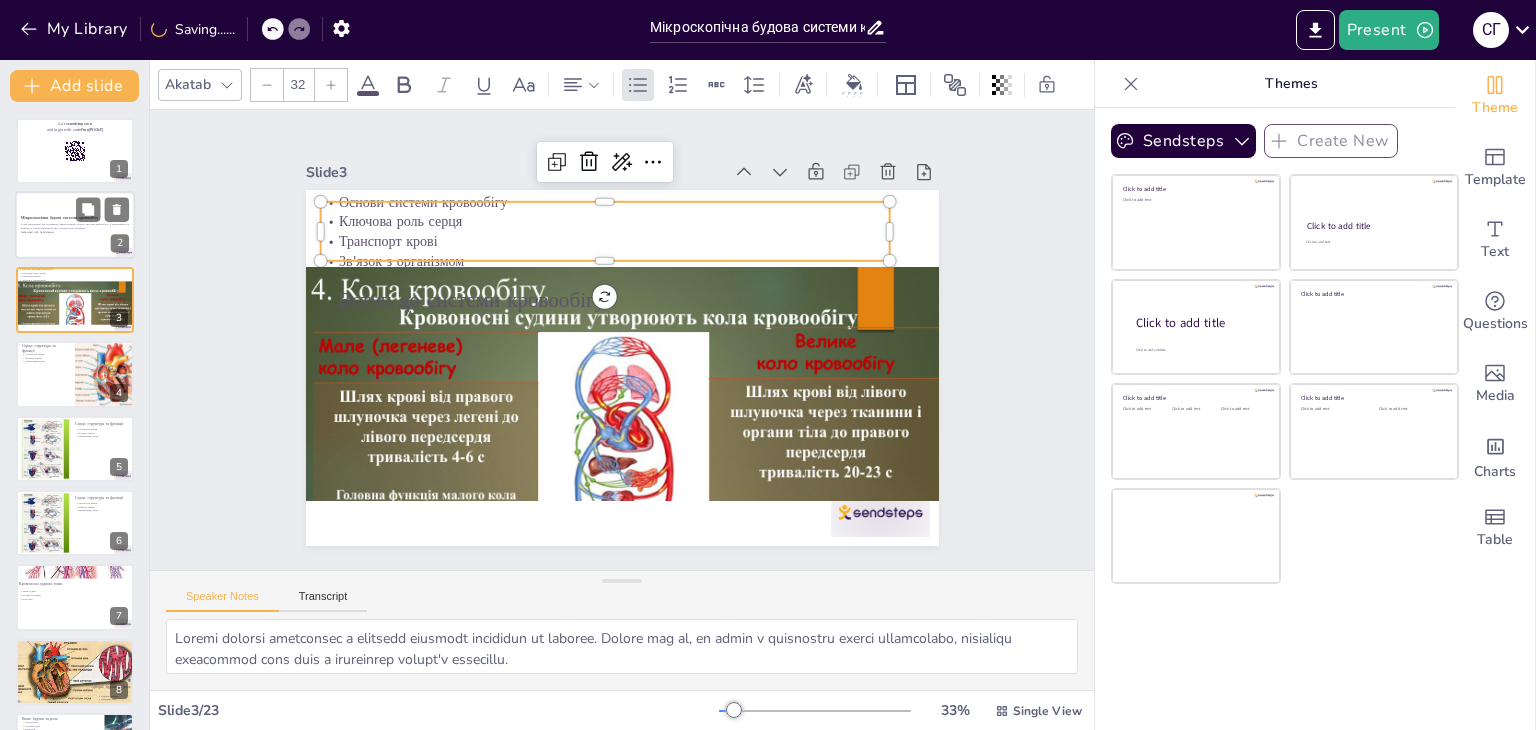checkbox on "true" 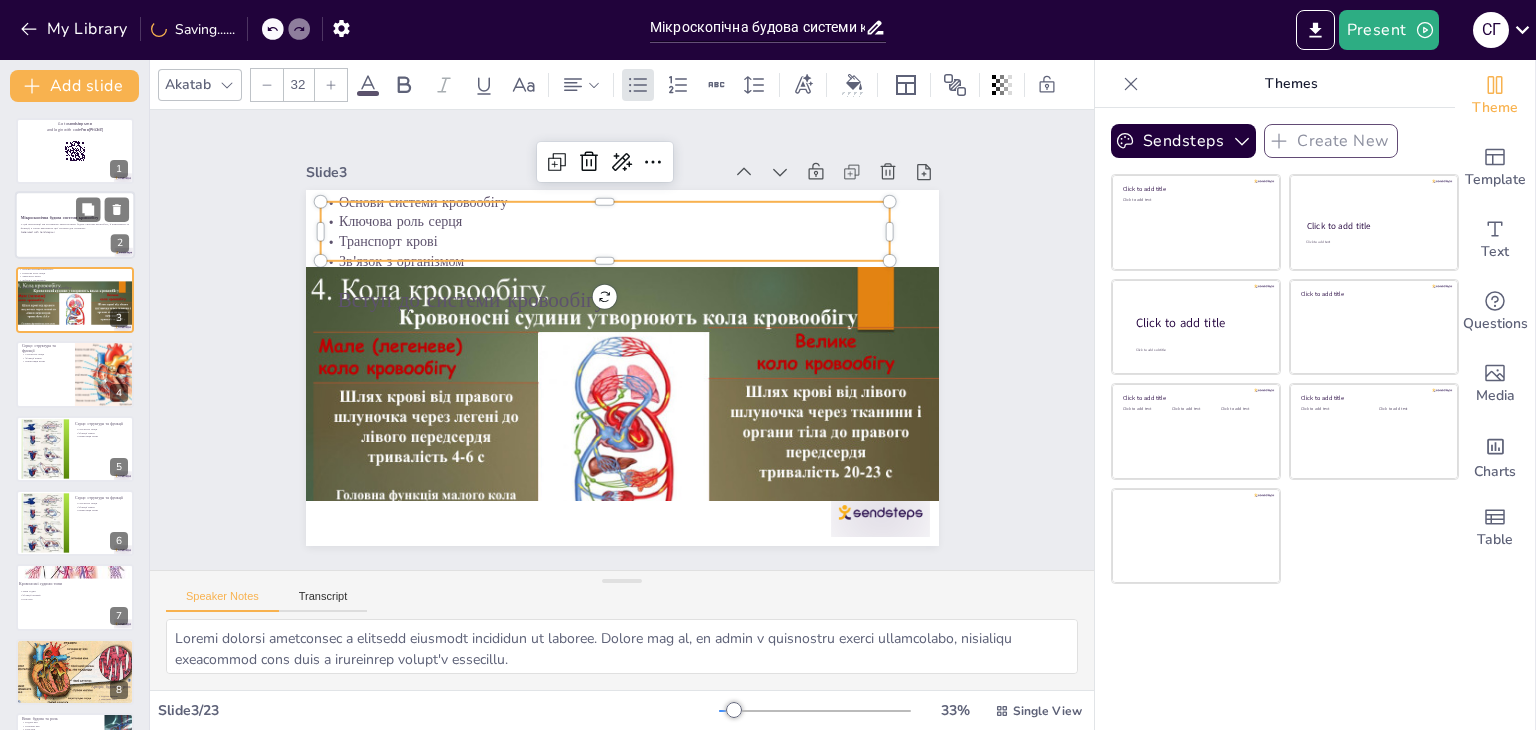 click at bounding box center [75, 226] 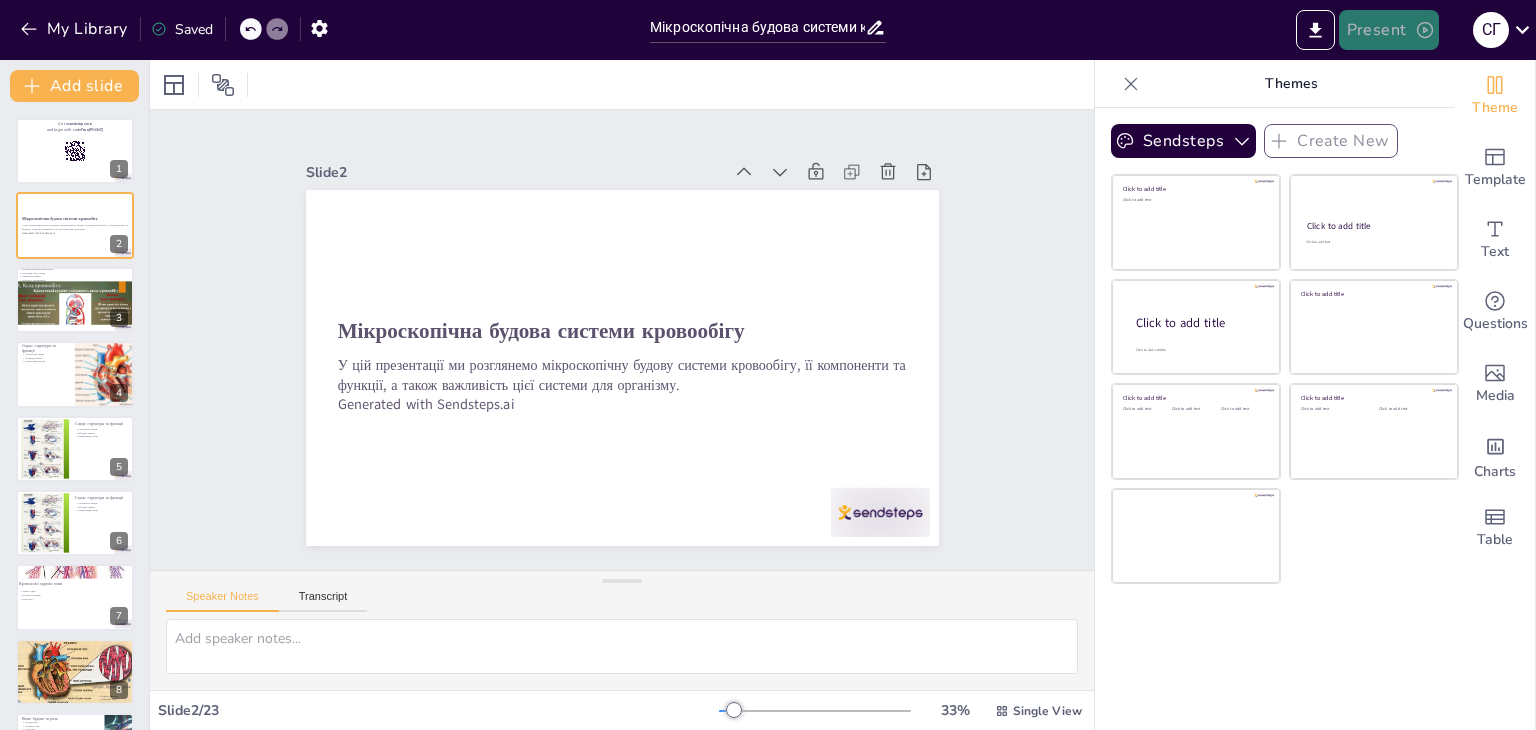 click on "Present" at bounding box center [1389, 30] 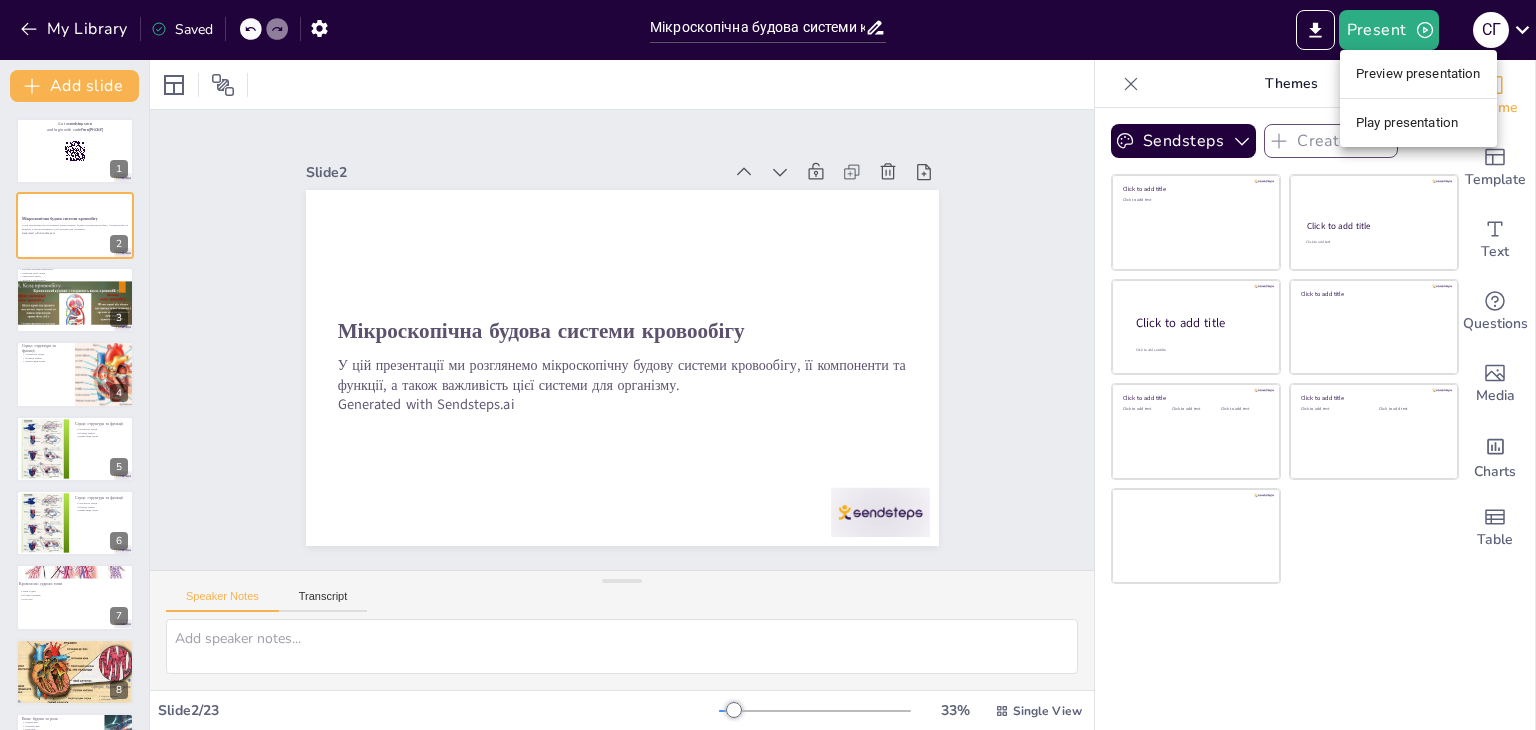 click at bounding box center (768, 365) 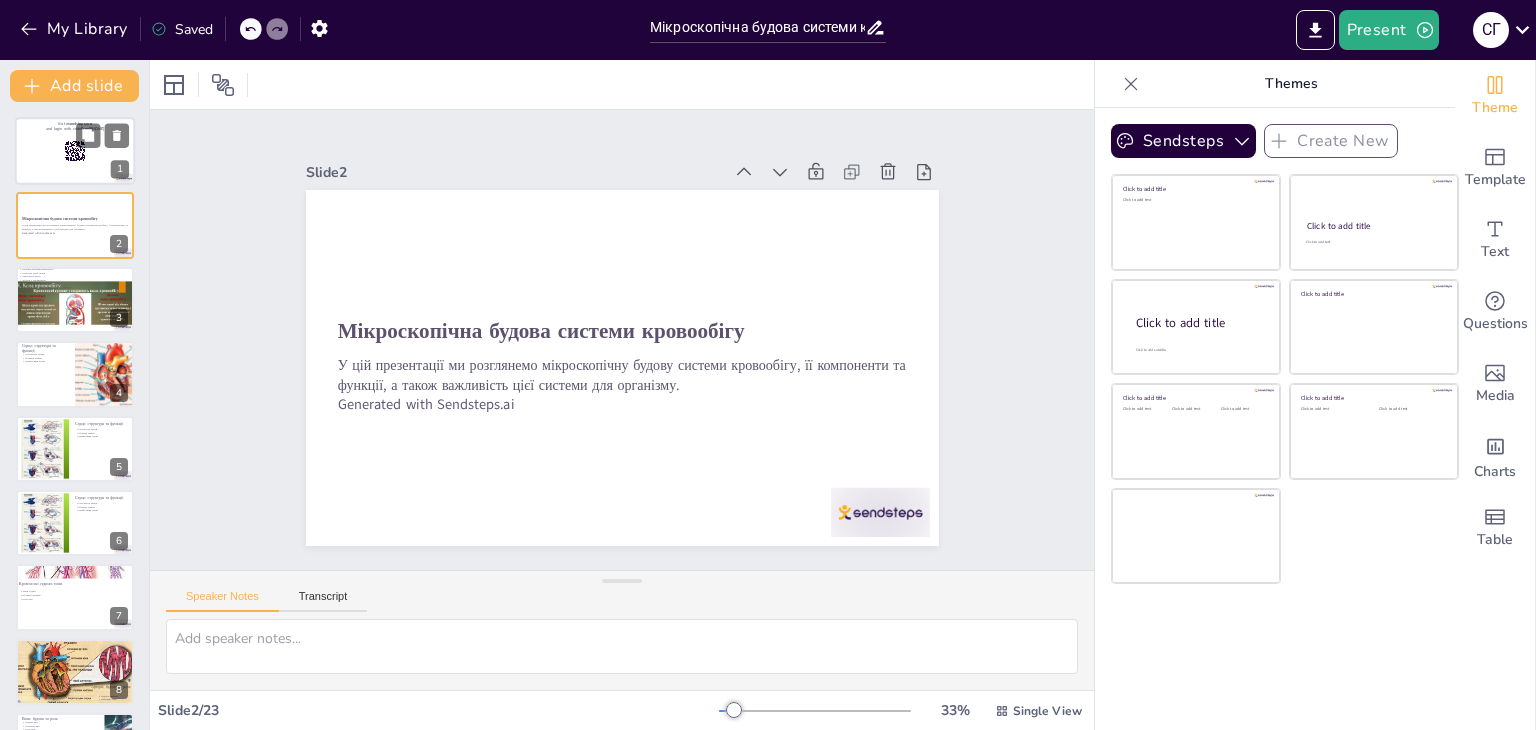 click at bounding box center [75, 151] 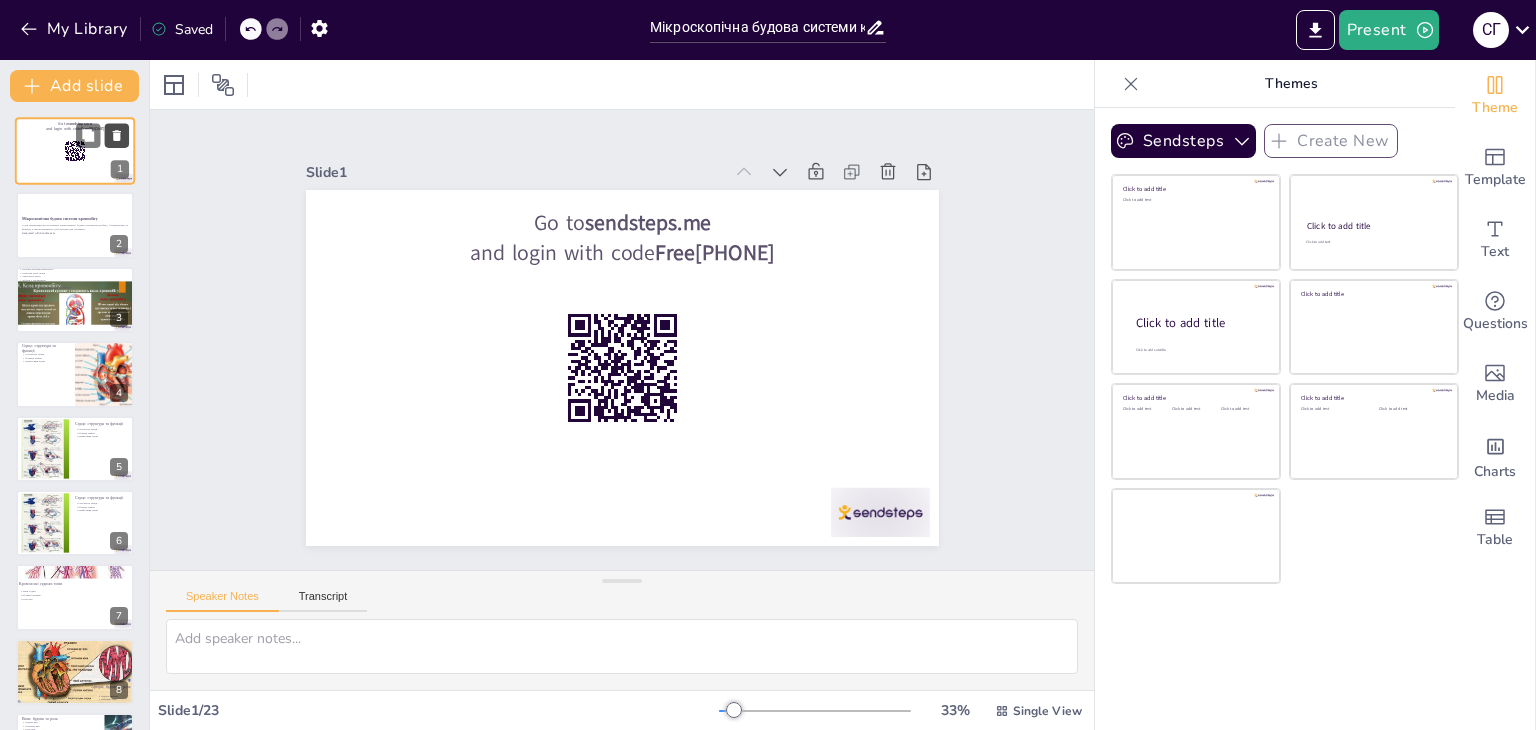 checkbox on "true" 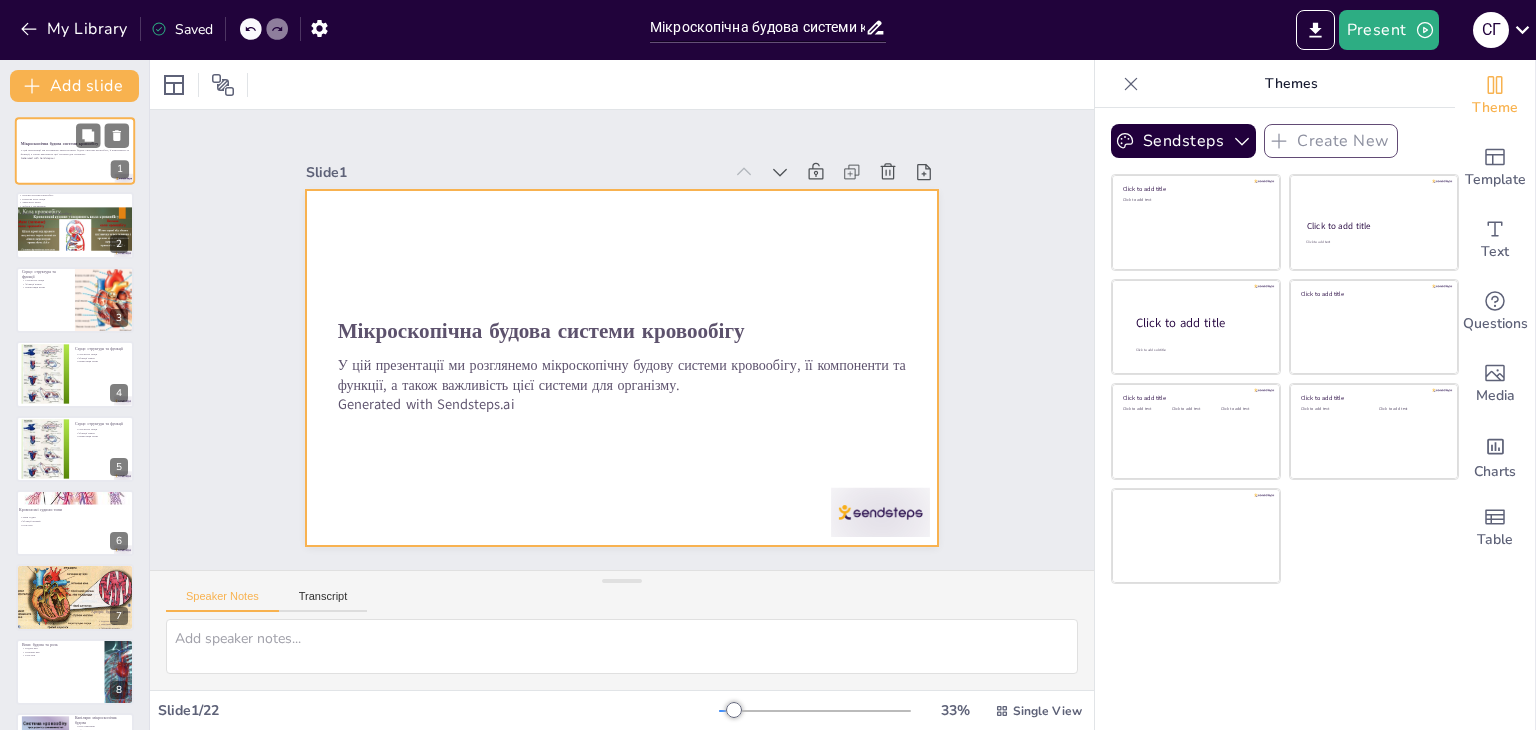 click at bounding box center [75, 151] 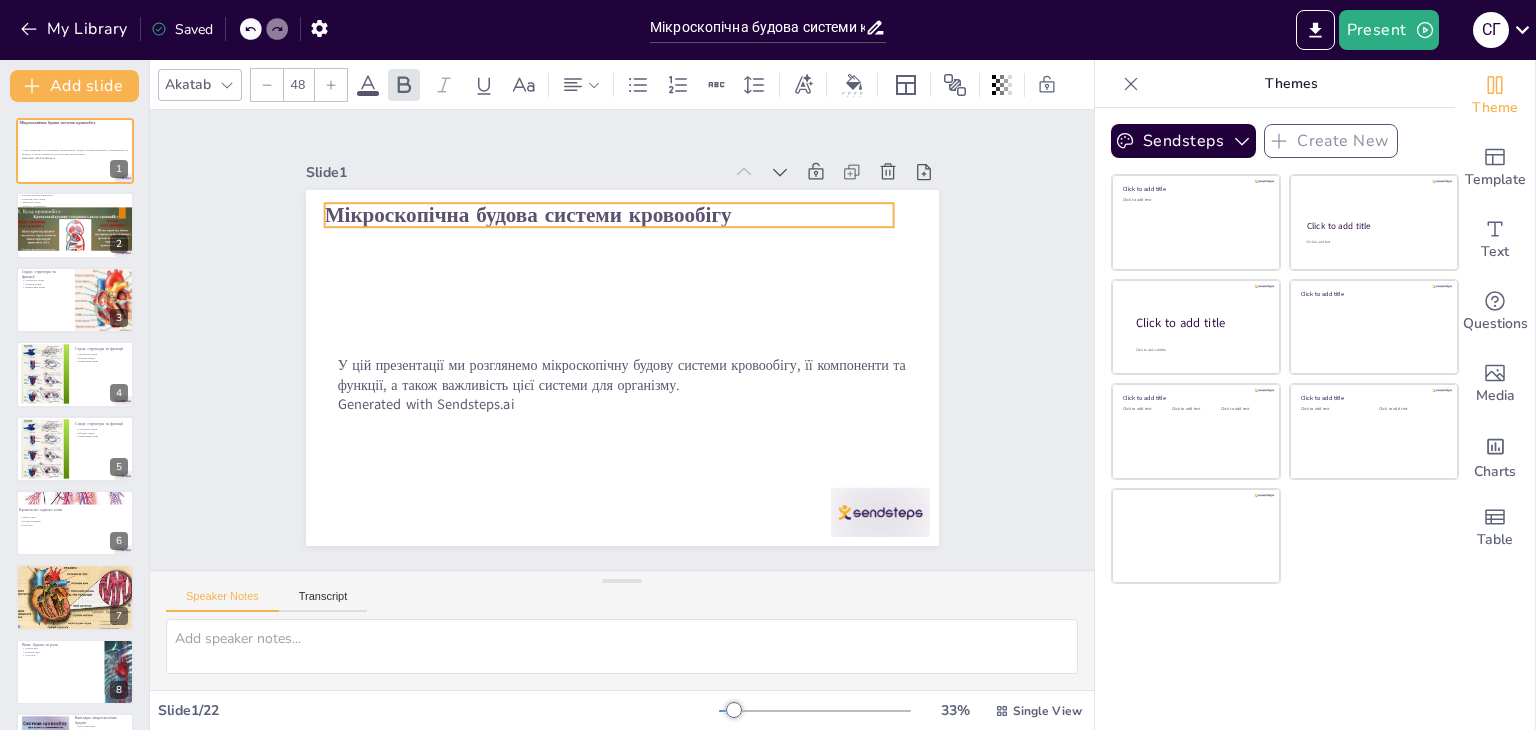 drag, startPoint x: 497, startPoint y: 329, endPoint x: 470, endPoint y: 273, distance: 62.169125 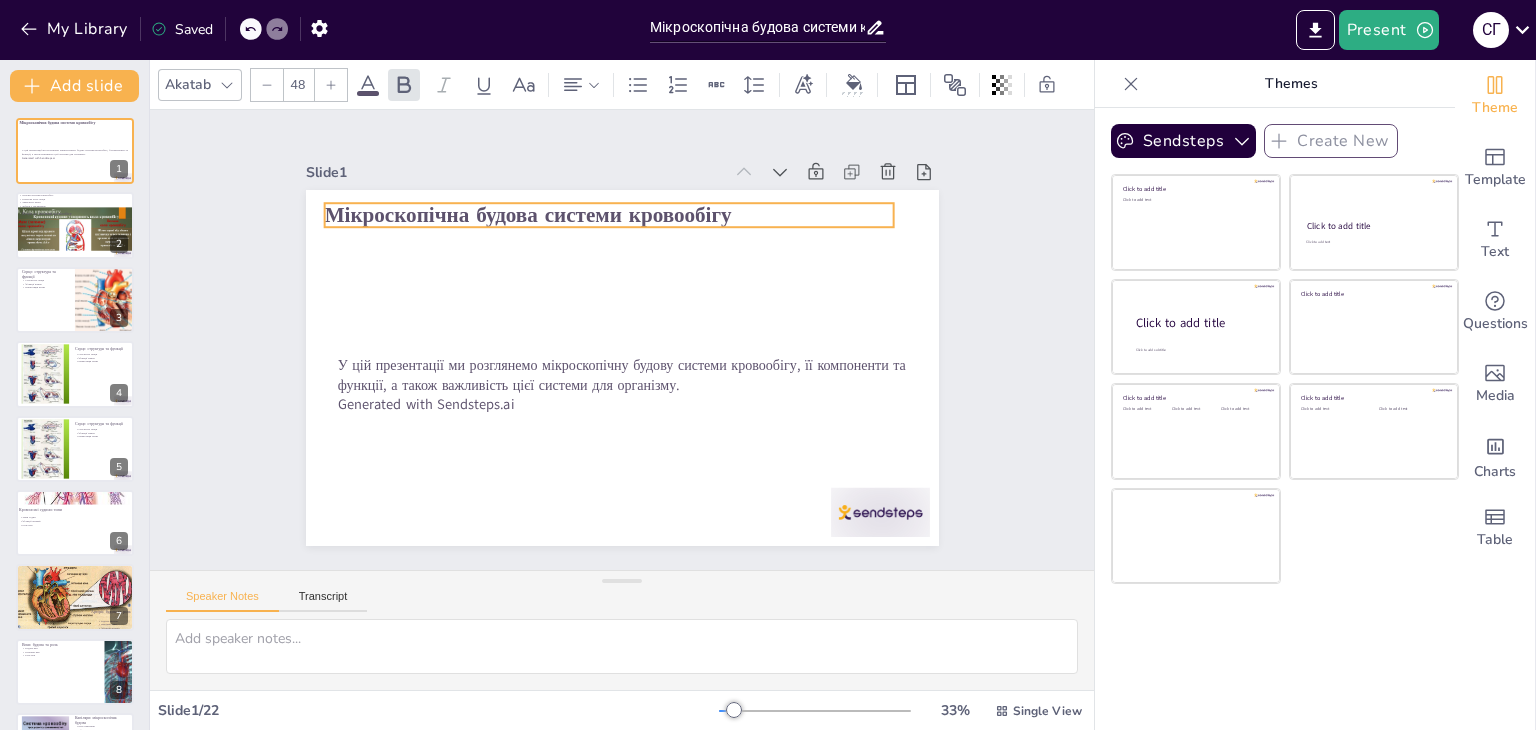 click on "Мікроскопічна будова системи кровообігу" at bounding box center [698, 202] 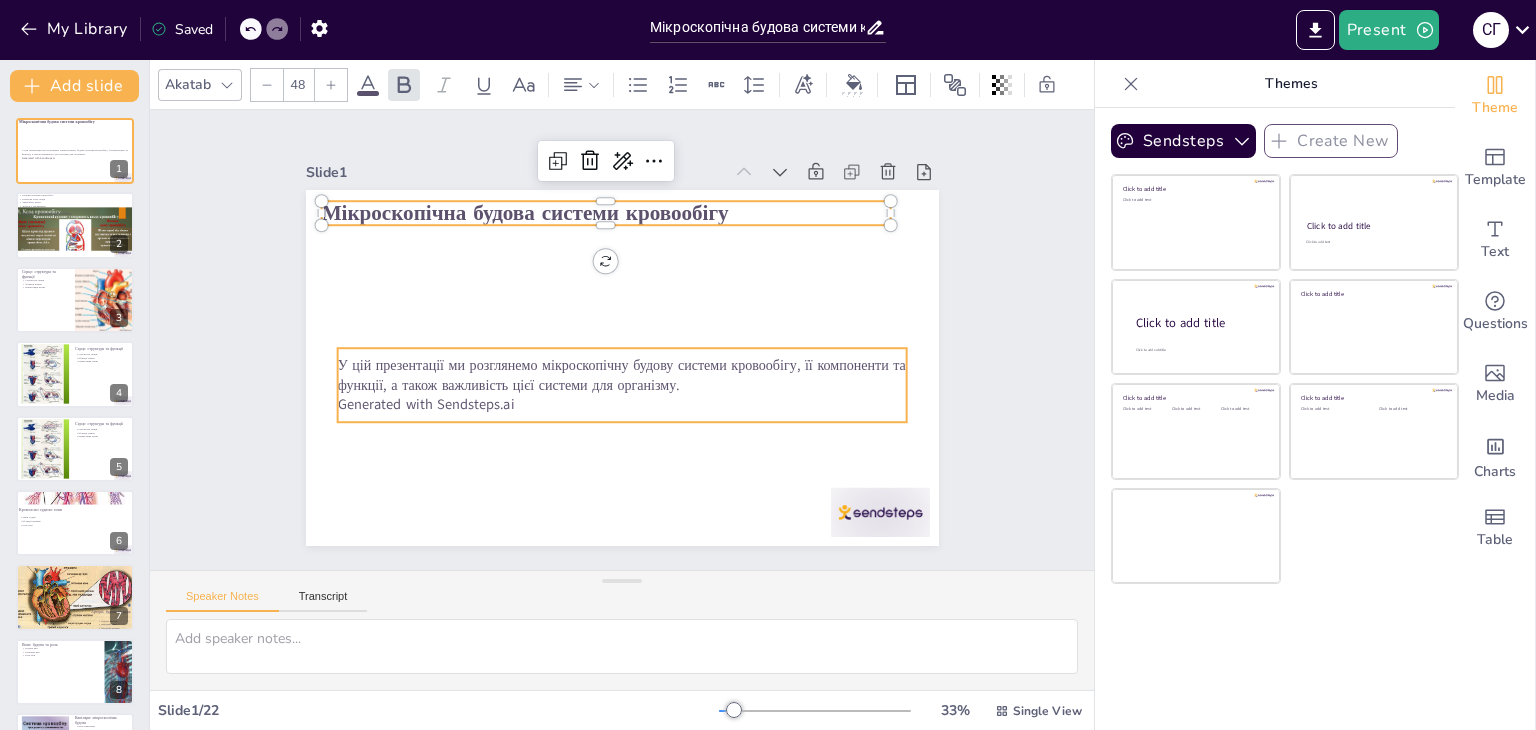 checkbox on "true" 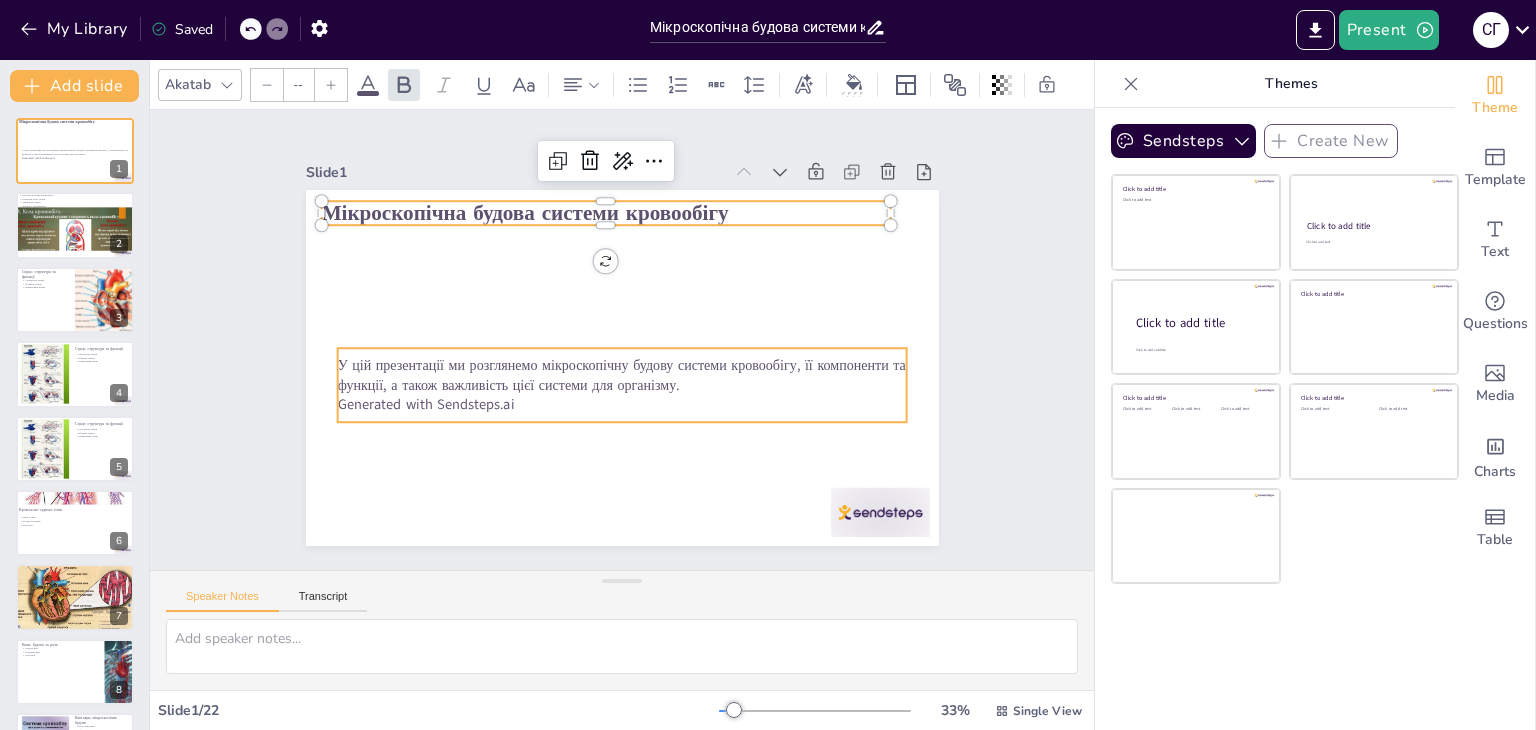 type on "32" 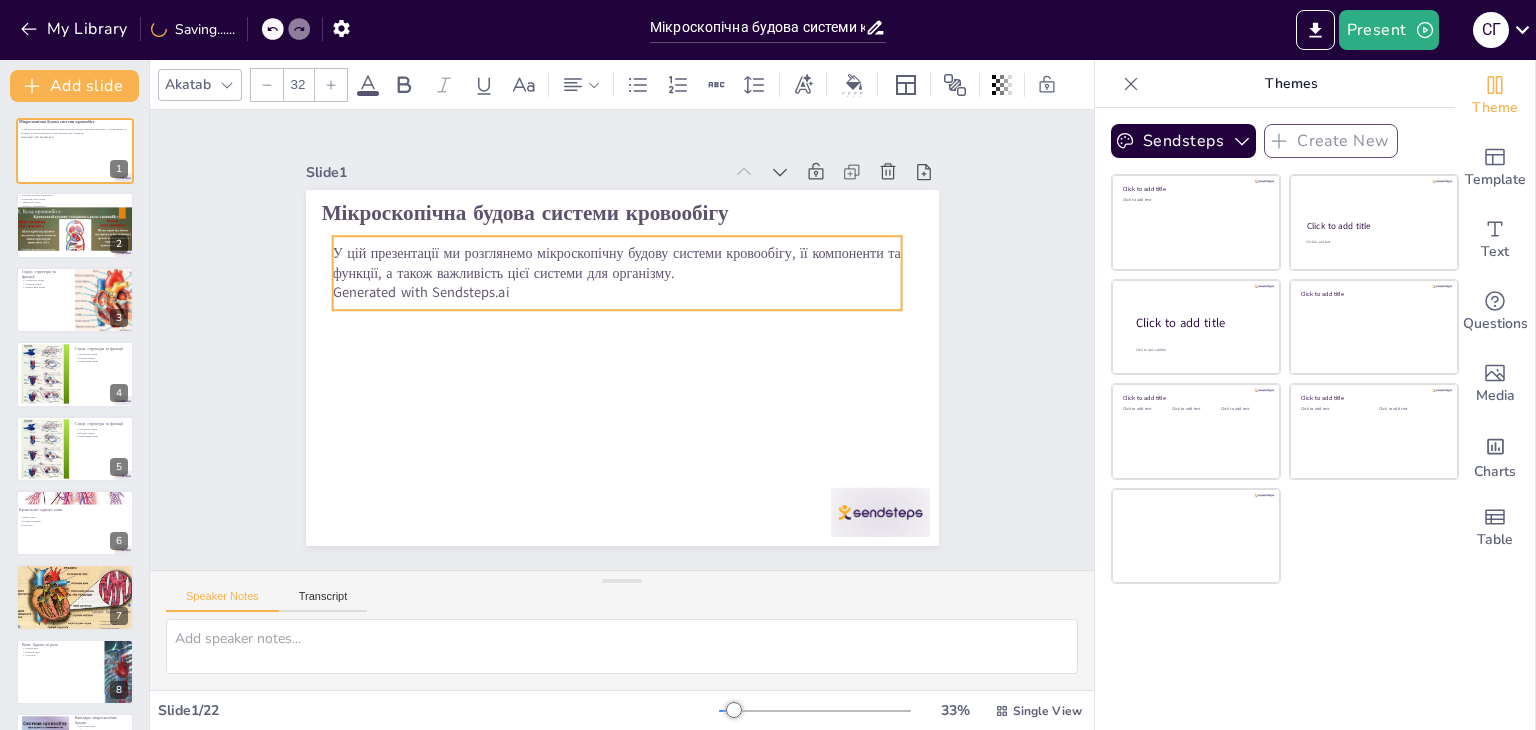 drag, startPoint x: 449, startPoint y: 385, endPoint x: 444, endPoint y: 273, distance: 112.11155 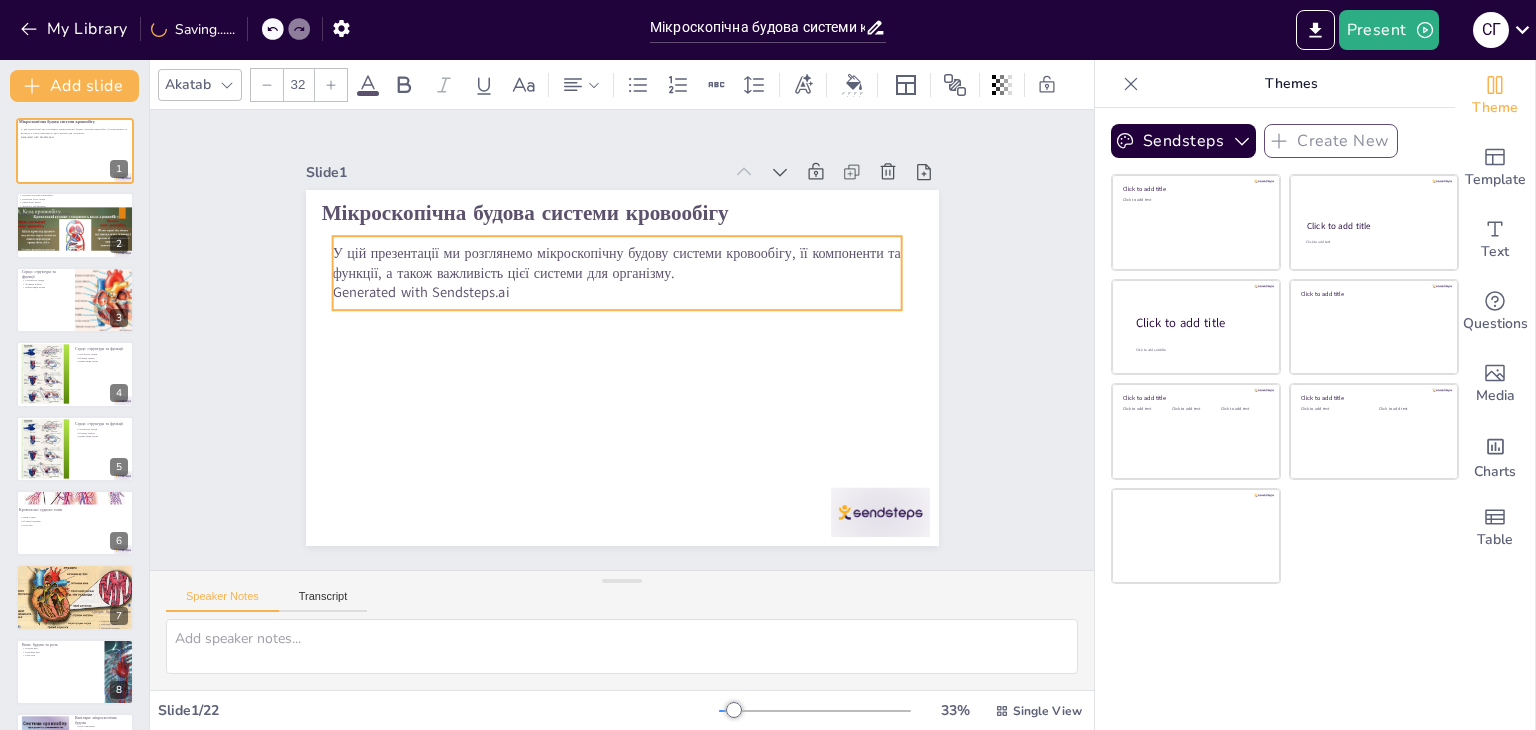 click on "У цій презентації ми розглянемо мікроскопічну будову системи кровообігу, її компоненти та функції, а також важливість цієї системи для організму." at bounding box center (656, 270) 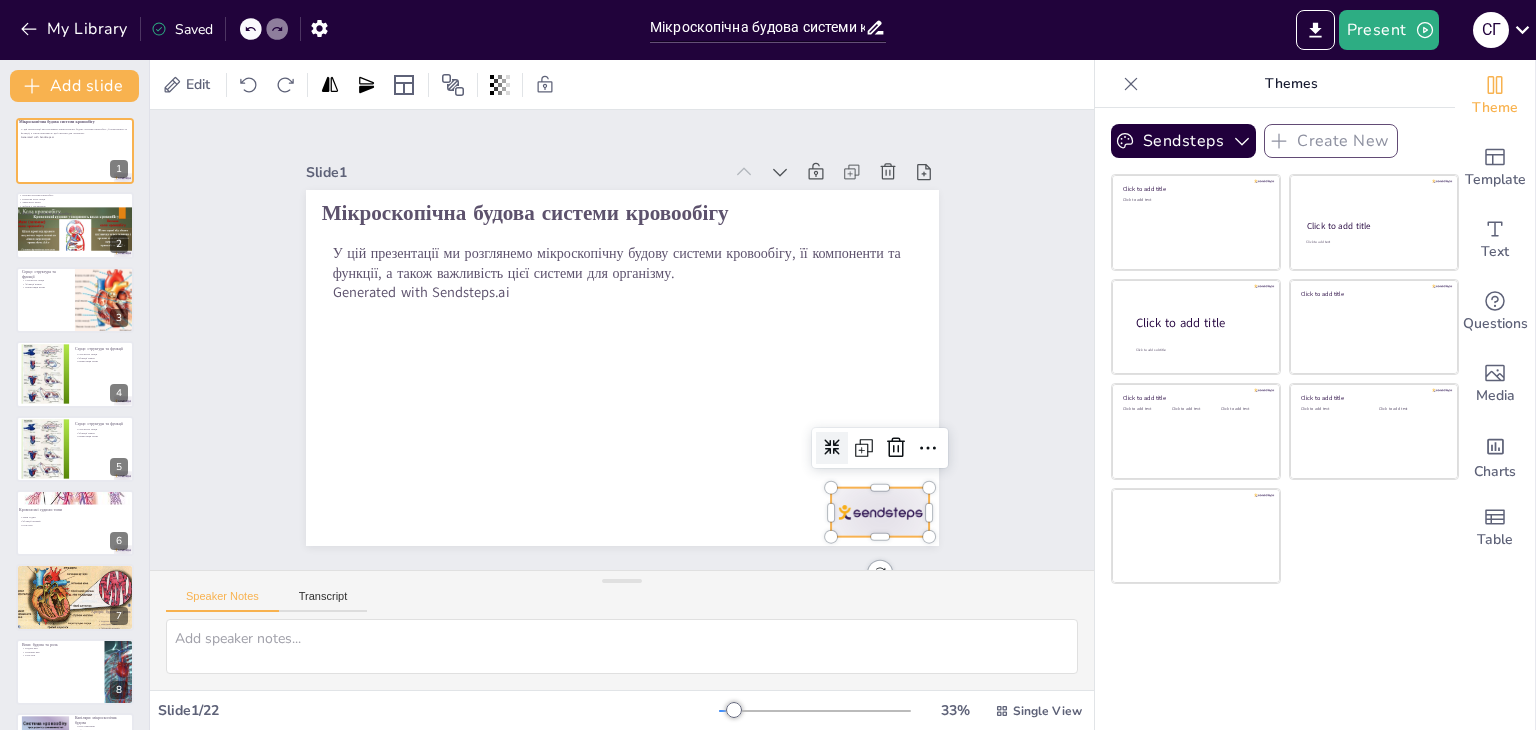 click at bounding box center [405, 117] 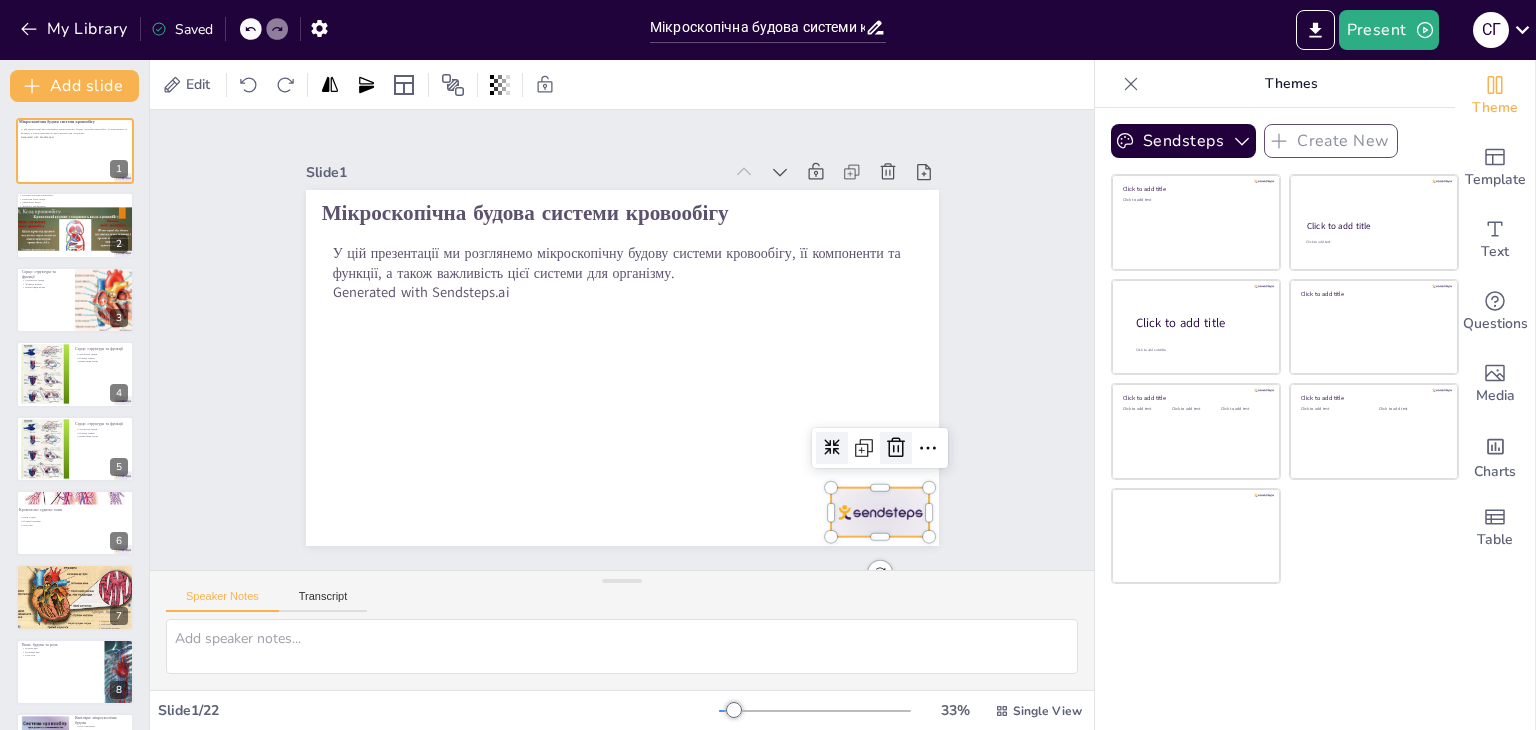 click at bounding box center [725, 615] 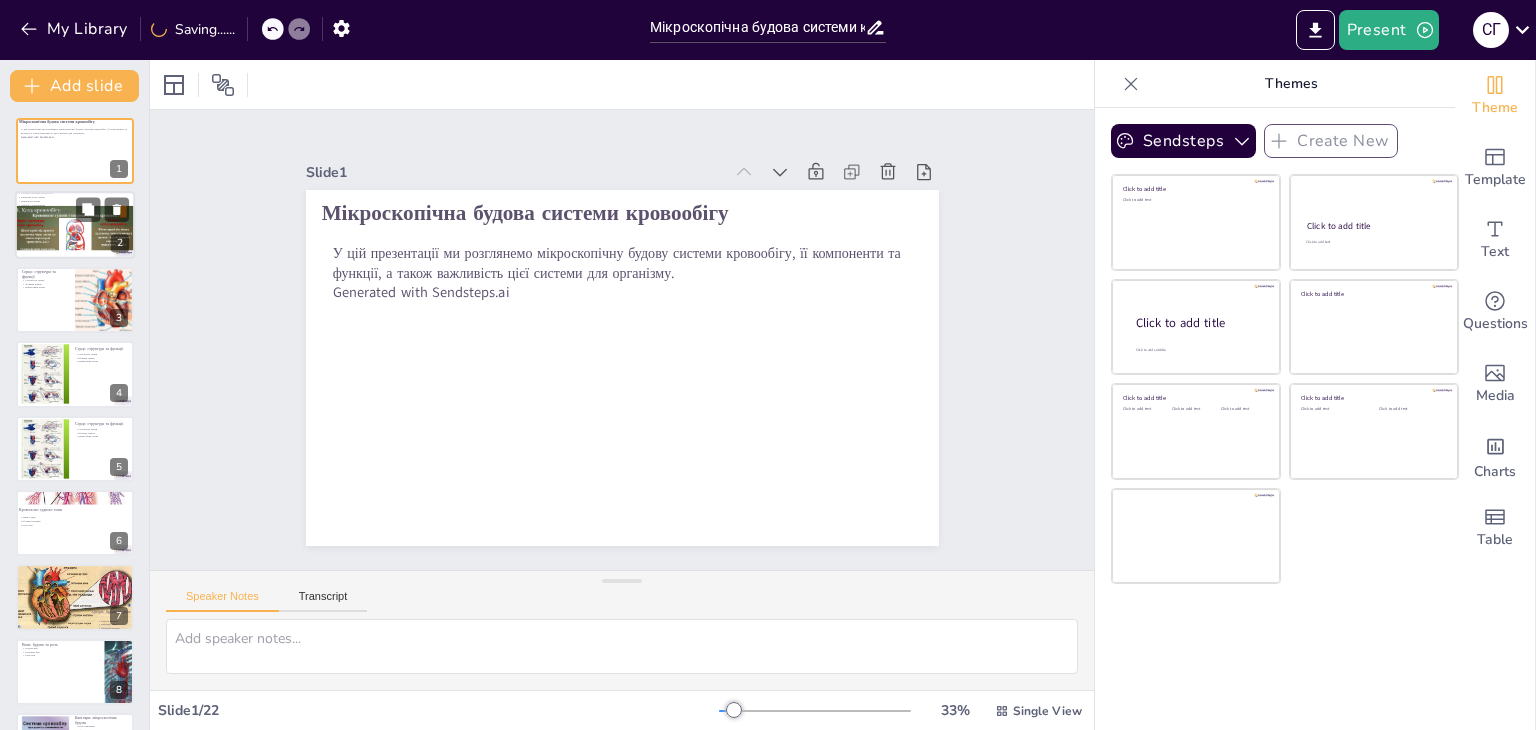 checkbox on "true" 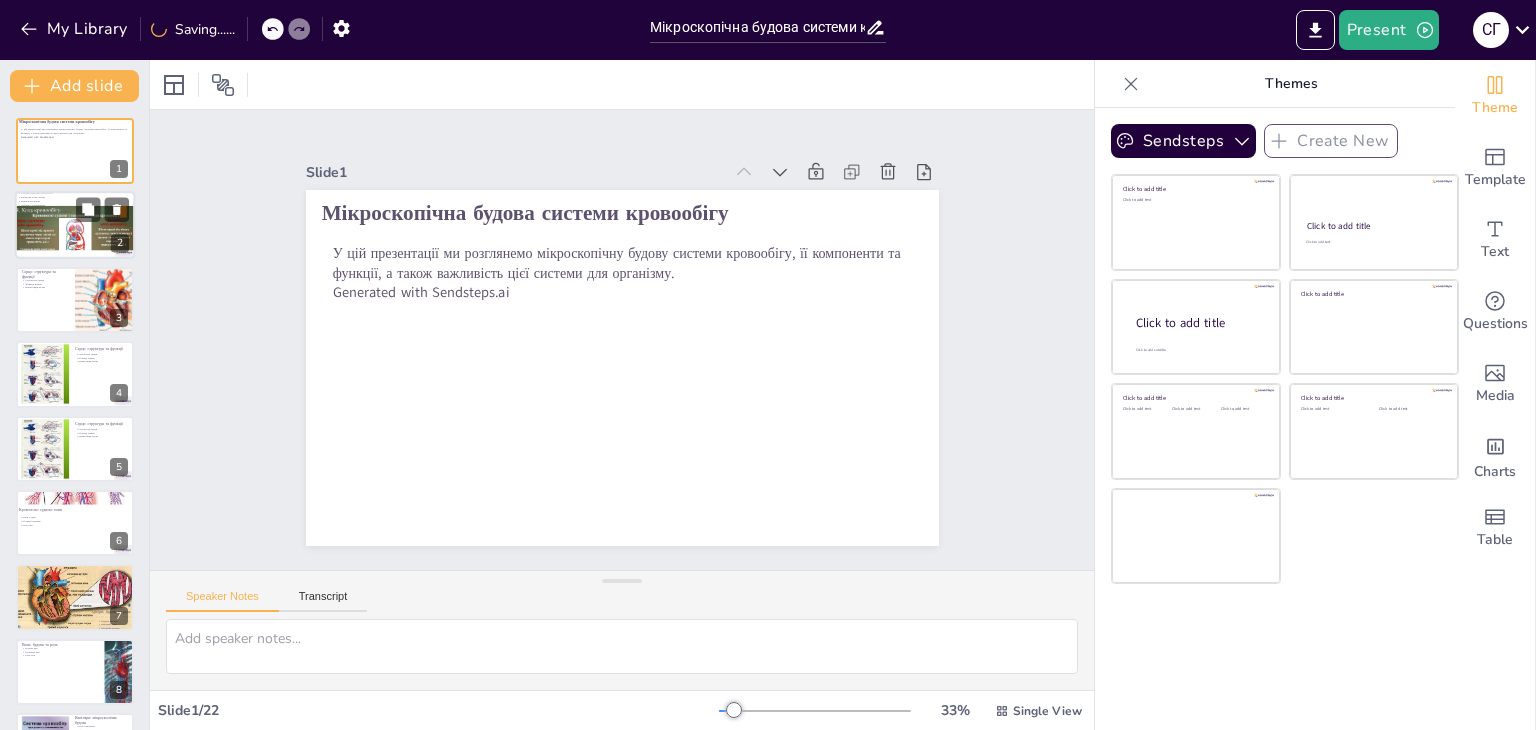 click at bounding box center [76, 242] 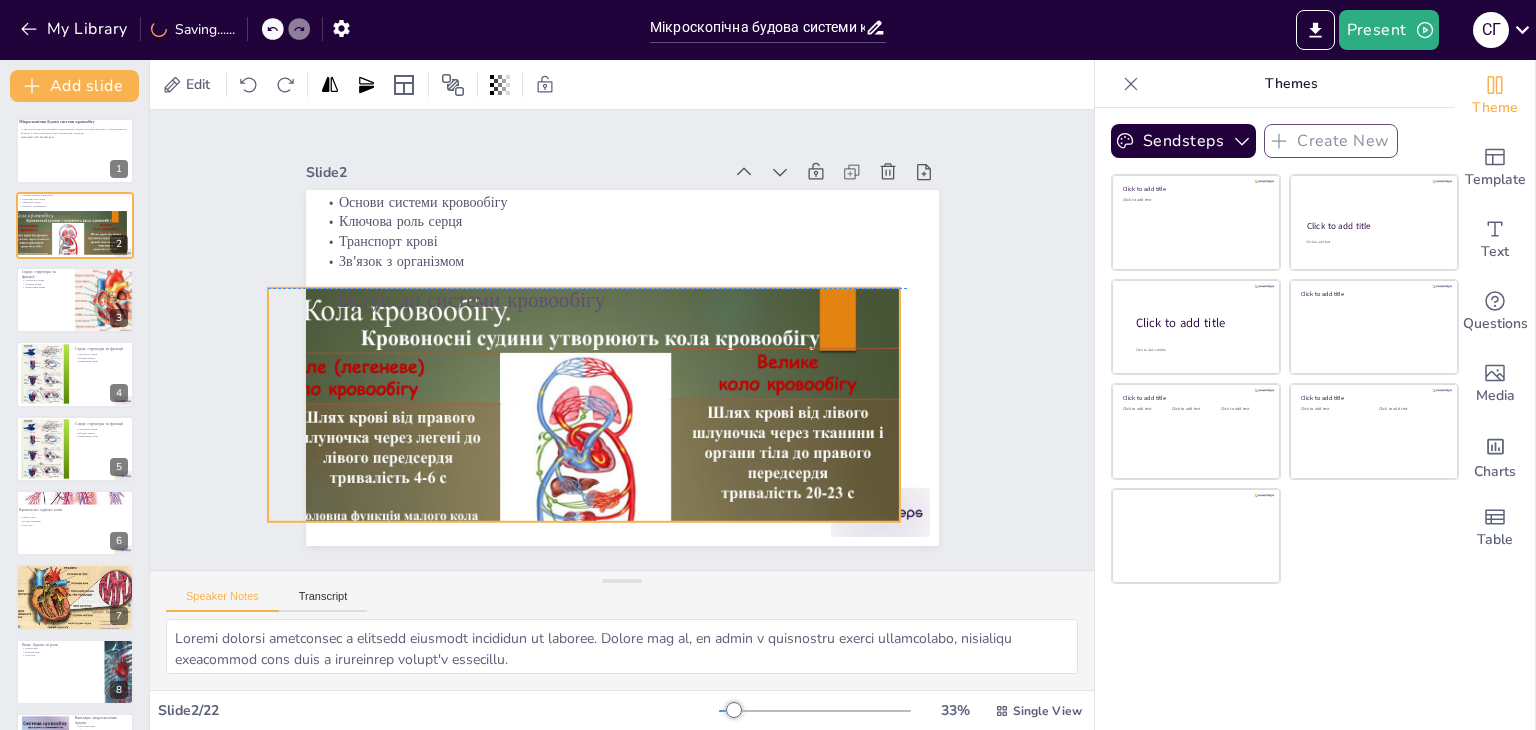 drag, startPoint x: 575, startPoint y: 388, endPoint x: 537, endPoint y: 406, distance: 42.047592 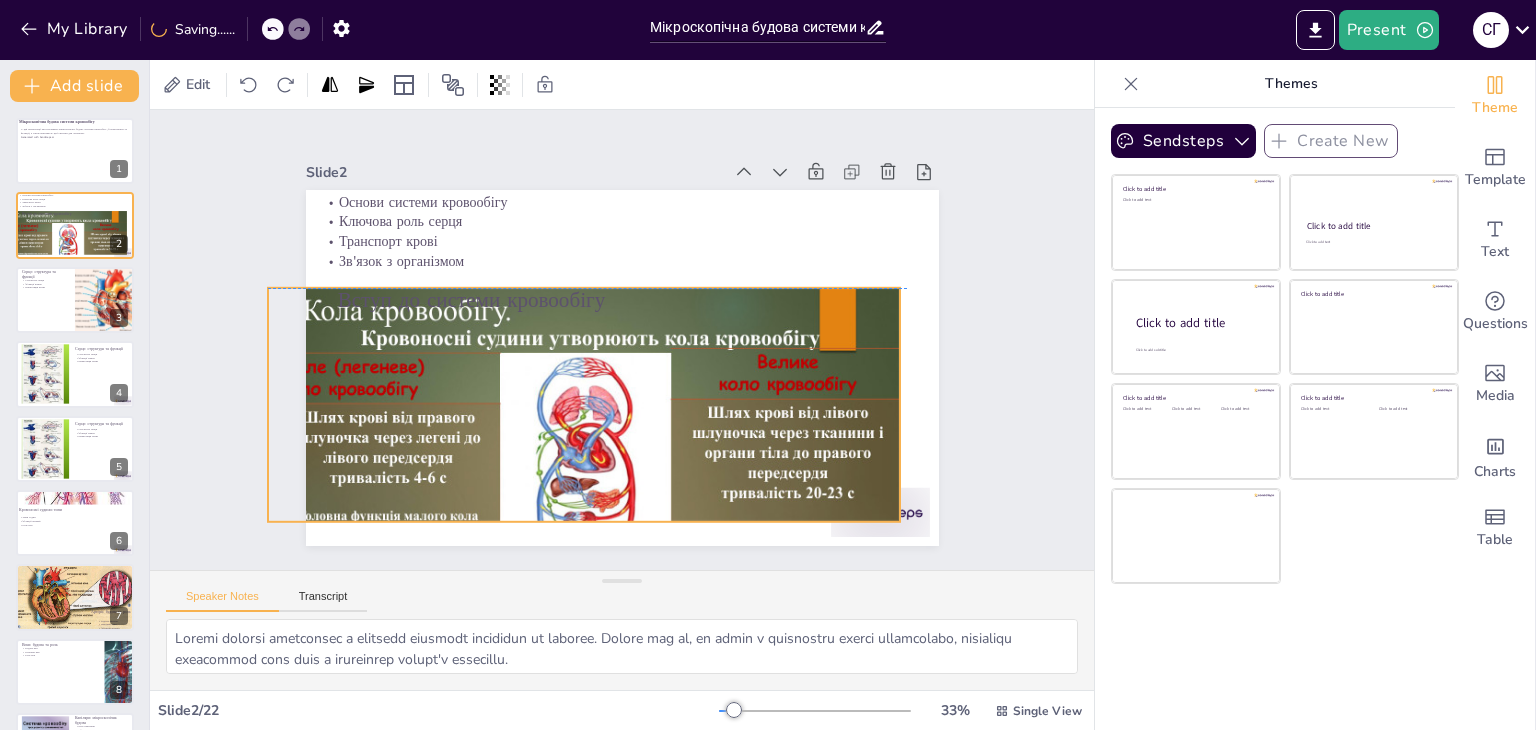 click at bounding box center [488, 380] 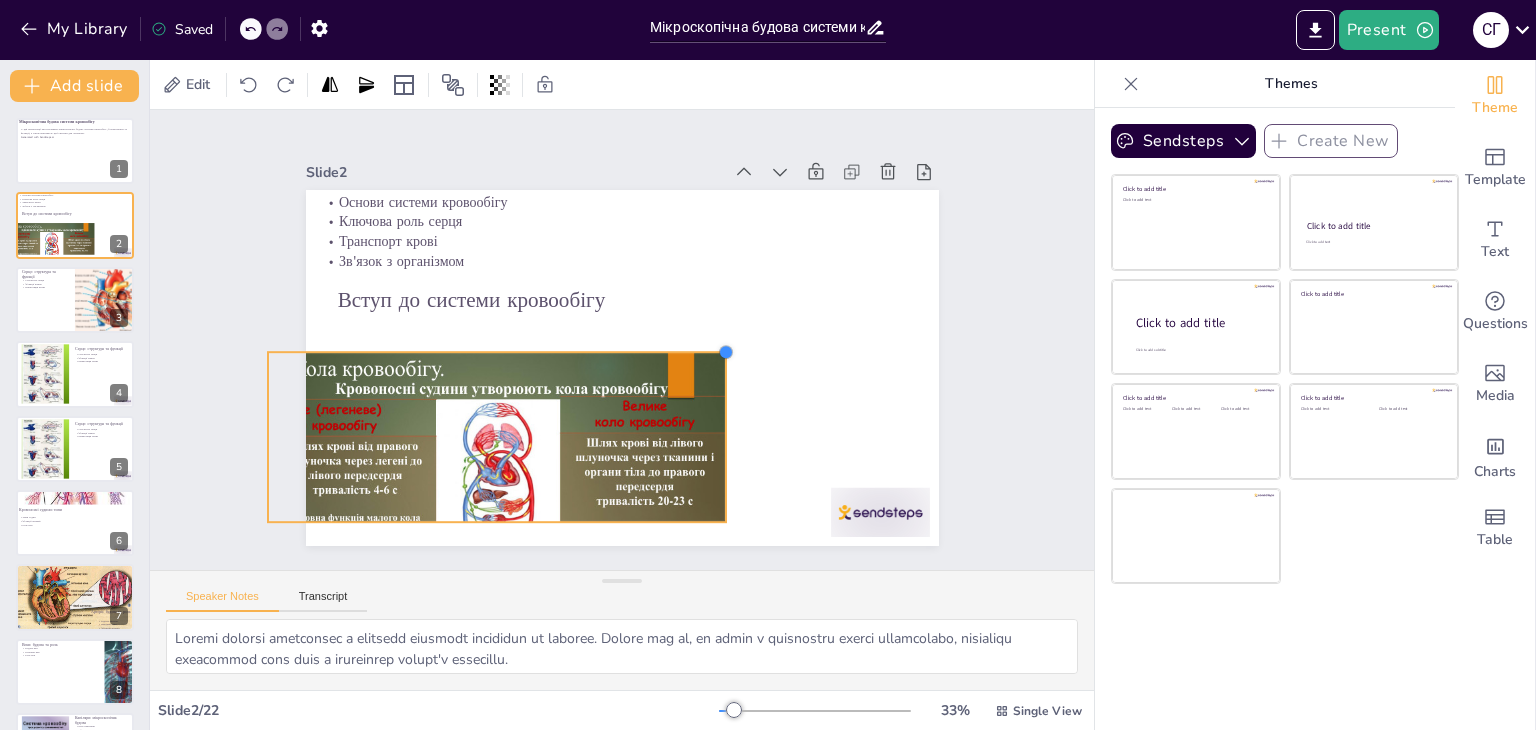drag, startPoint x: 880, startPoint y: 281, endPoint x: 706, endPoint y: 393, distance: 206.92995 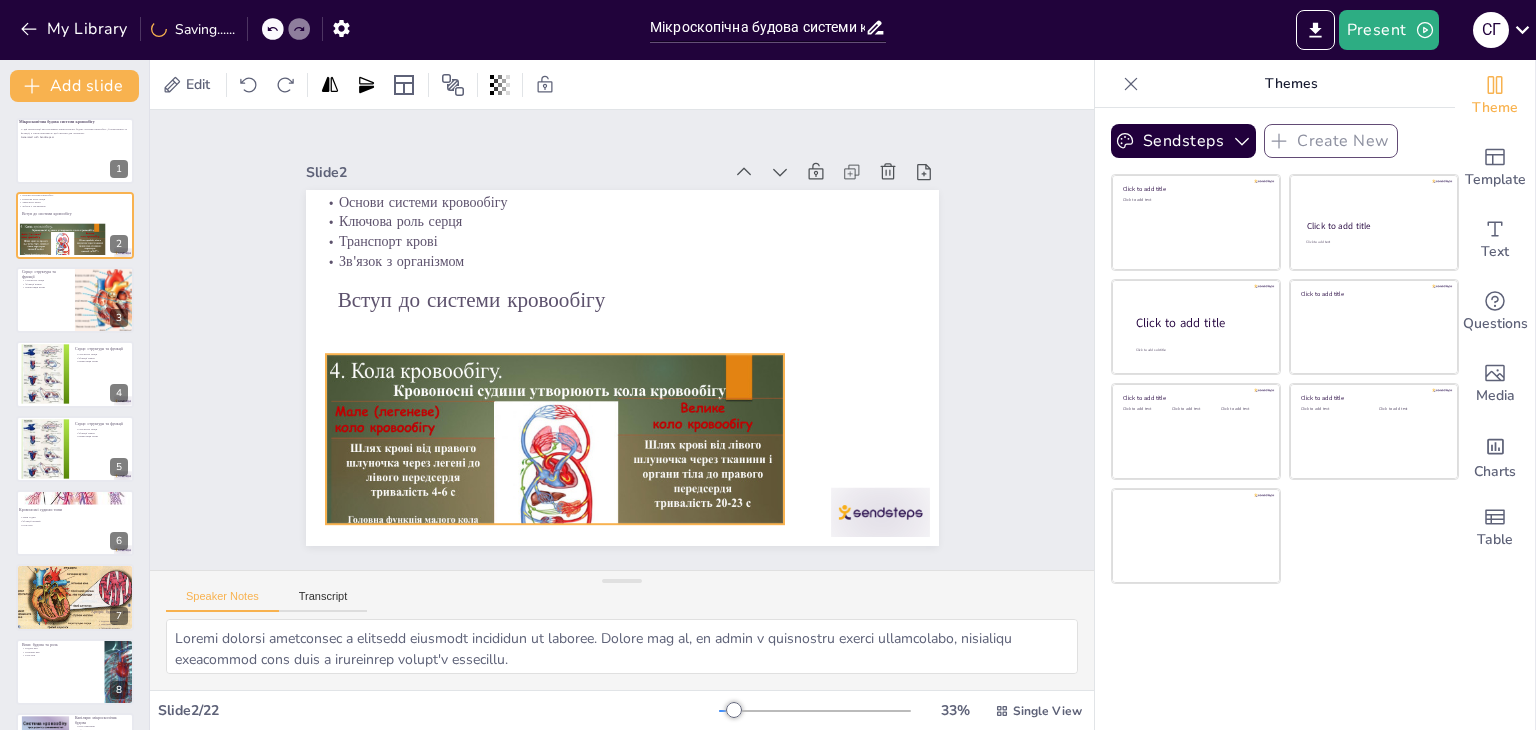 drag, startPoint x: 496, startPoint y: 417, endPoint x: 554, endPoint y: 419, distance: 58.034473 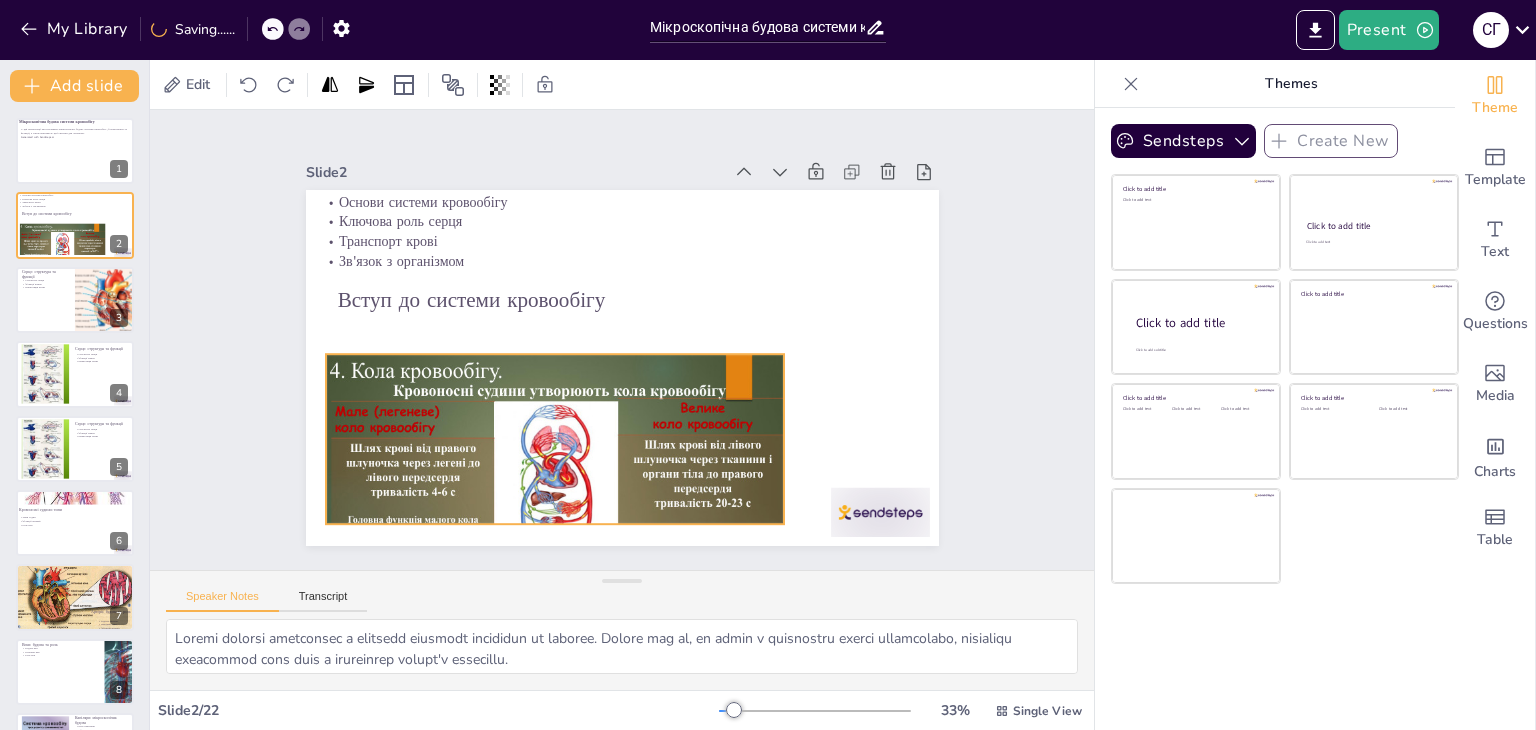 click at bounding box center [482, 425] 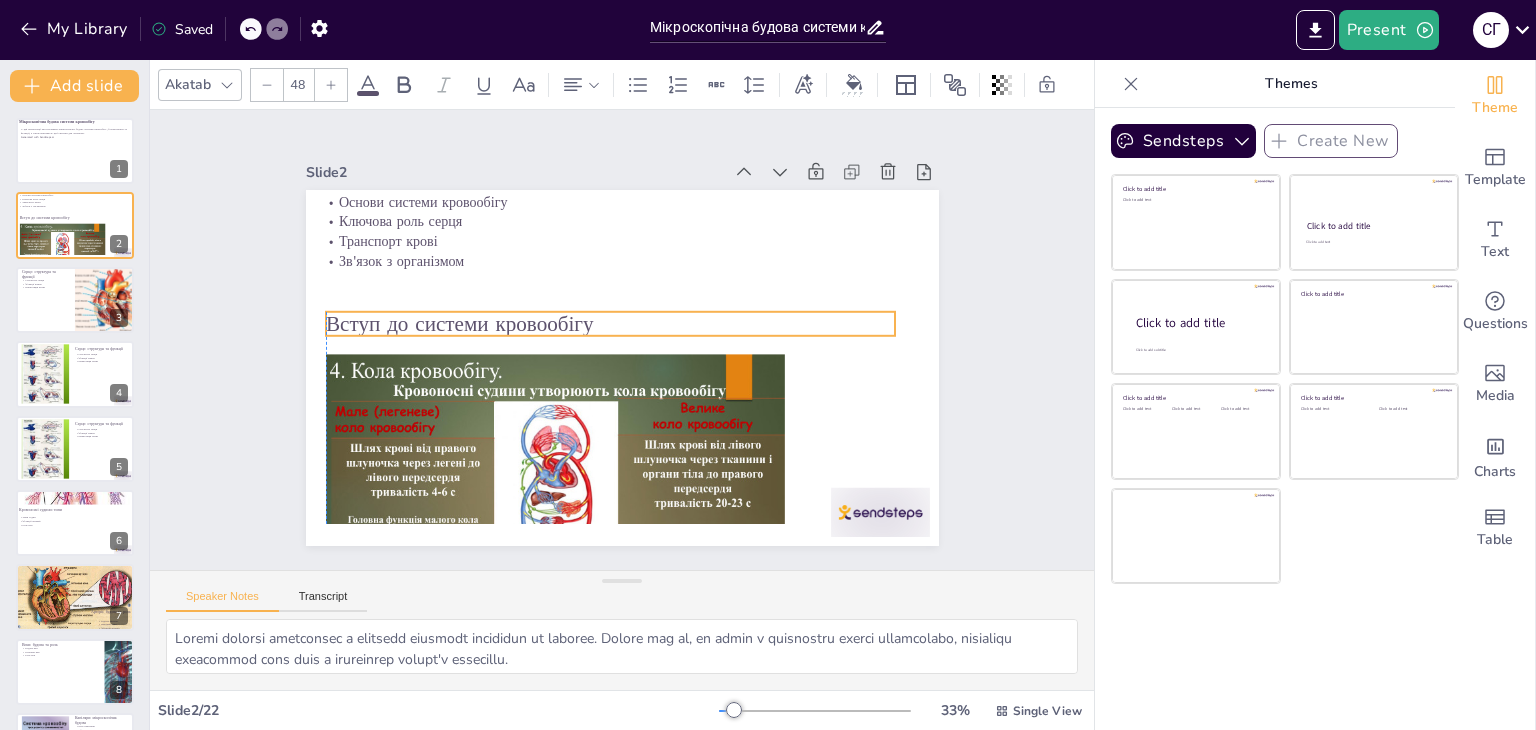 drag, startPoint x: 447, startPoint y: 301, endPoint x: 433, endPoint y: 325, distance: 27.784887 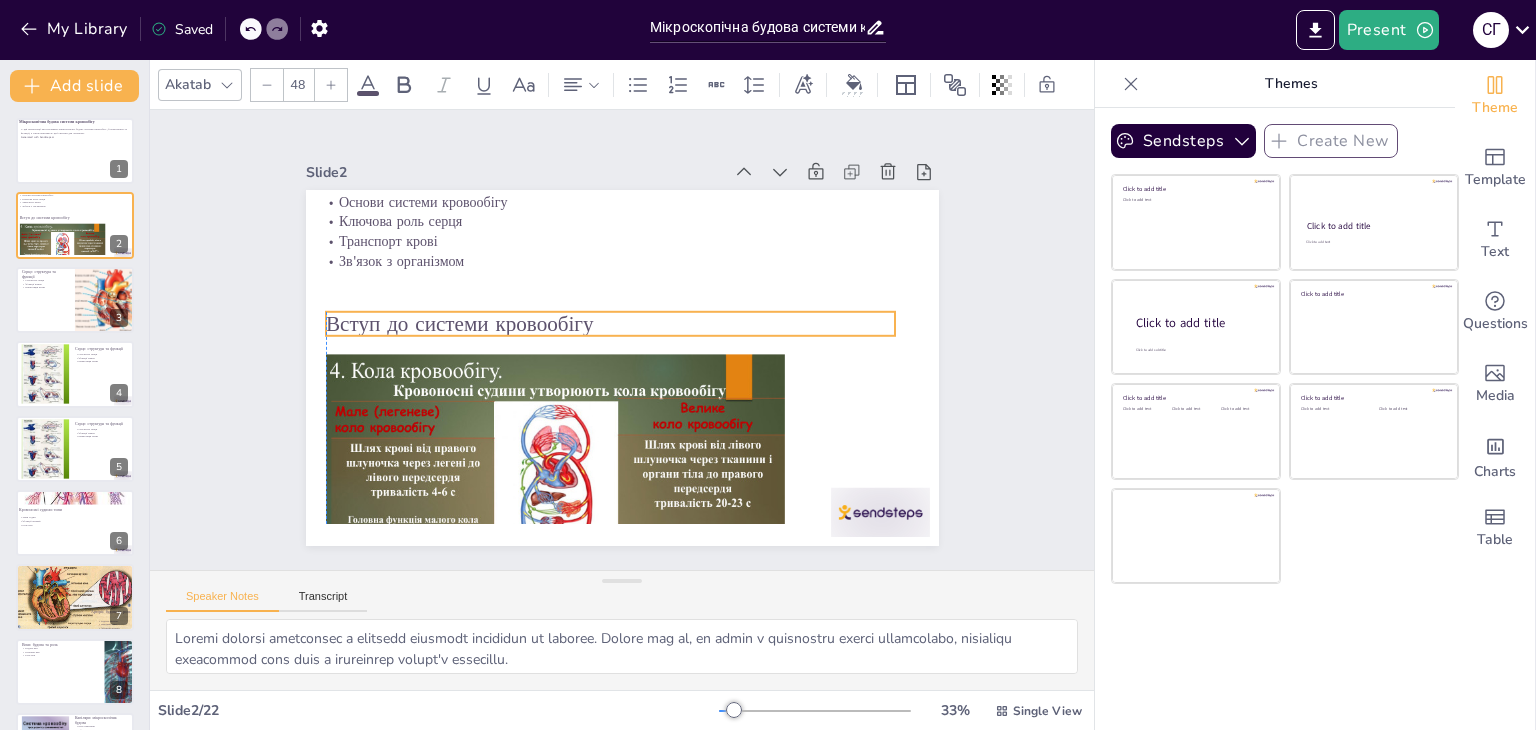 click on "Вступ до системи кровообігу" at bounding box center (639, 330) 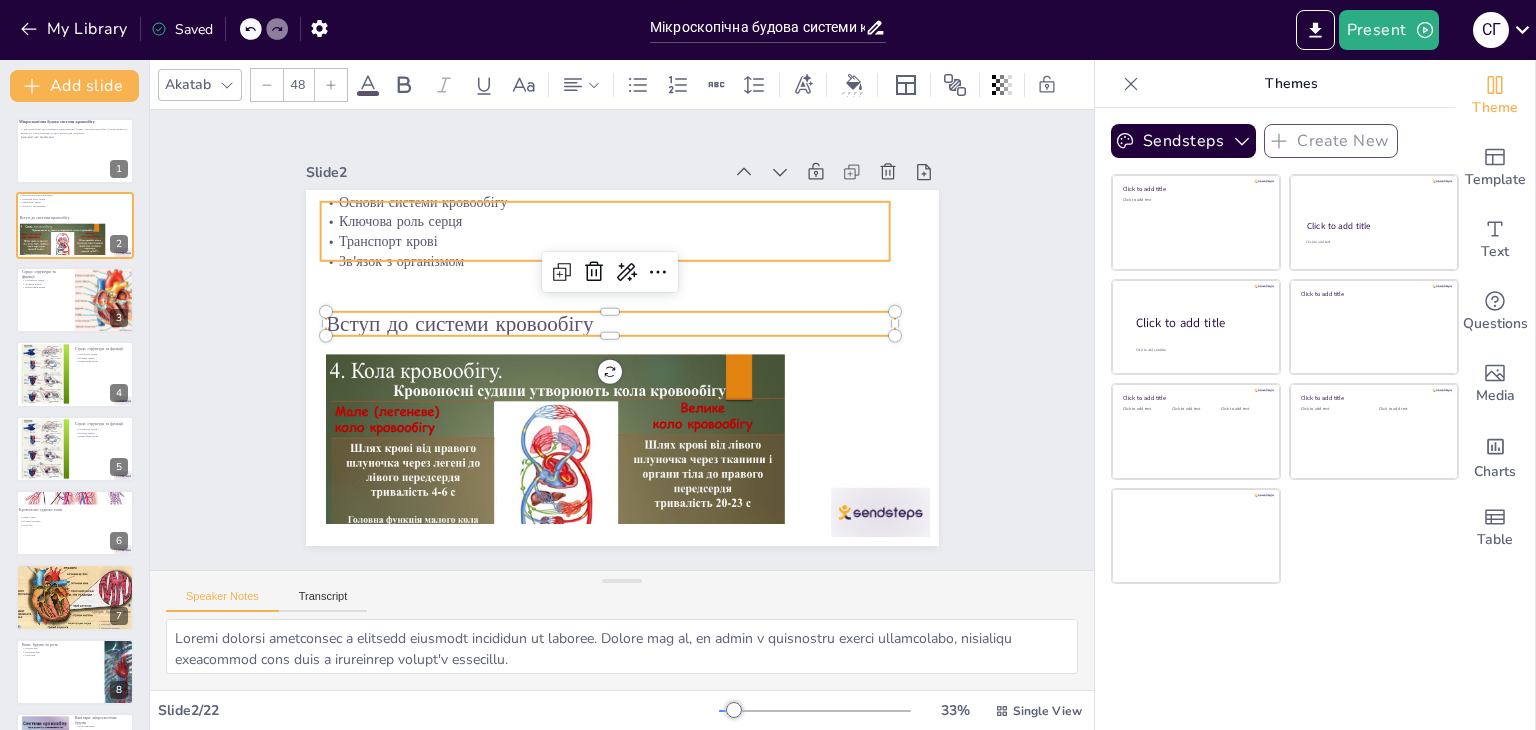 checkbox on "true" 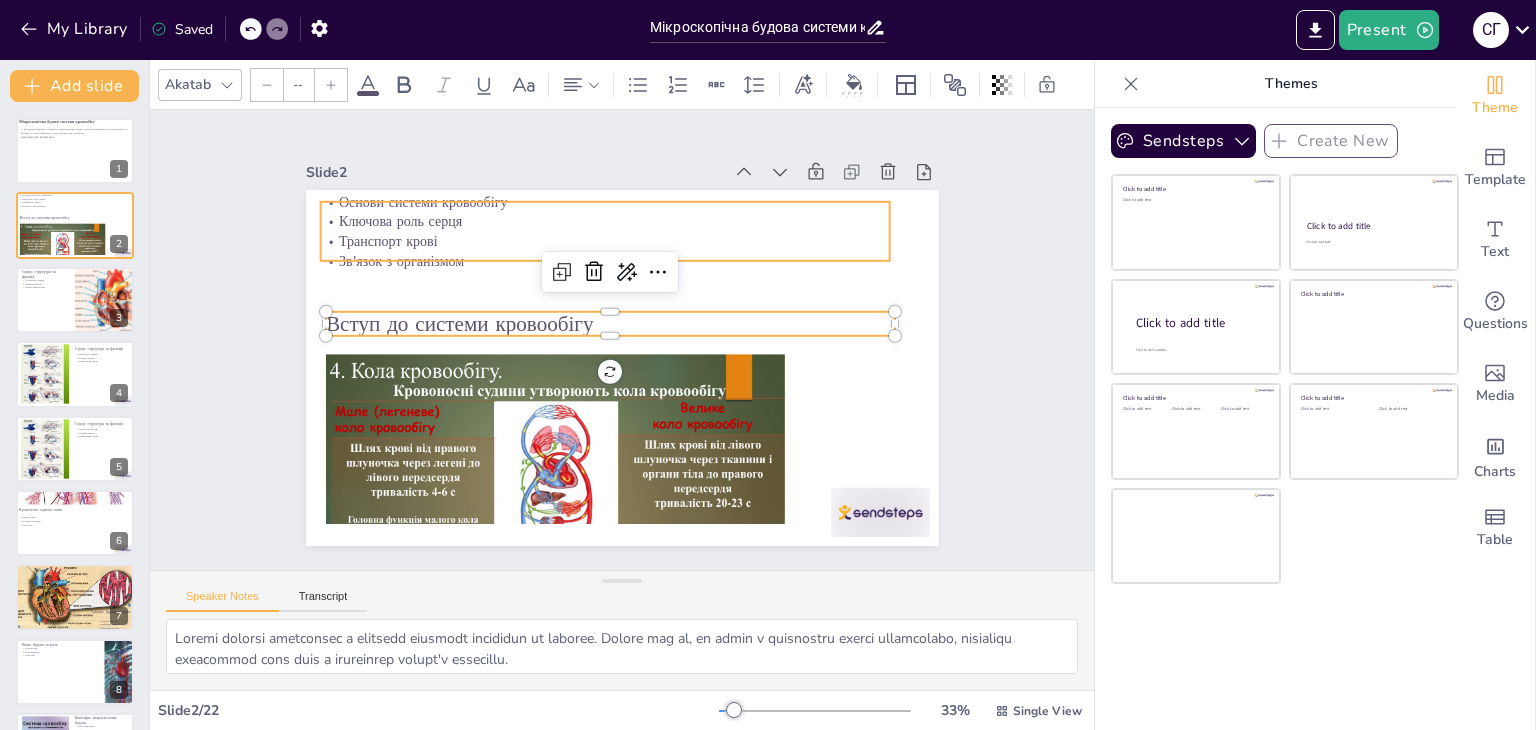 type on "32" 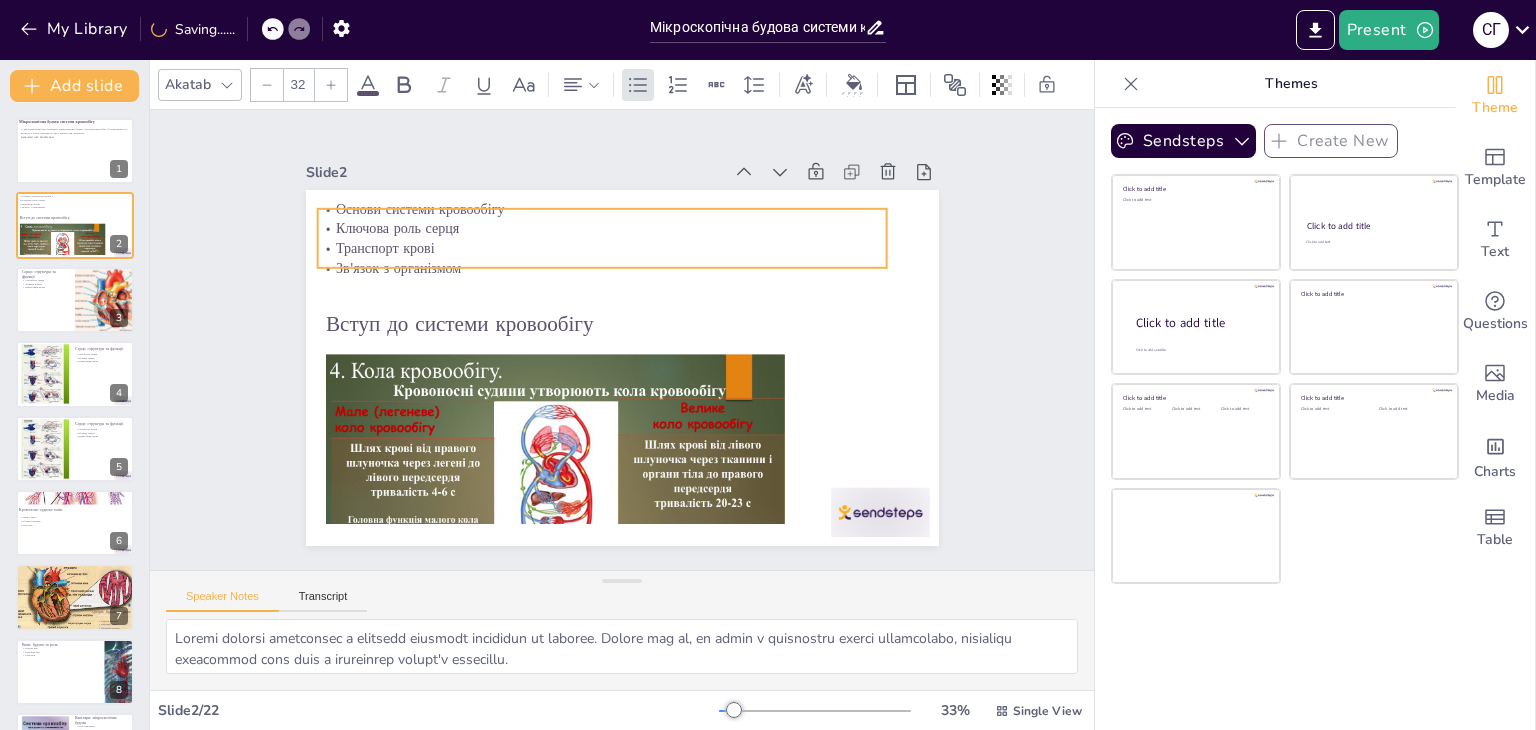 drag, startPoint x: 383, startPoint y: 217, endPoint x: 390, endPoint y: 225, distance: 10.630146 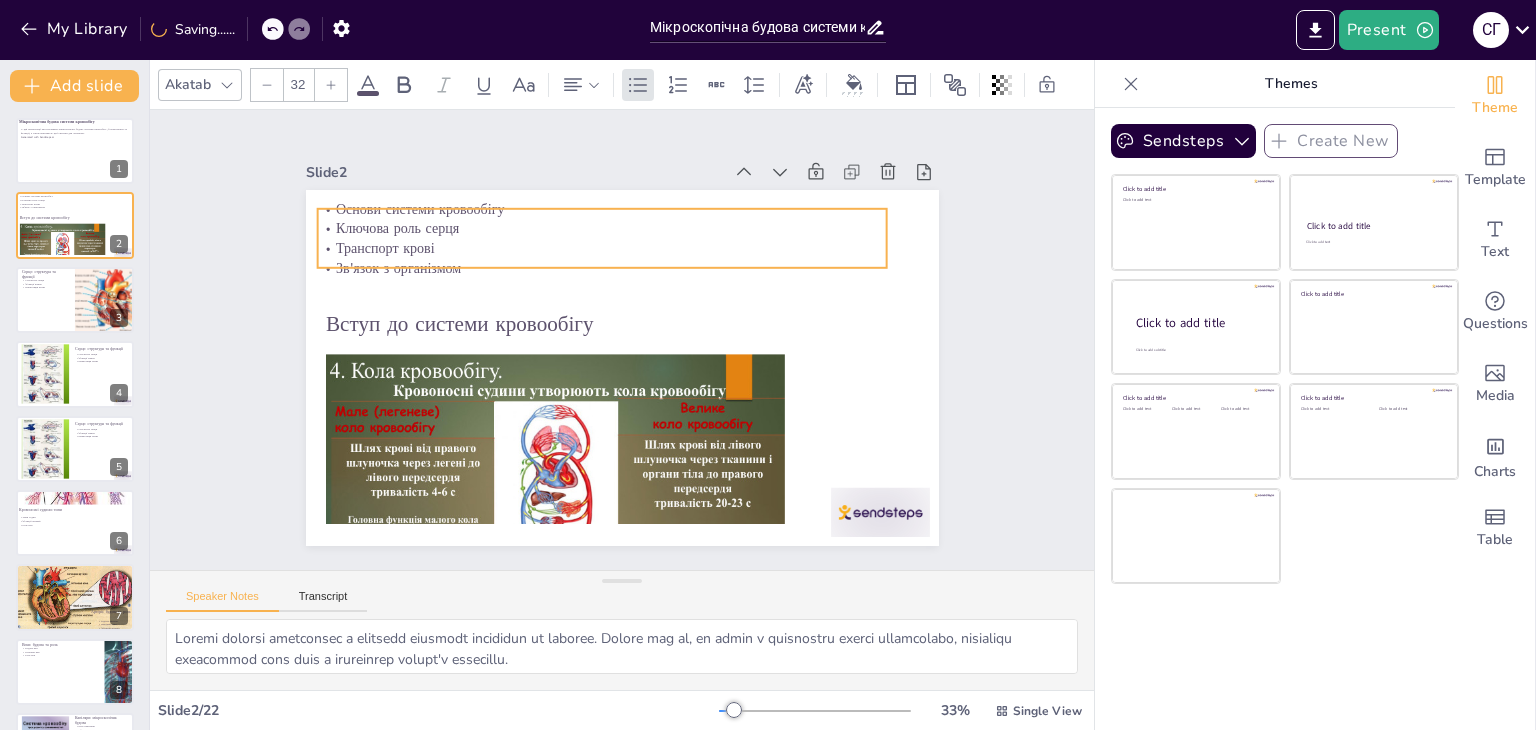 click on "Ключова роль серця" at bounding box center [692, 250] 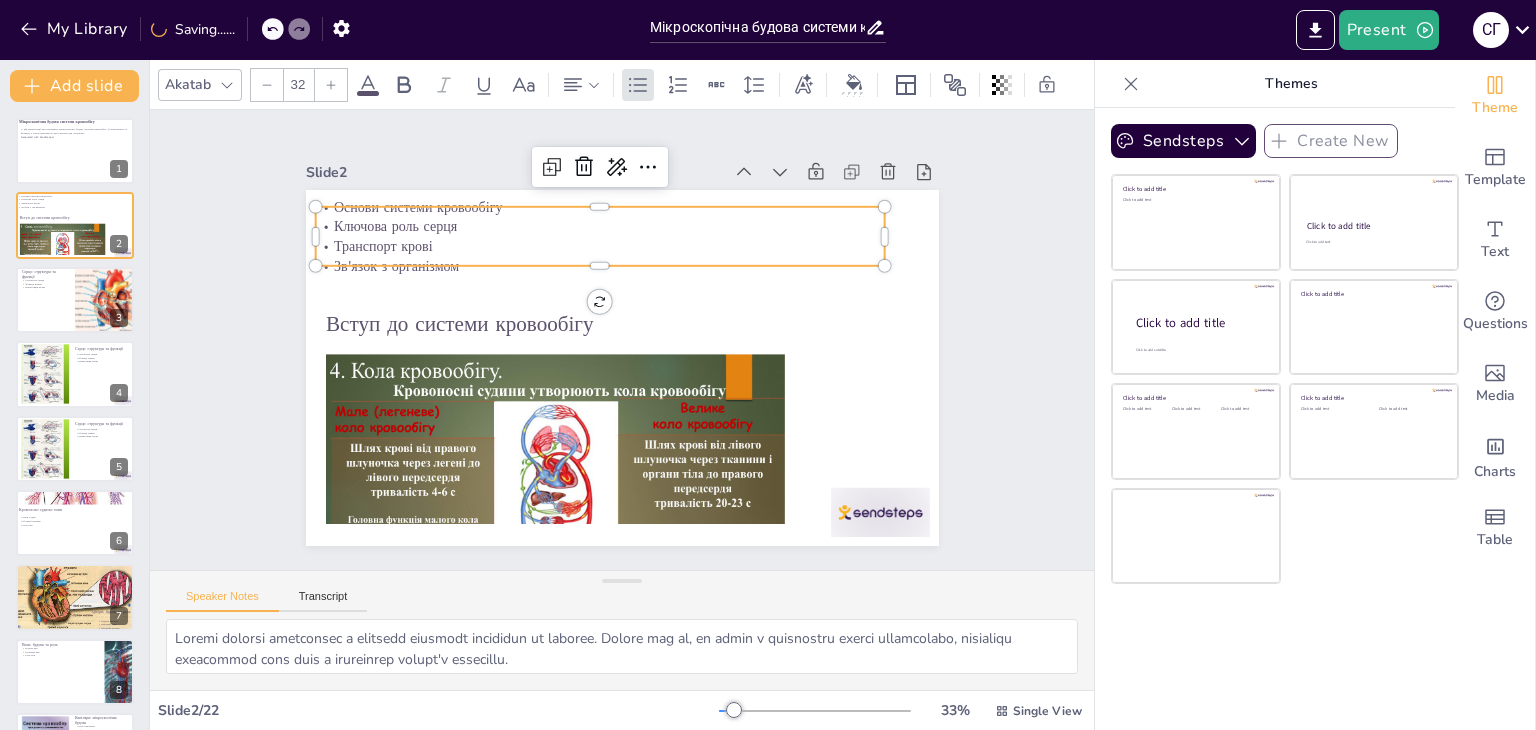 checkbox on "true" 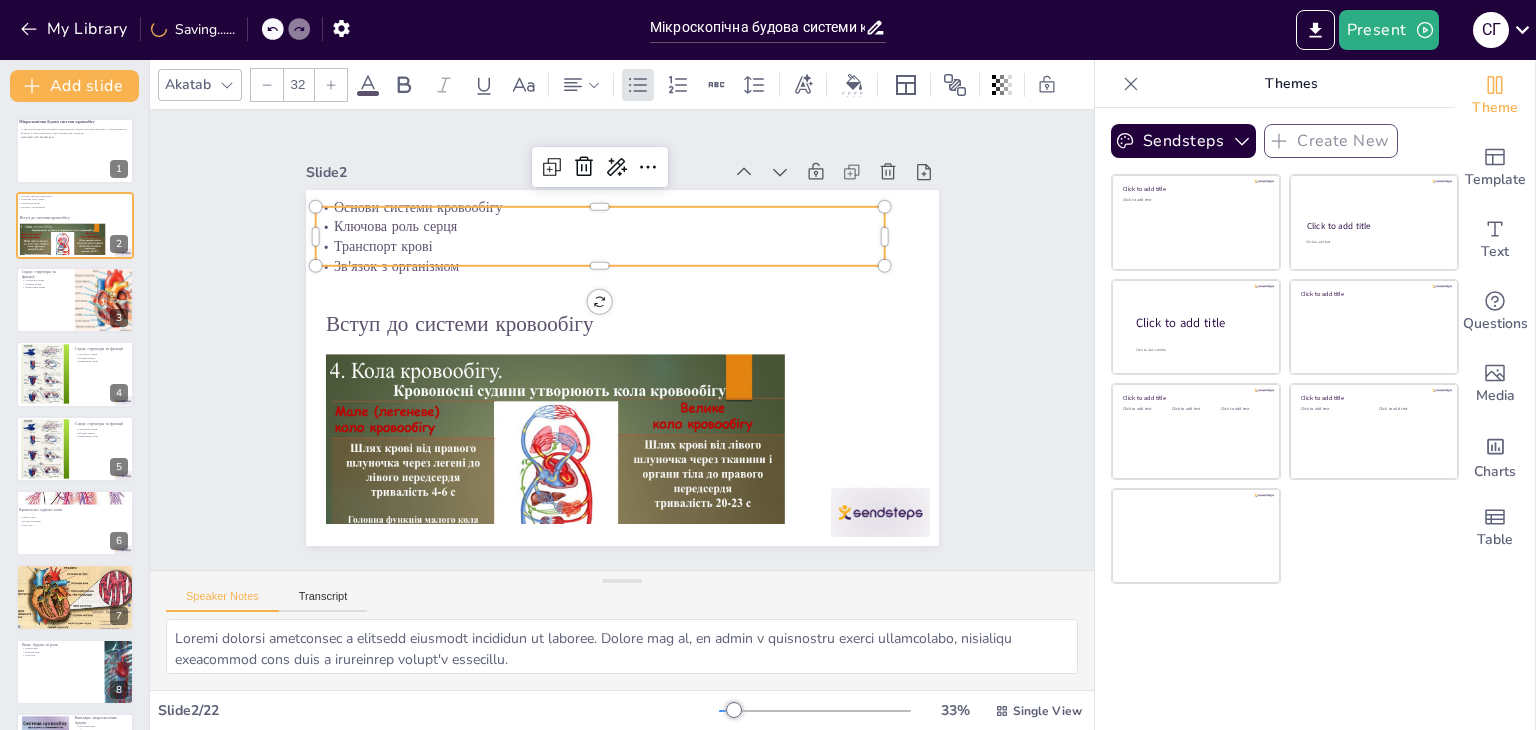 type on "32.1" 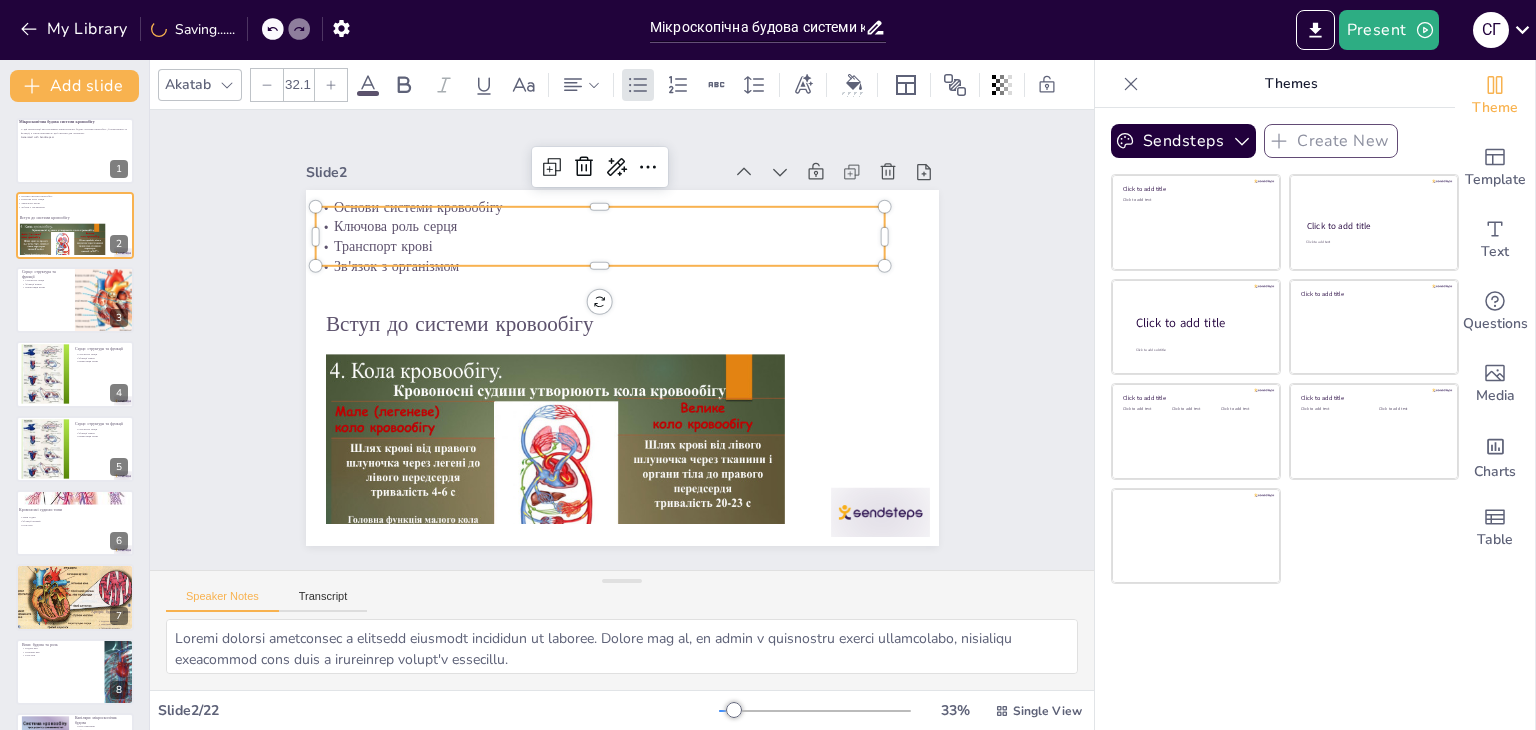 checkbox on "true" 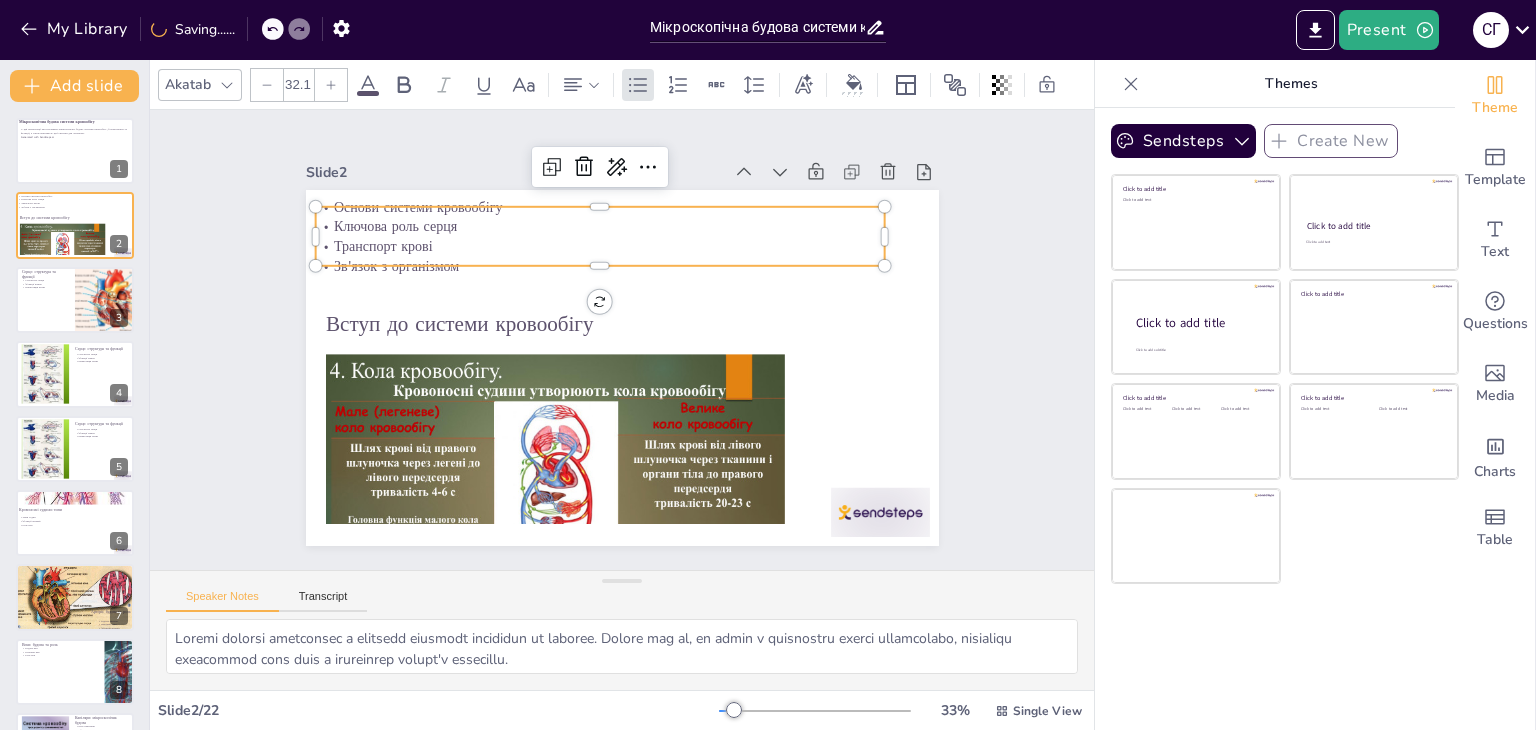 type on "32.5" 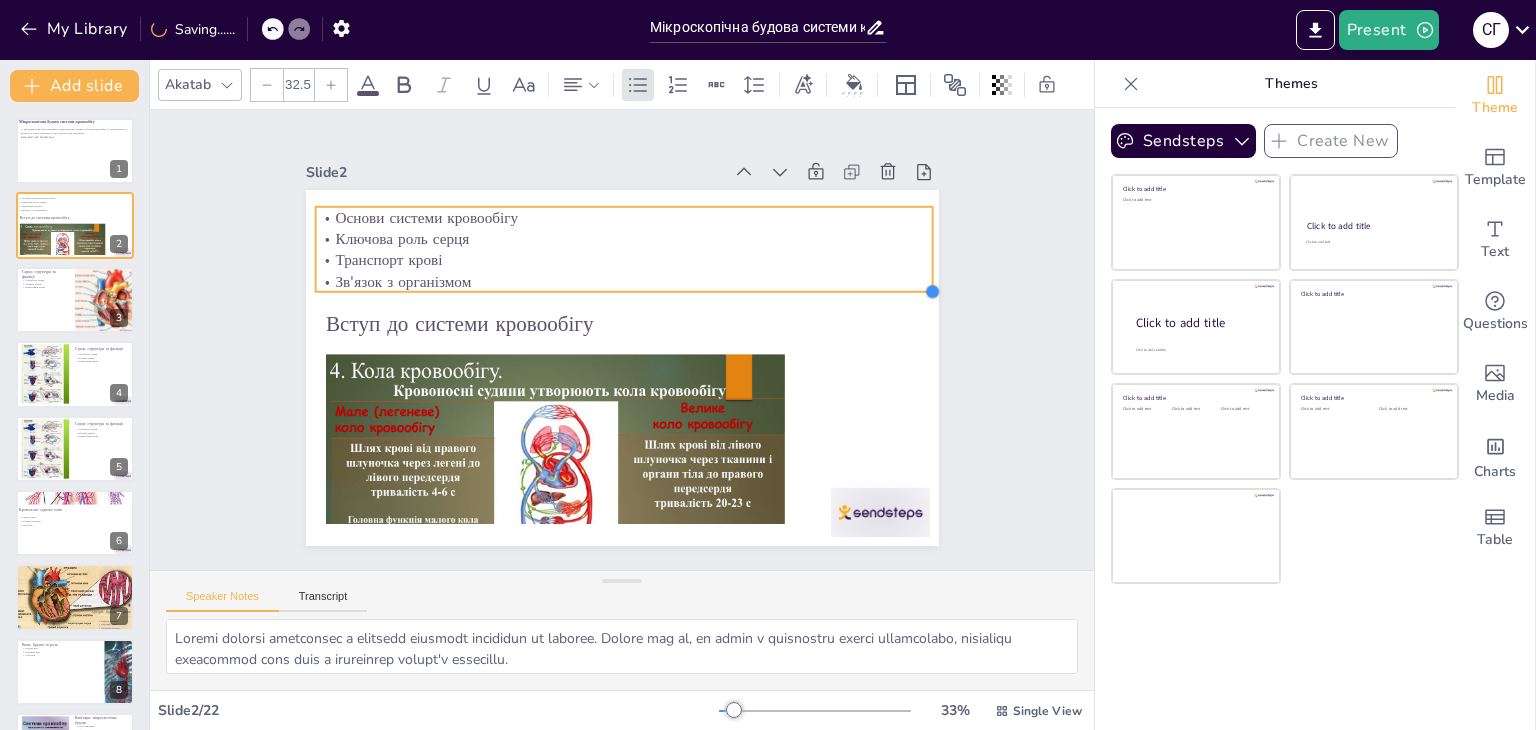 checkbox on "true" 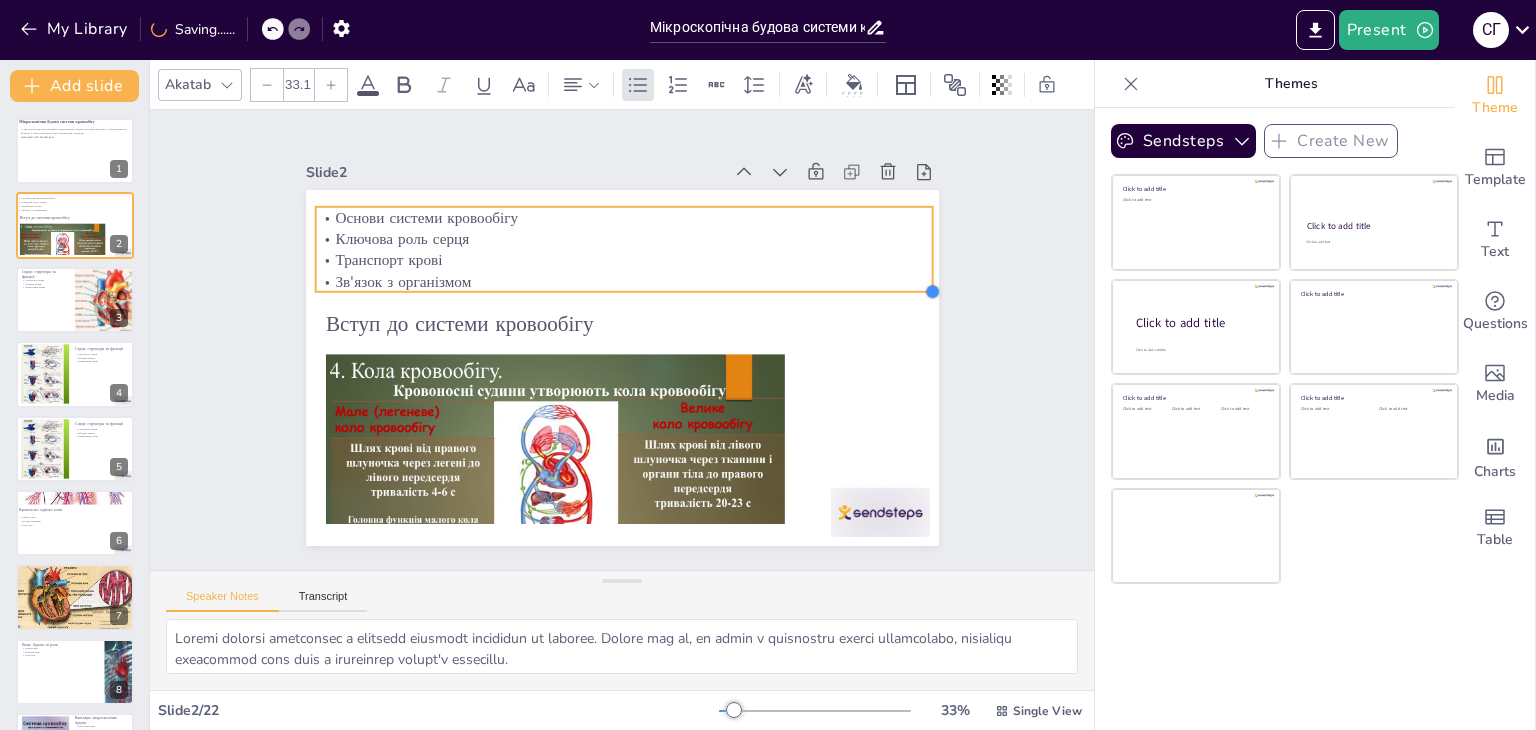 checkbox on "true" 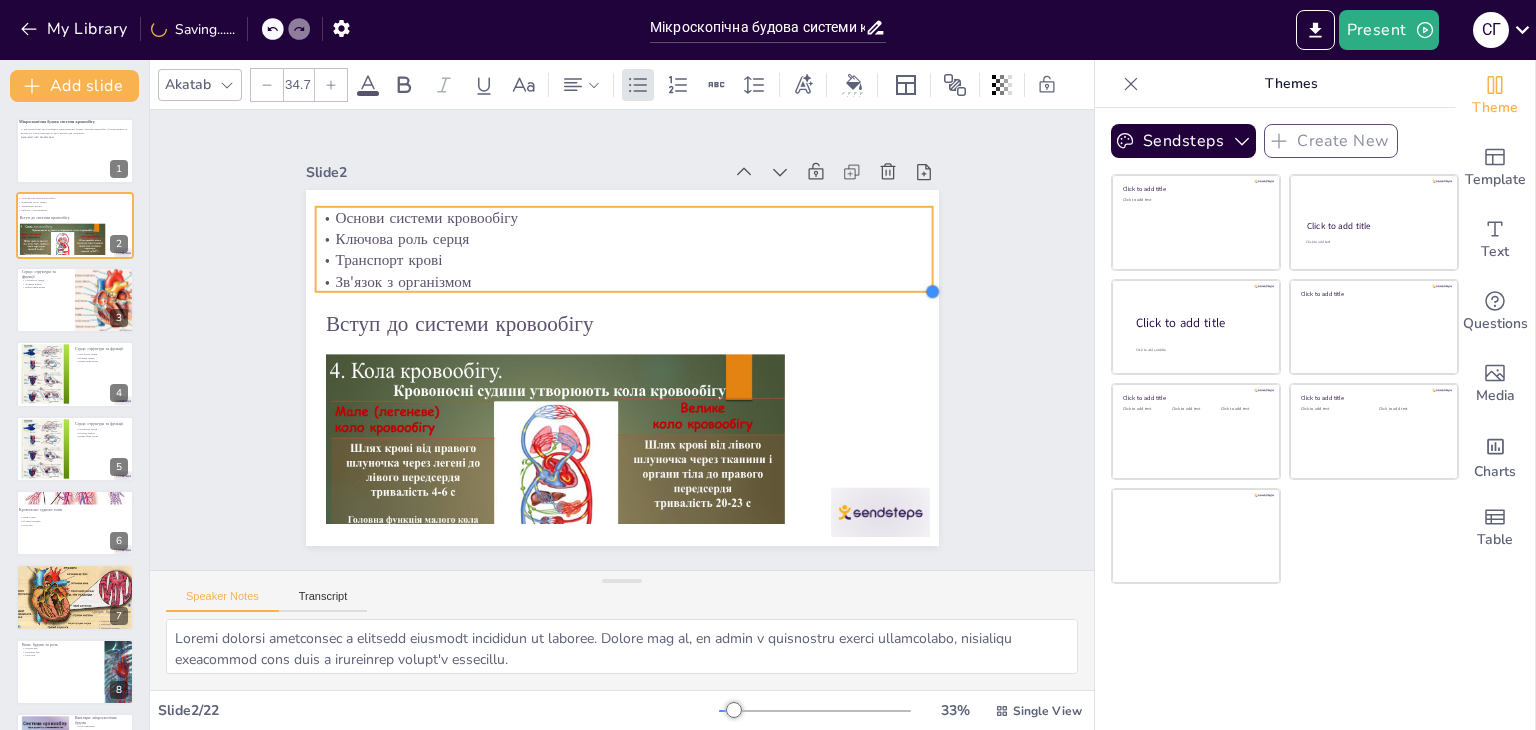 checkbox on "true" 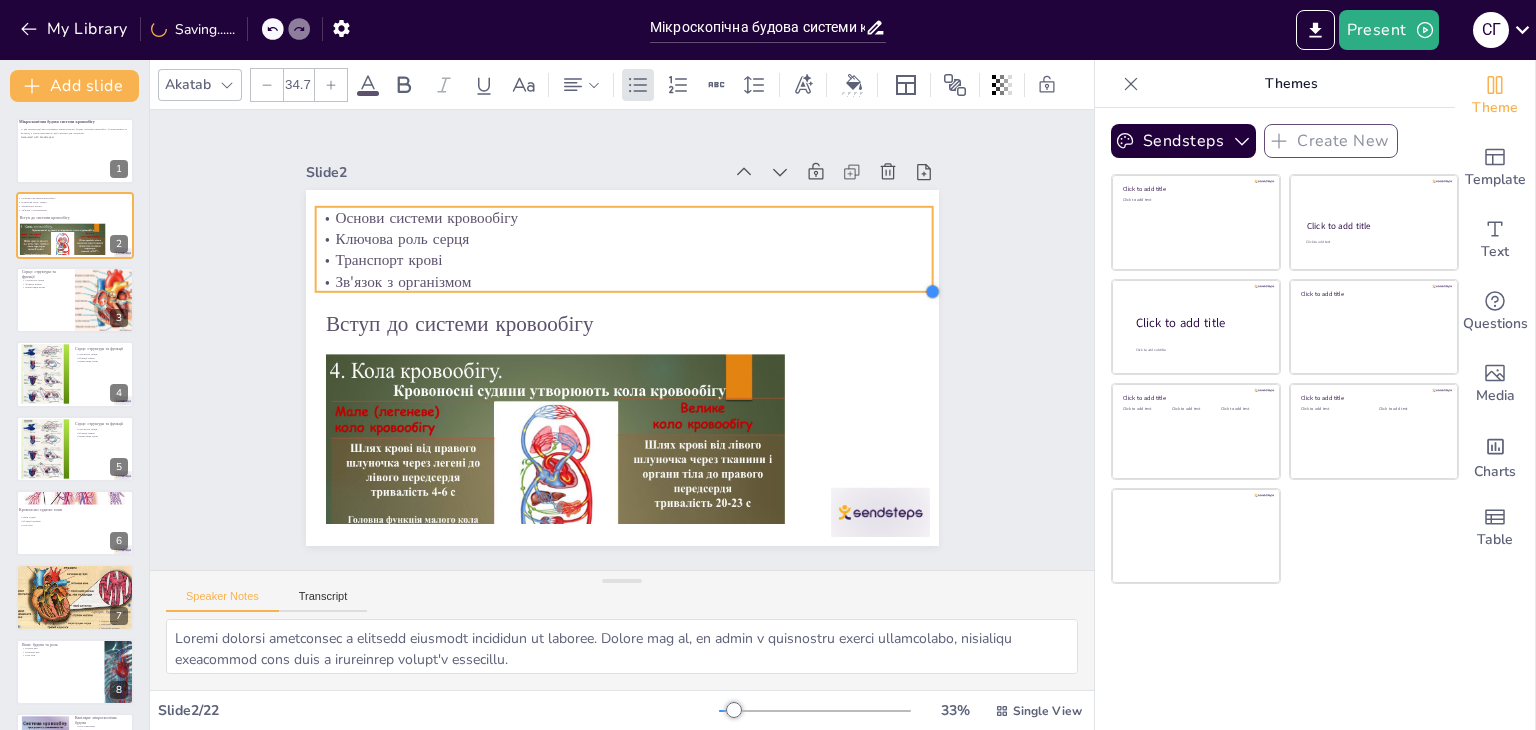 type on "36.9" 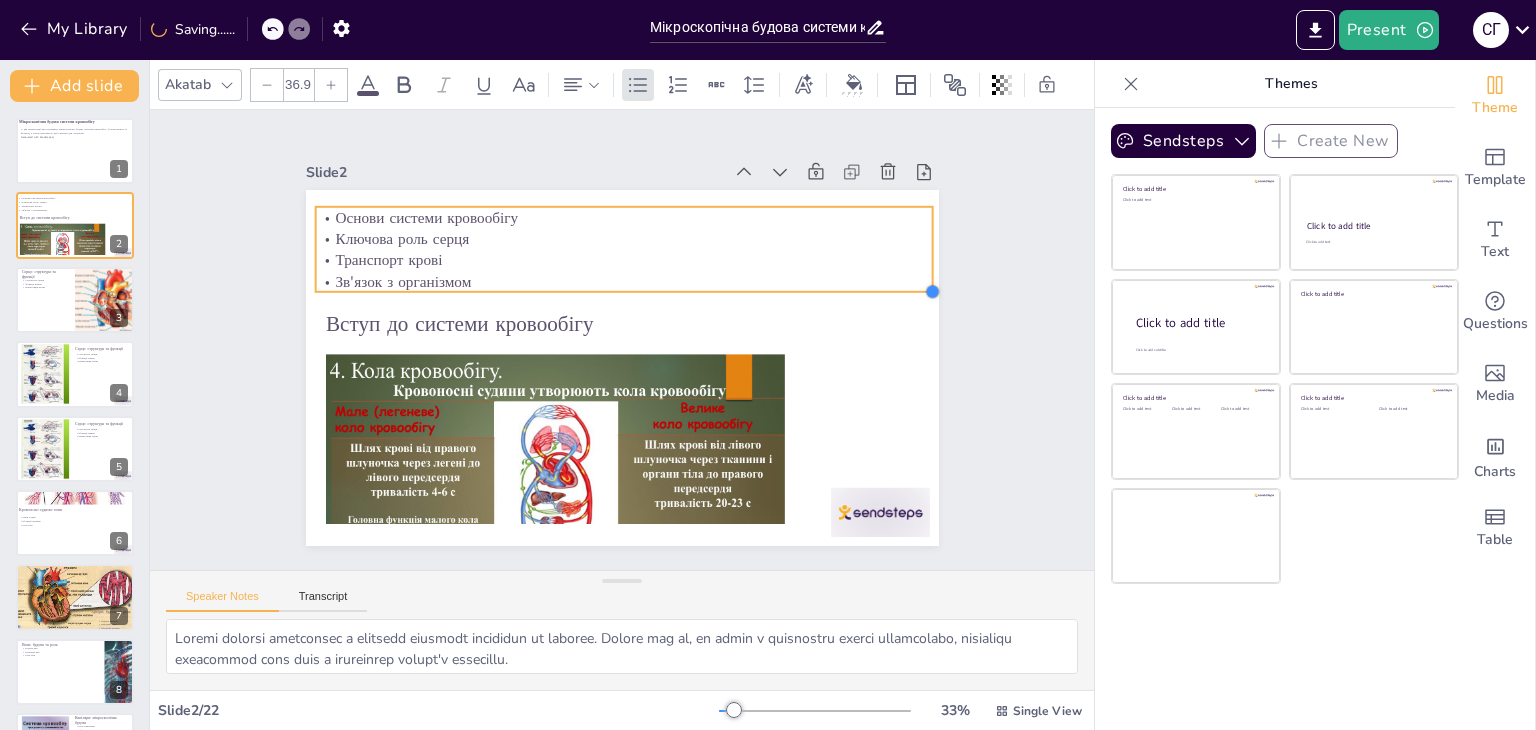 checkbox on "true" 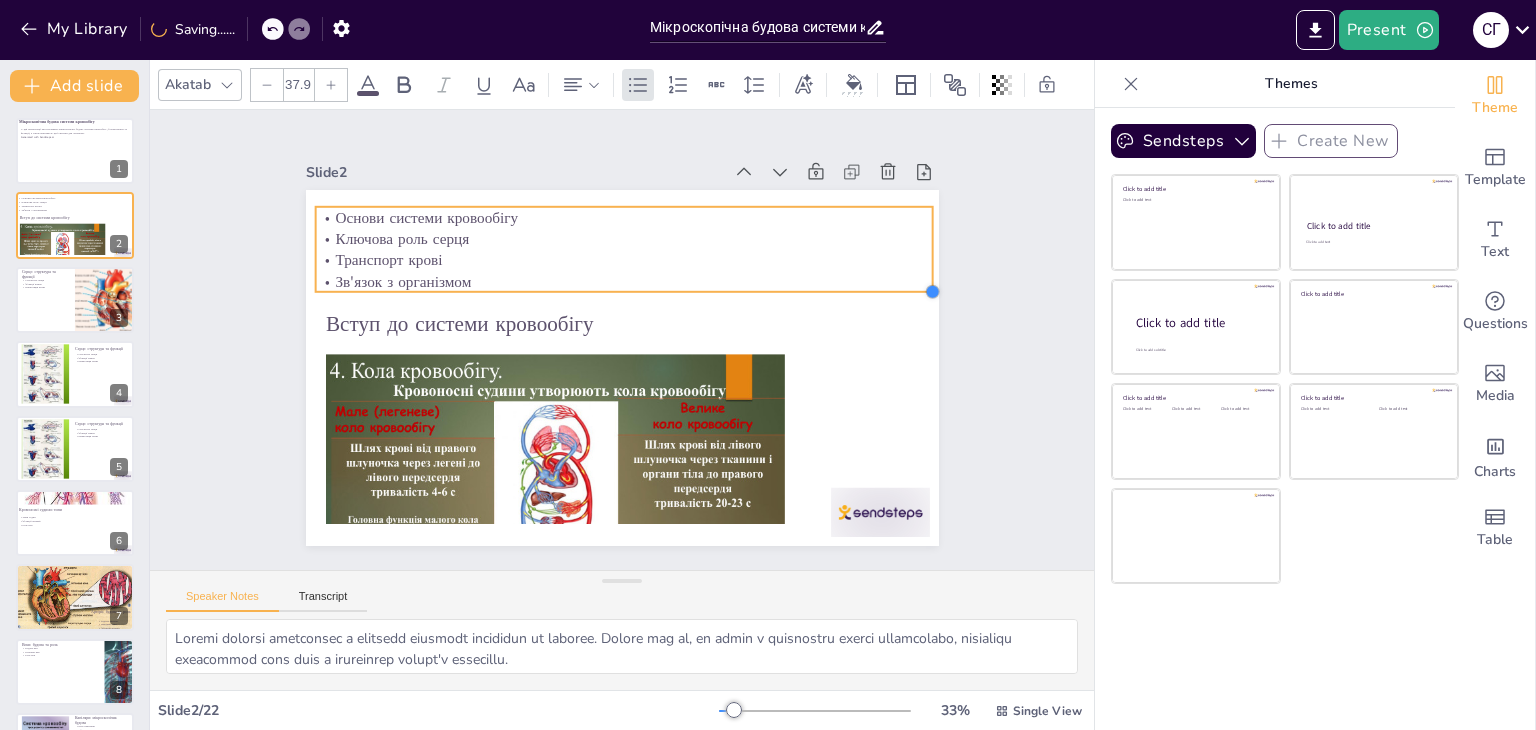 type on "40.1" 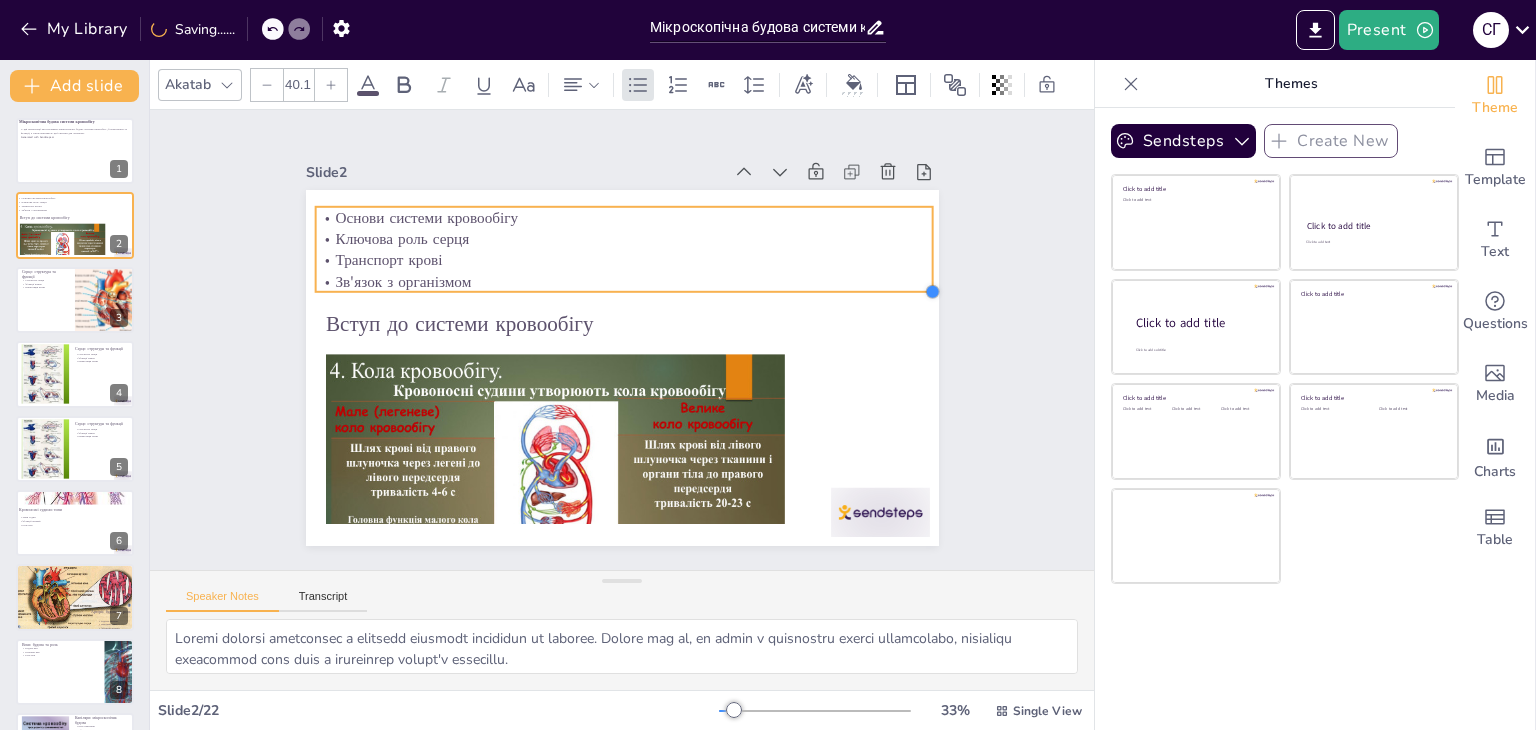 checkbox on "true" 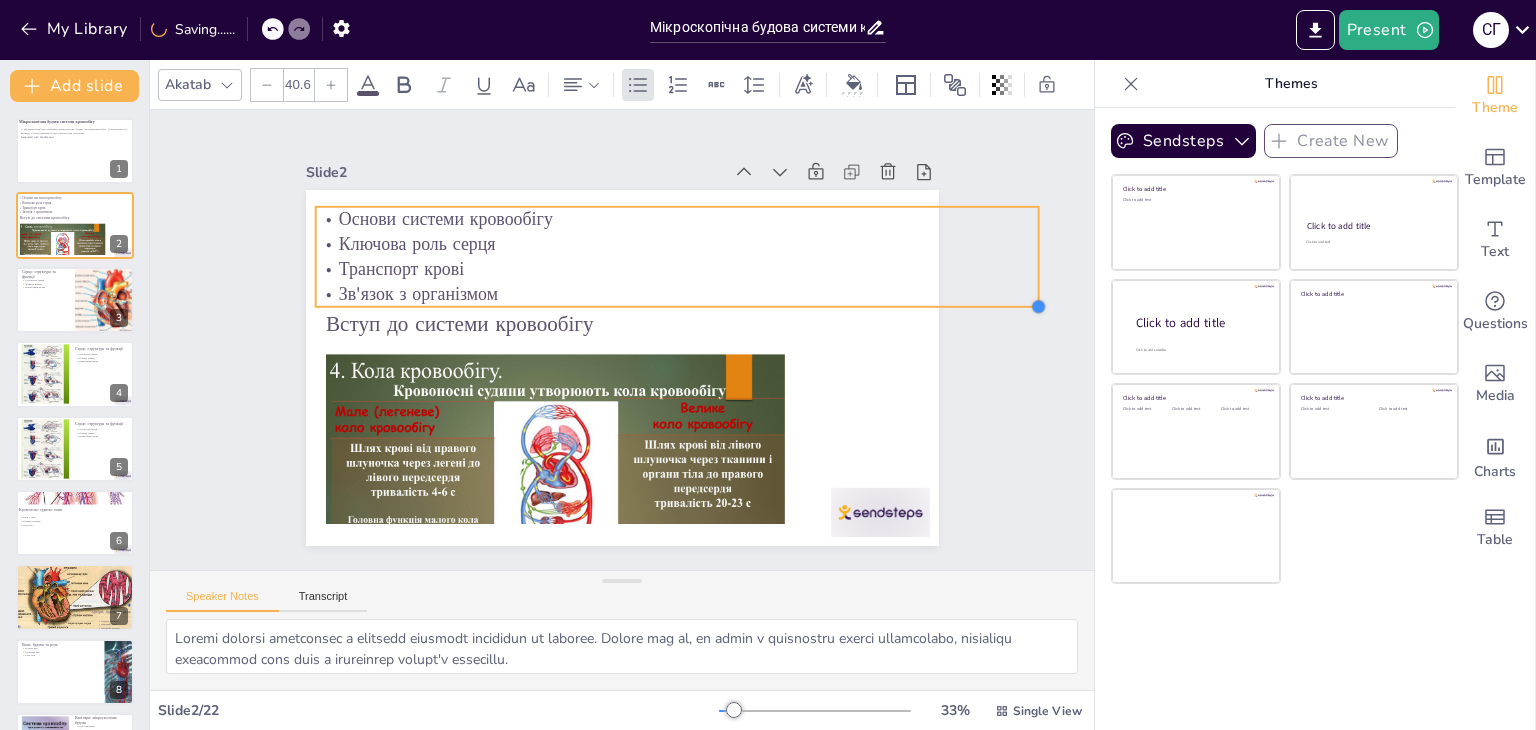 checkbox on "true" 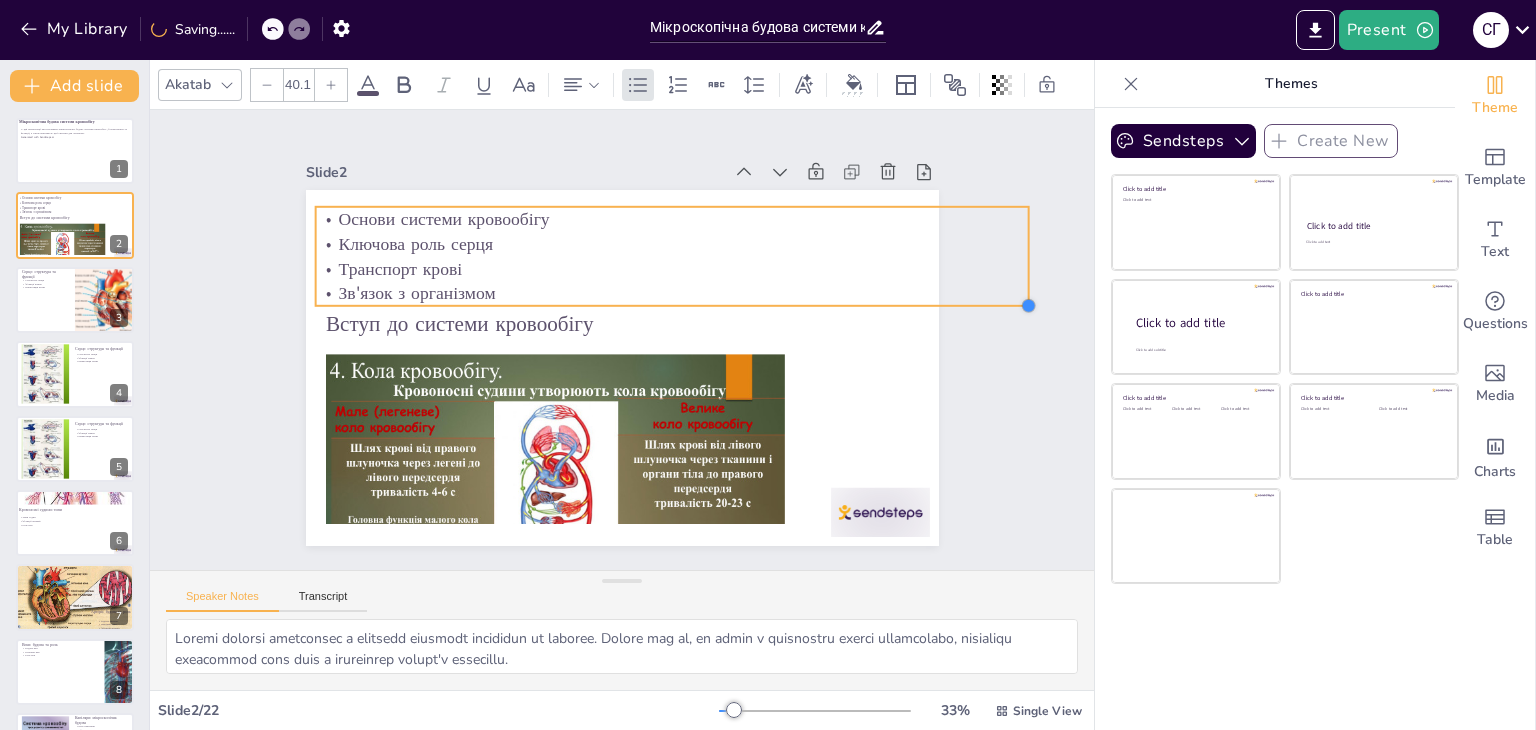 drag, startPoint x: 868, startPoint y: 260, endPoint x: 884, endPoint y: 275, distance: 21.931713 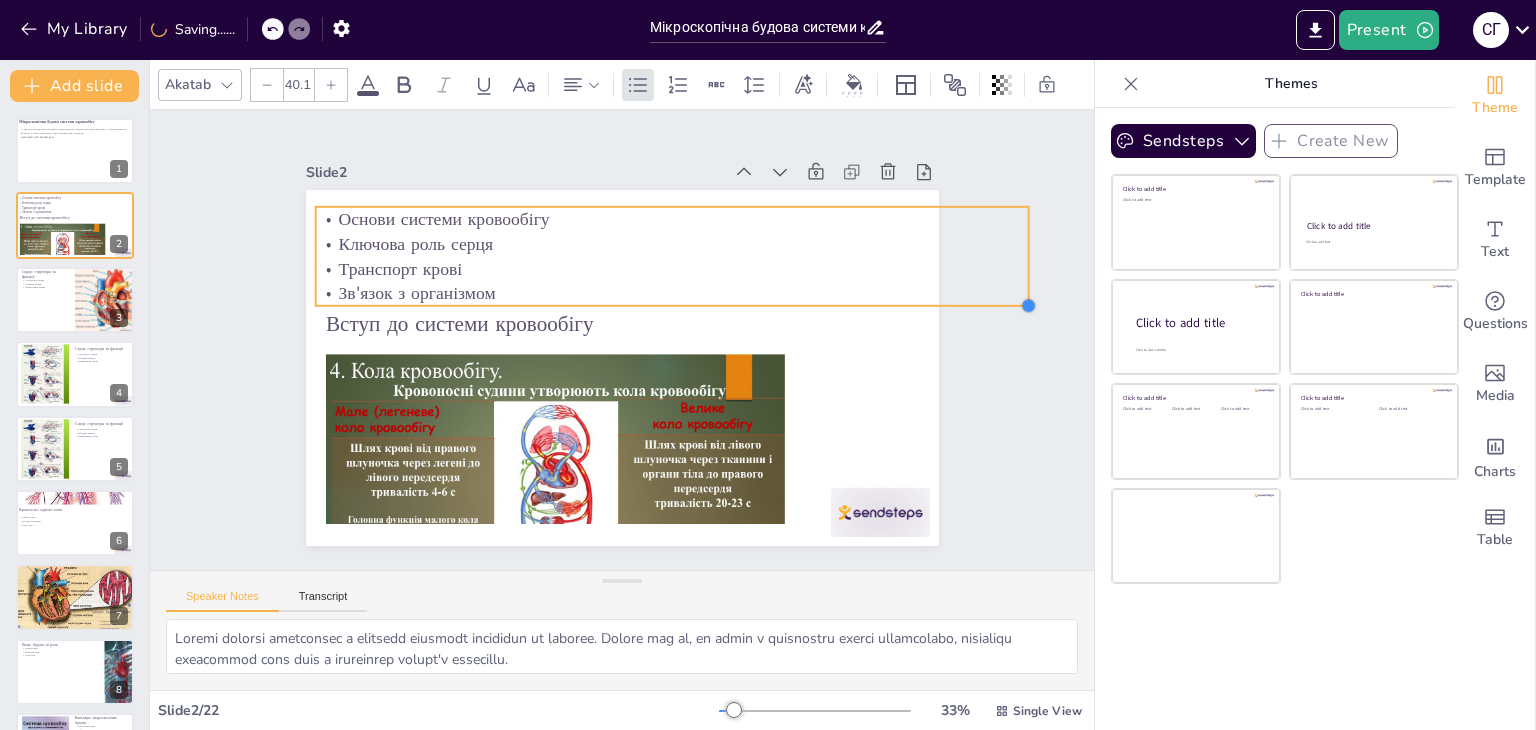 click on "Вступ до системи кровообігу Основи системи кровообігу Ключова роль серця Транспорт крові Зв'язок з організмом" at bounding box center (647, 351) 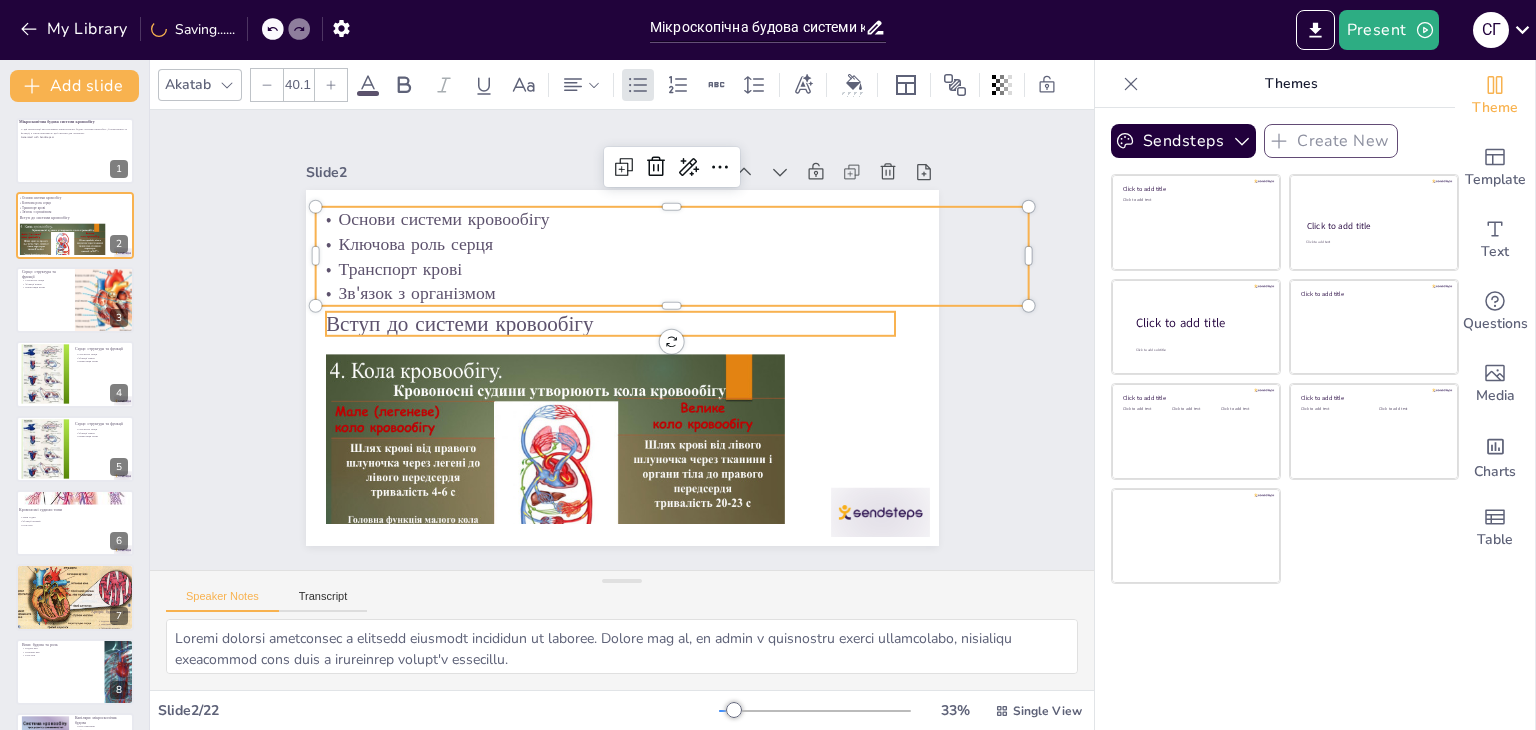 checkbox on "true" 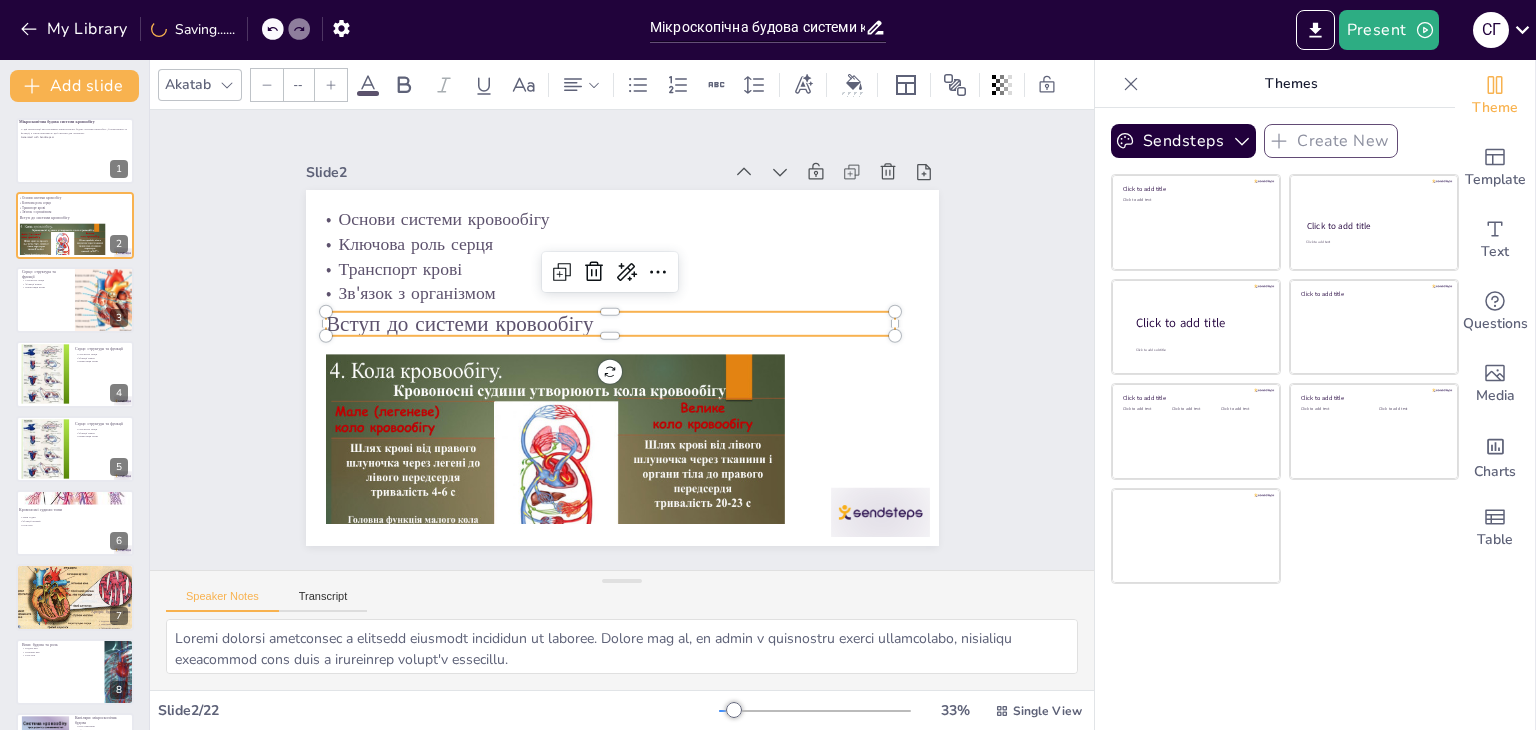 type on "48" 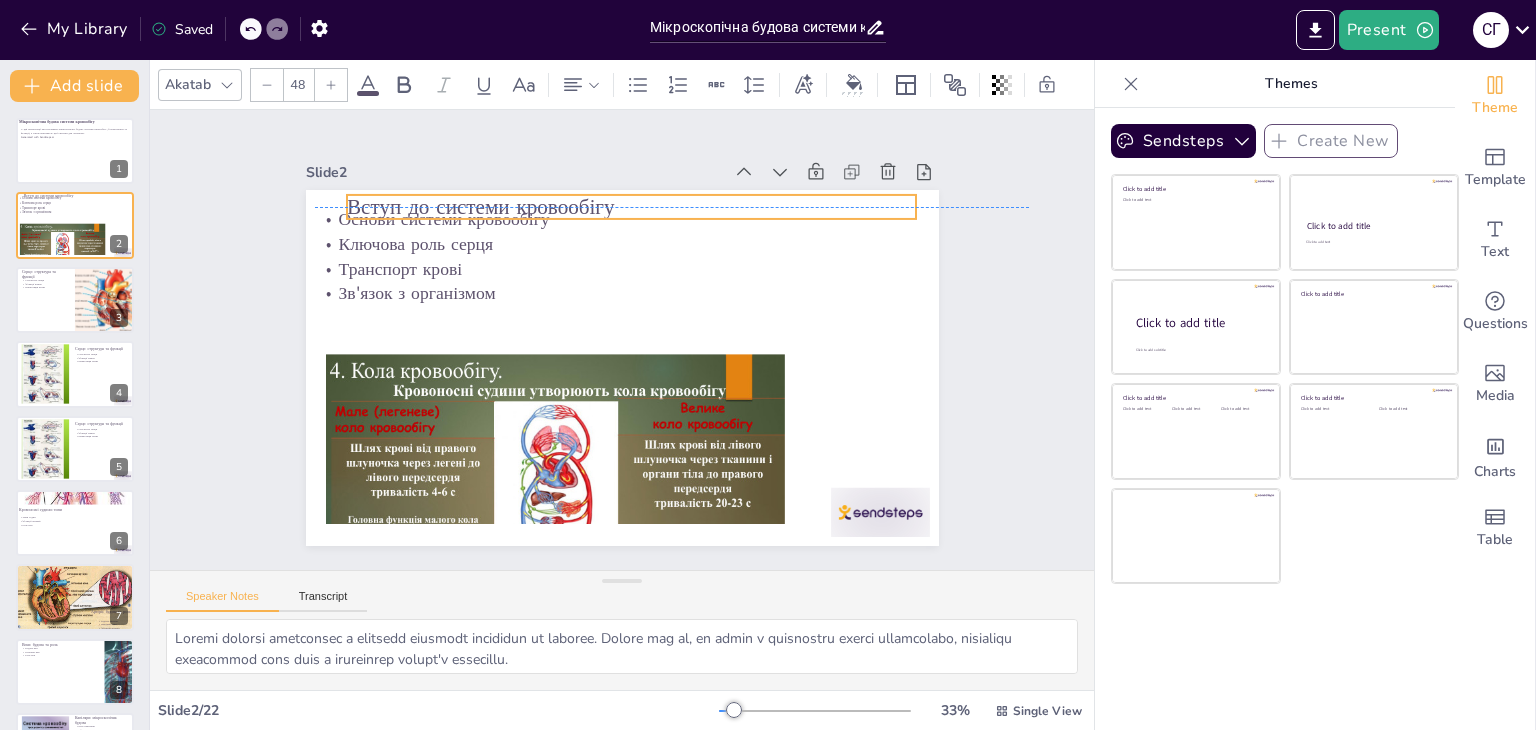 drag, startPoint x: 463, startPoint y: 316, endPoint x: 484, endPoint y: 201, distance: 116.901665 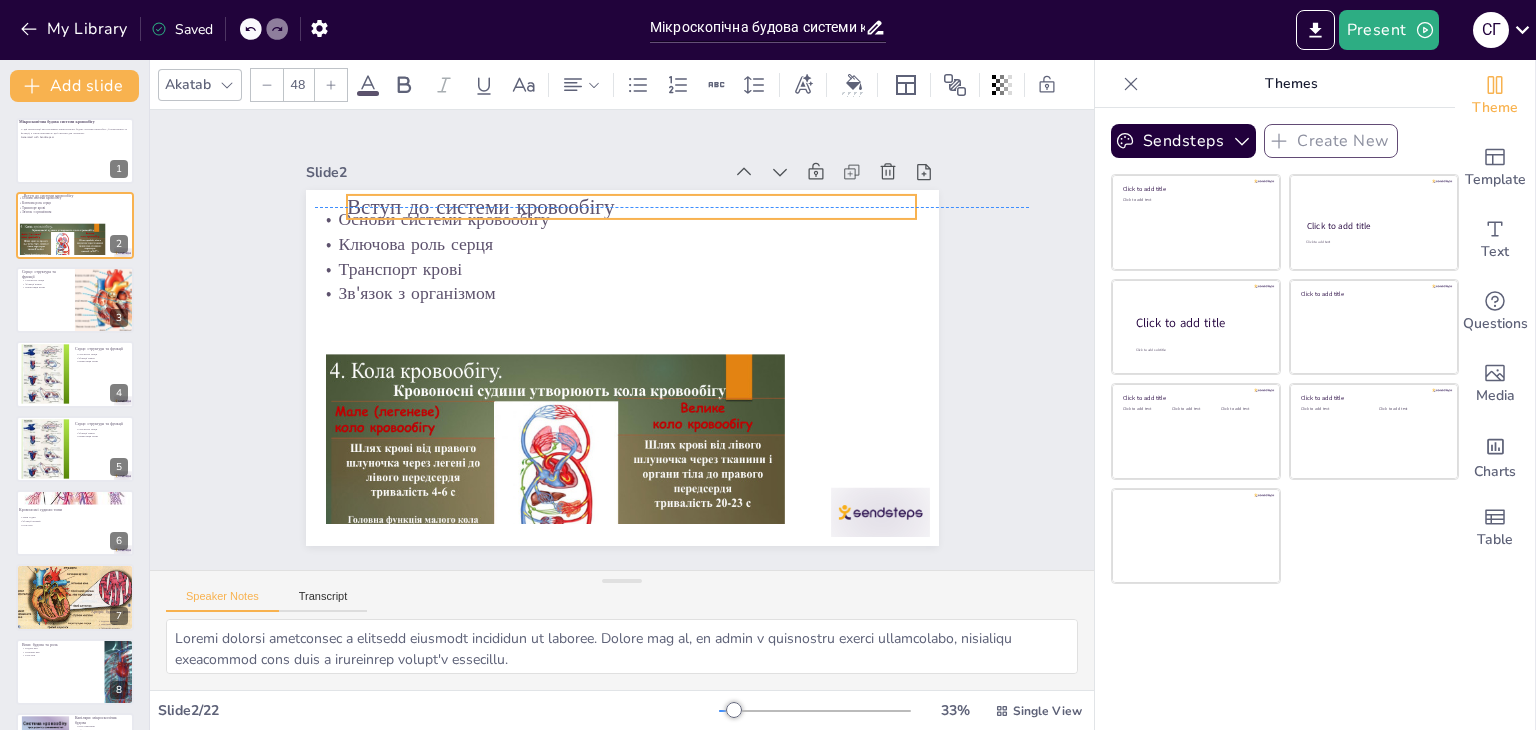 click on "Вступ до системи кровообігу Основи системи кровообігу Ключова роль серця Транспорт крові Зв'язок з організмом" at bounding box center (668, 198) 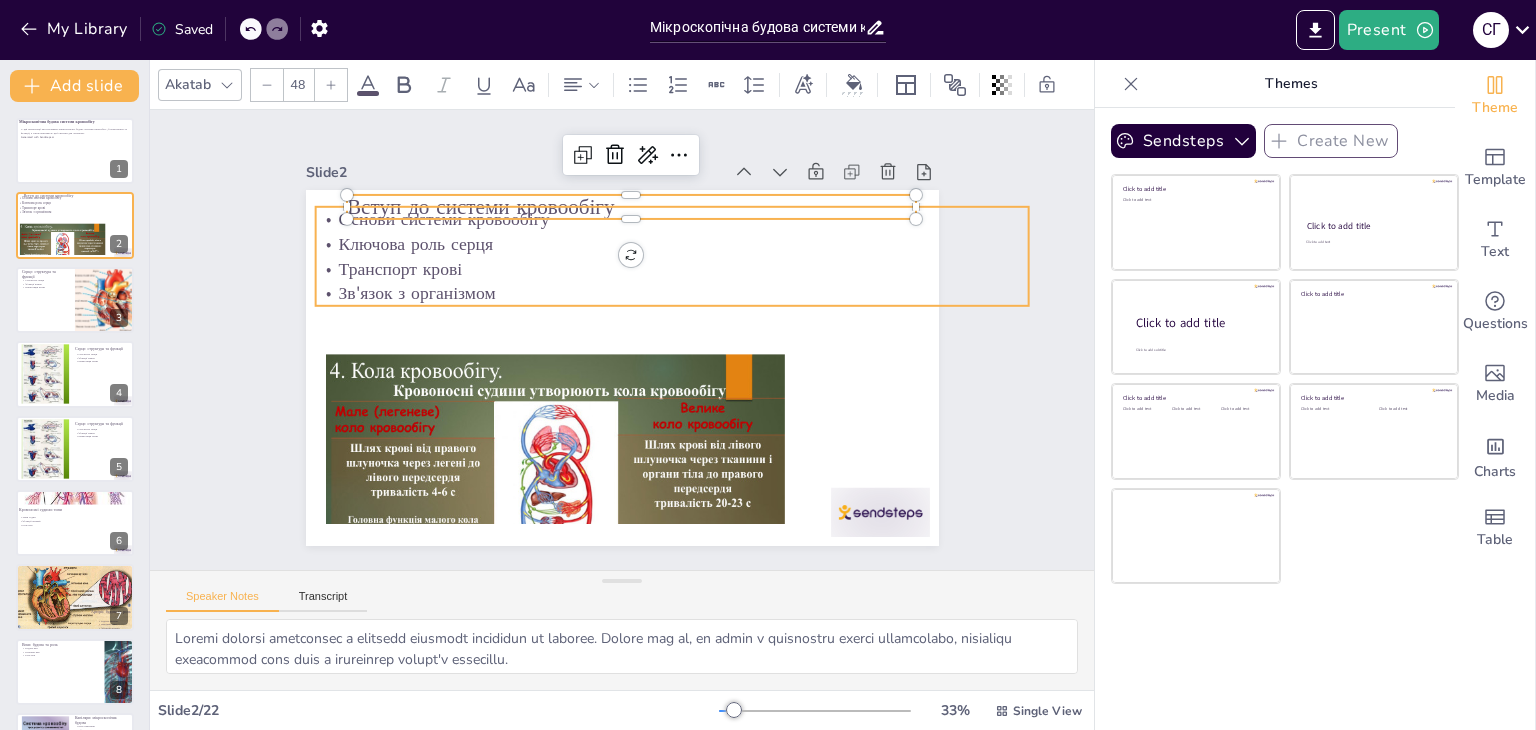 checkbox on "true" 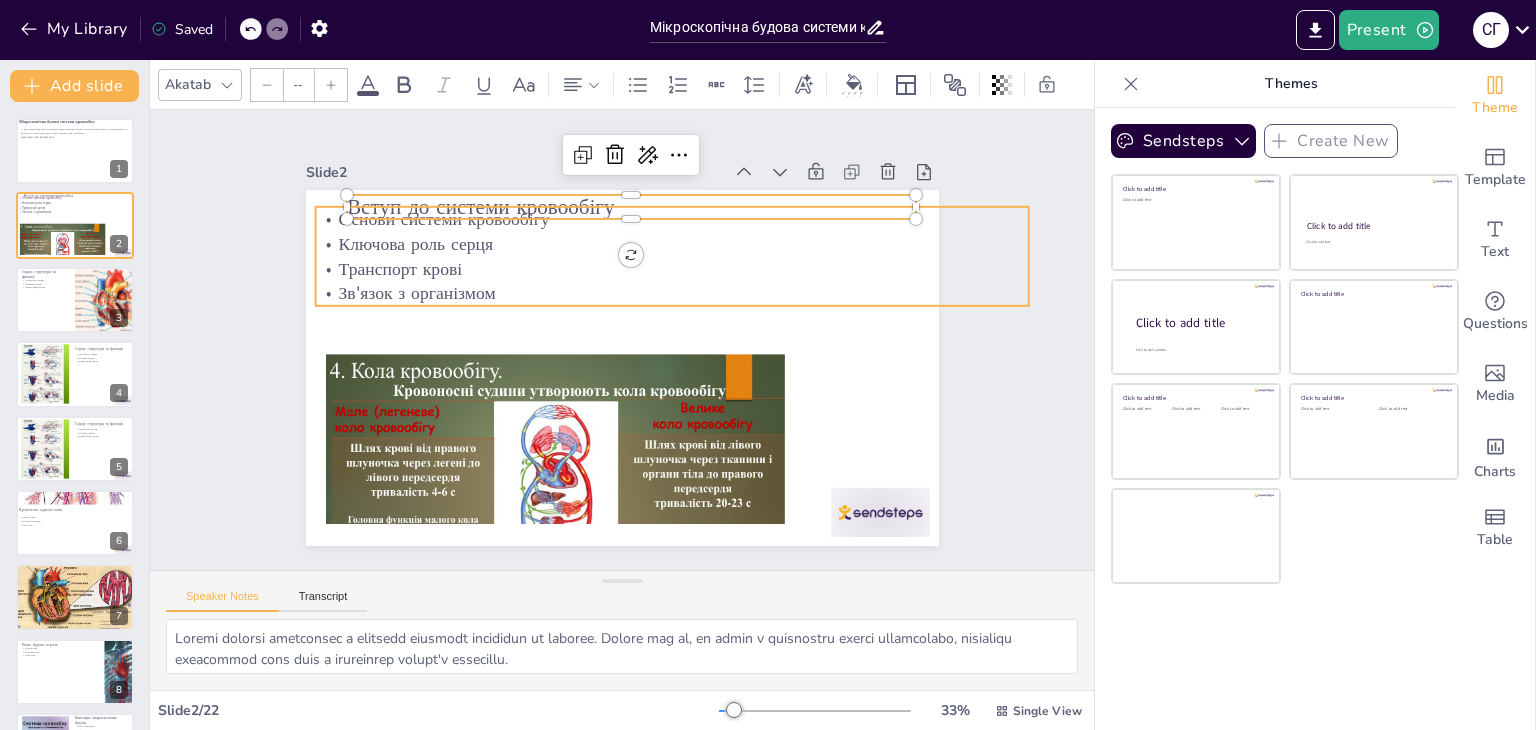 type on "40.1" 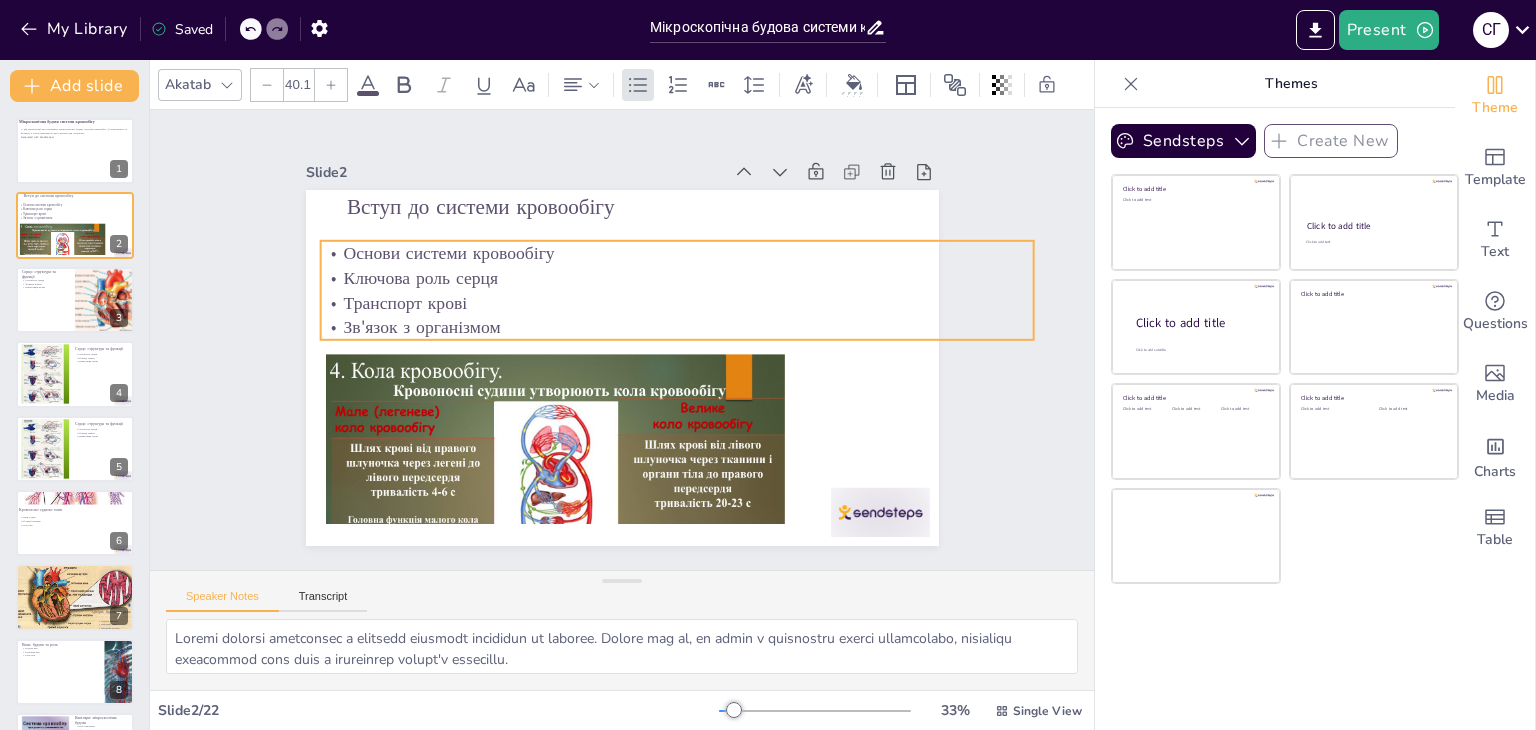 drag, startPoint x: 459, startPoint y: 269, endPoint x: 464, endPoint y: 297, distance: 28.442924 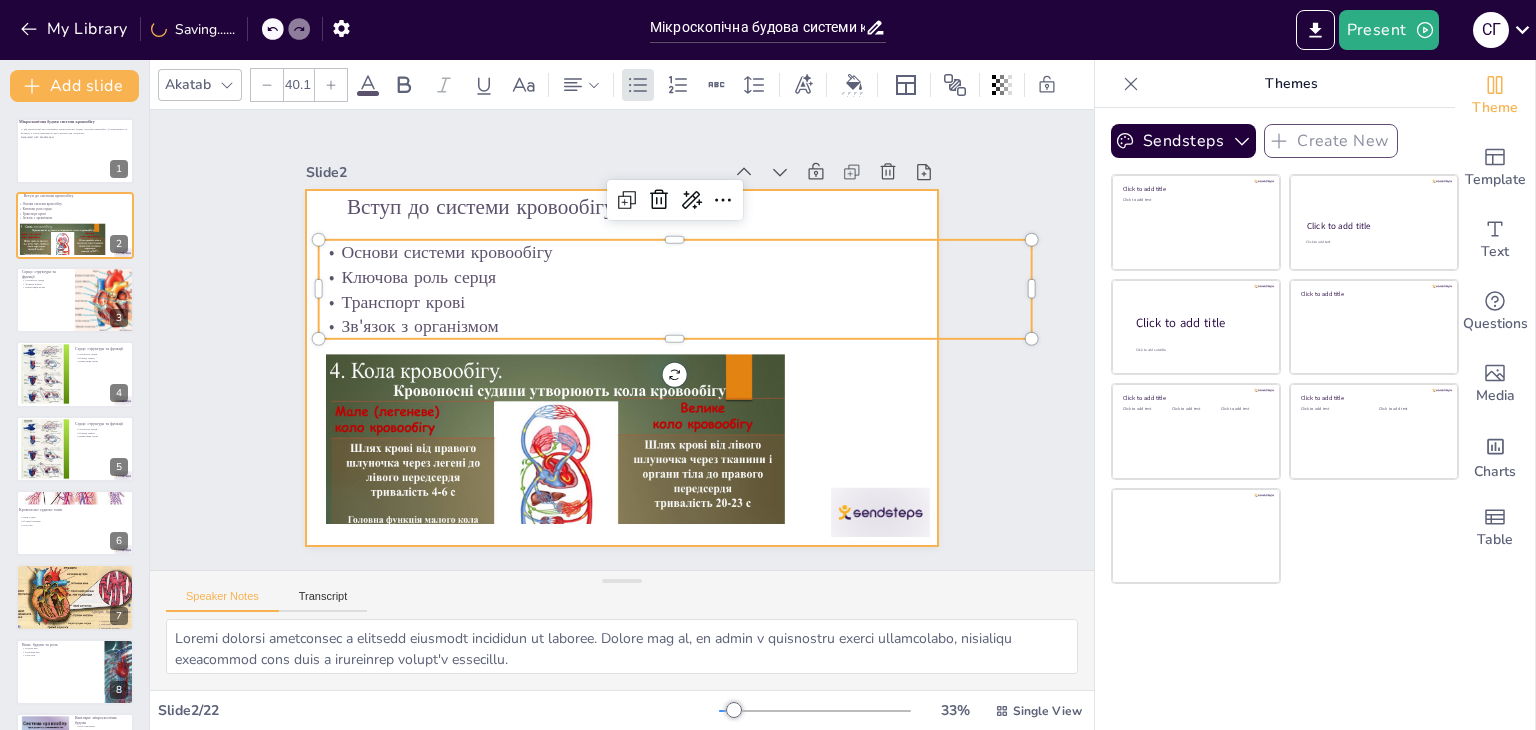 checkbox on "true" 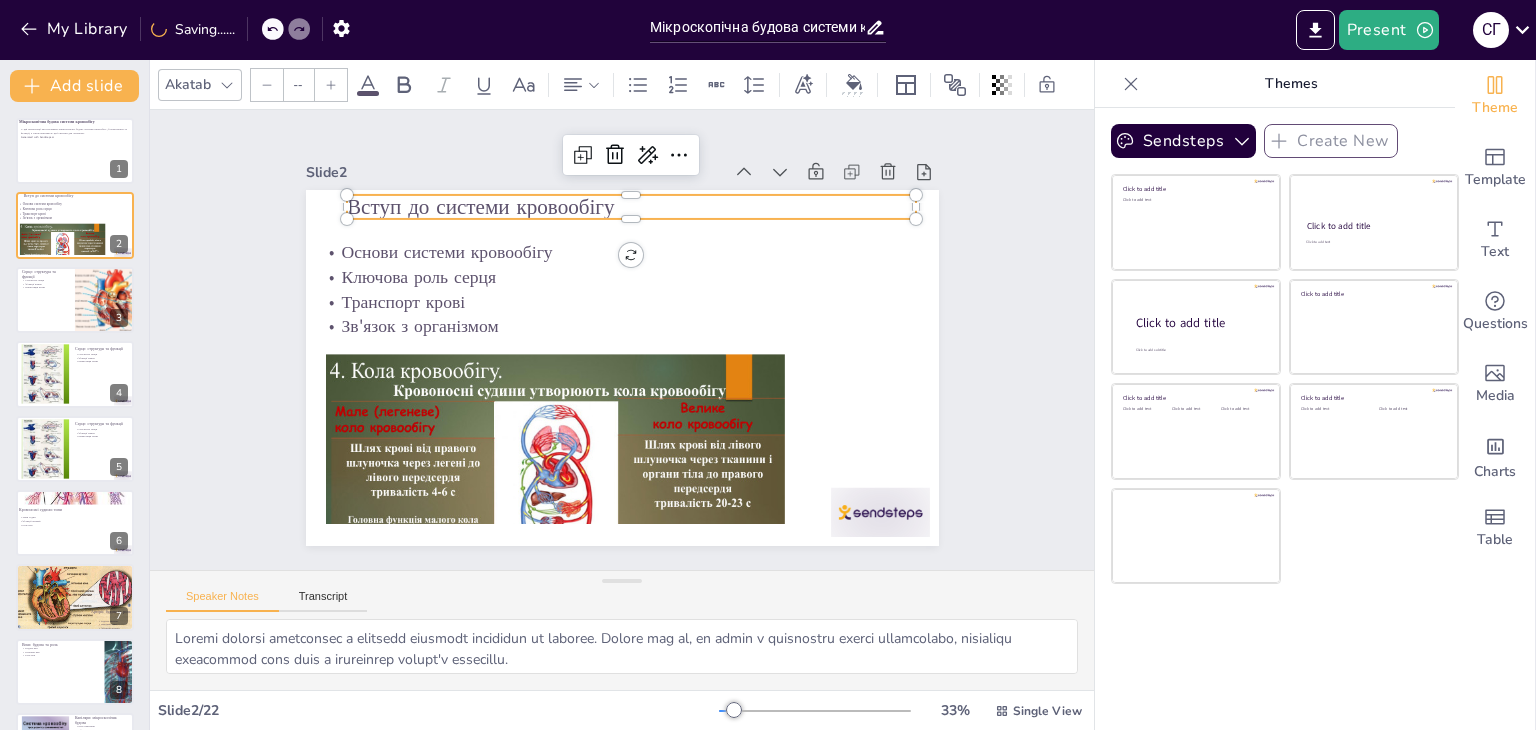 type on "48" 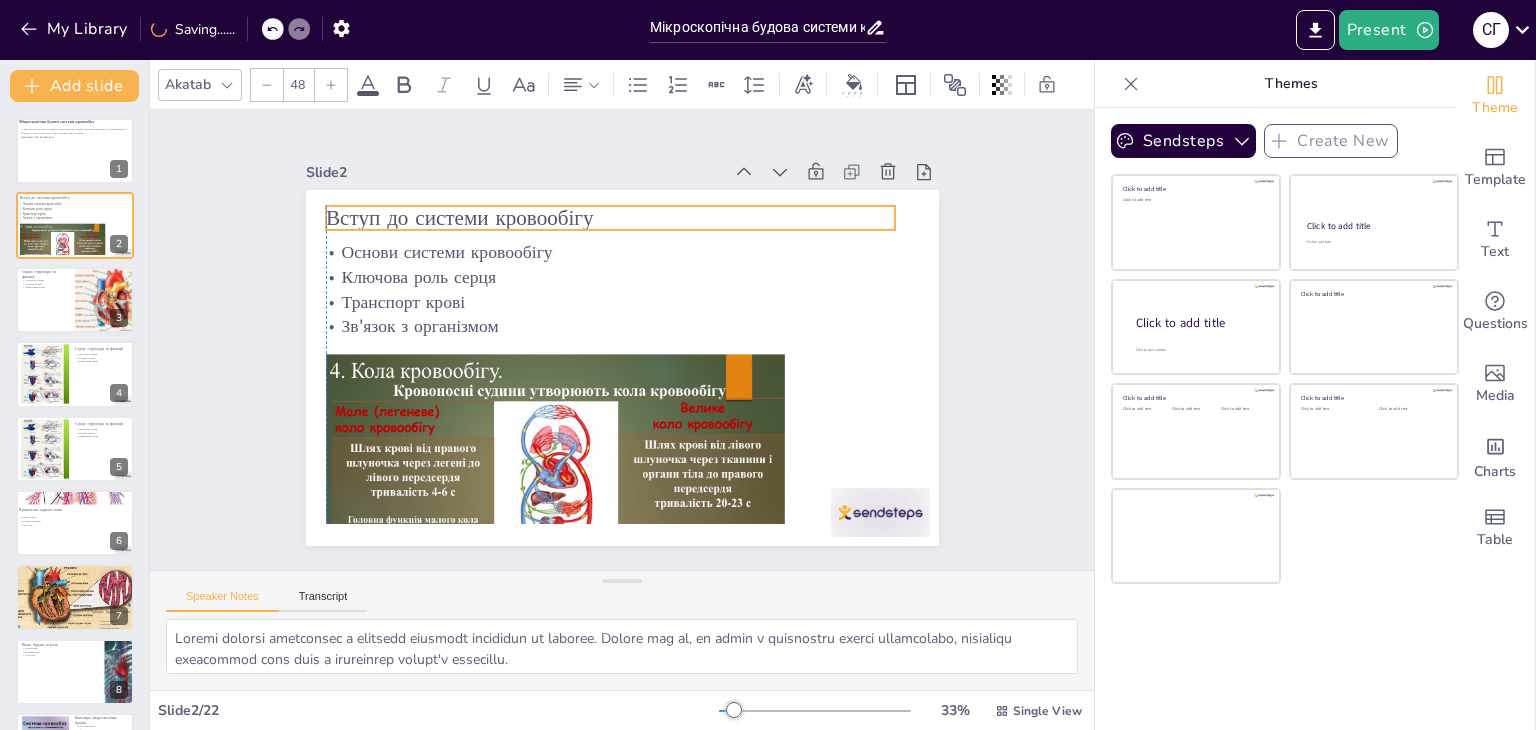 drag, startPoint x: 473, startPoint y: 209, endPoint x: 453, endPoint y: 220, distance: 22.825424 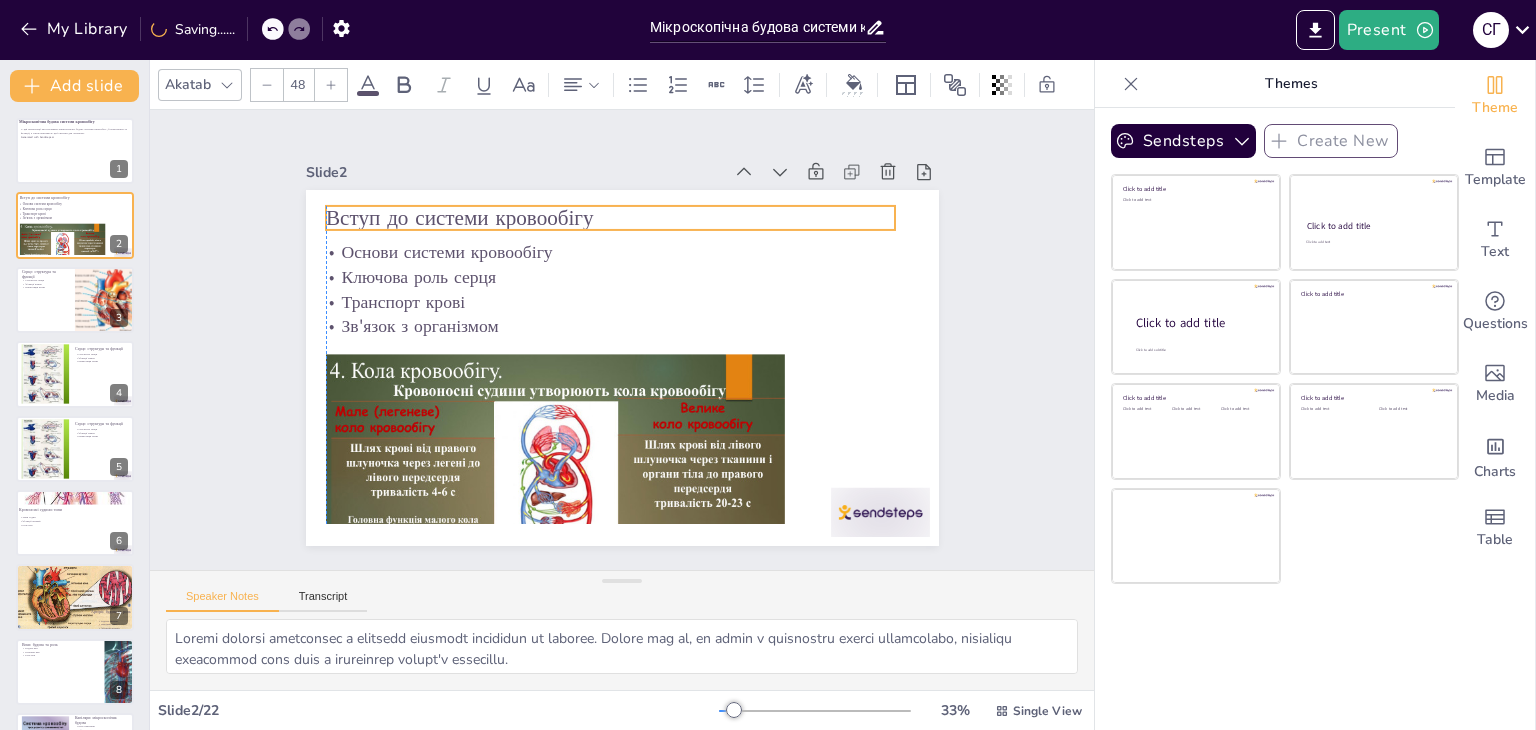 click on "Вступ до системи кровообігу" at bounding box center [735, 291] 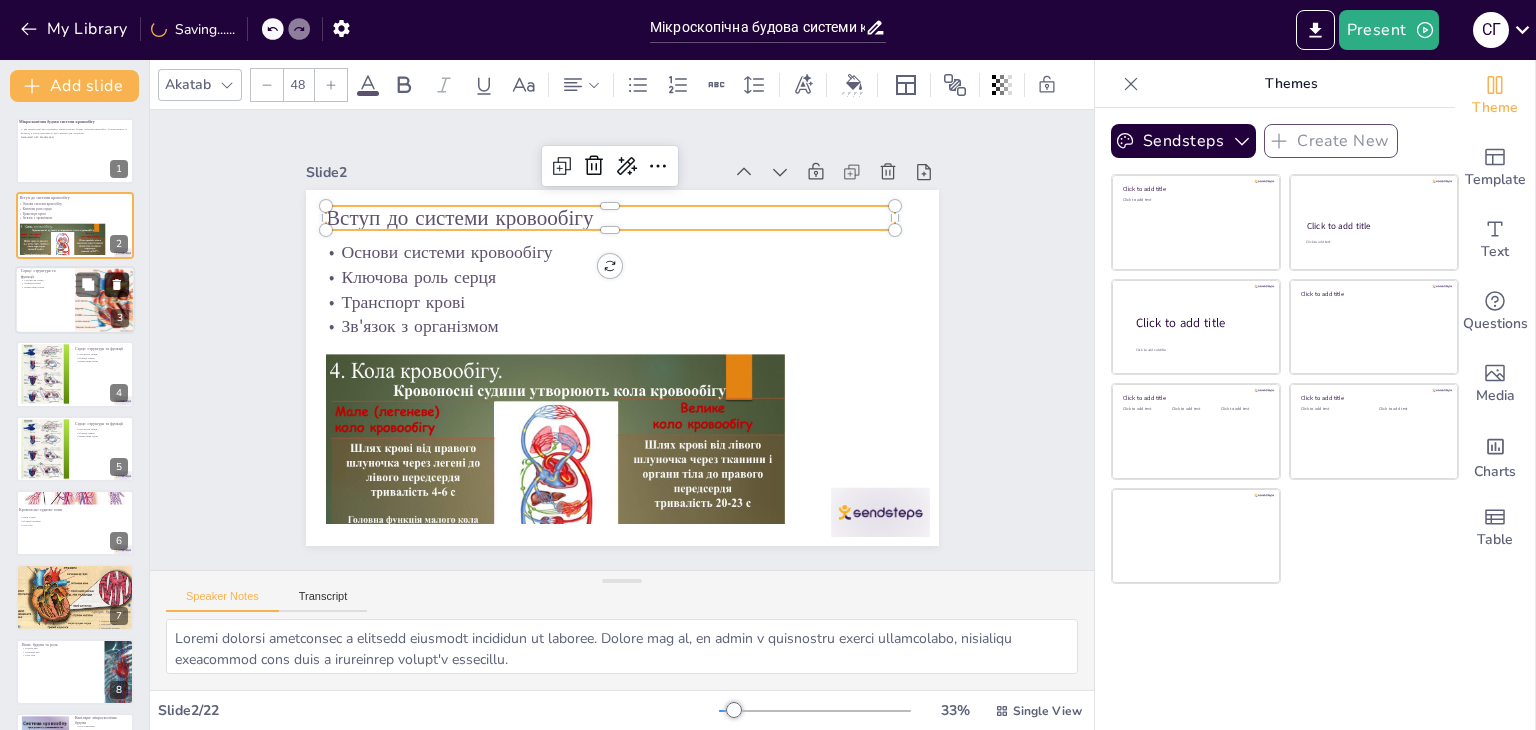 checkbox on "true" 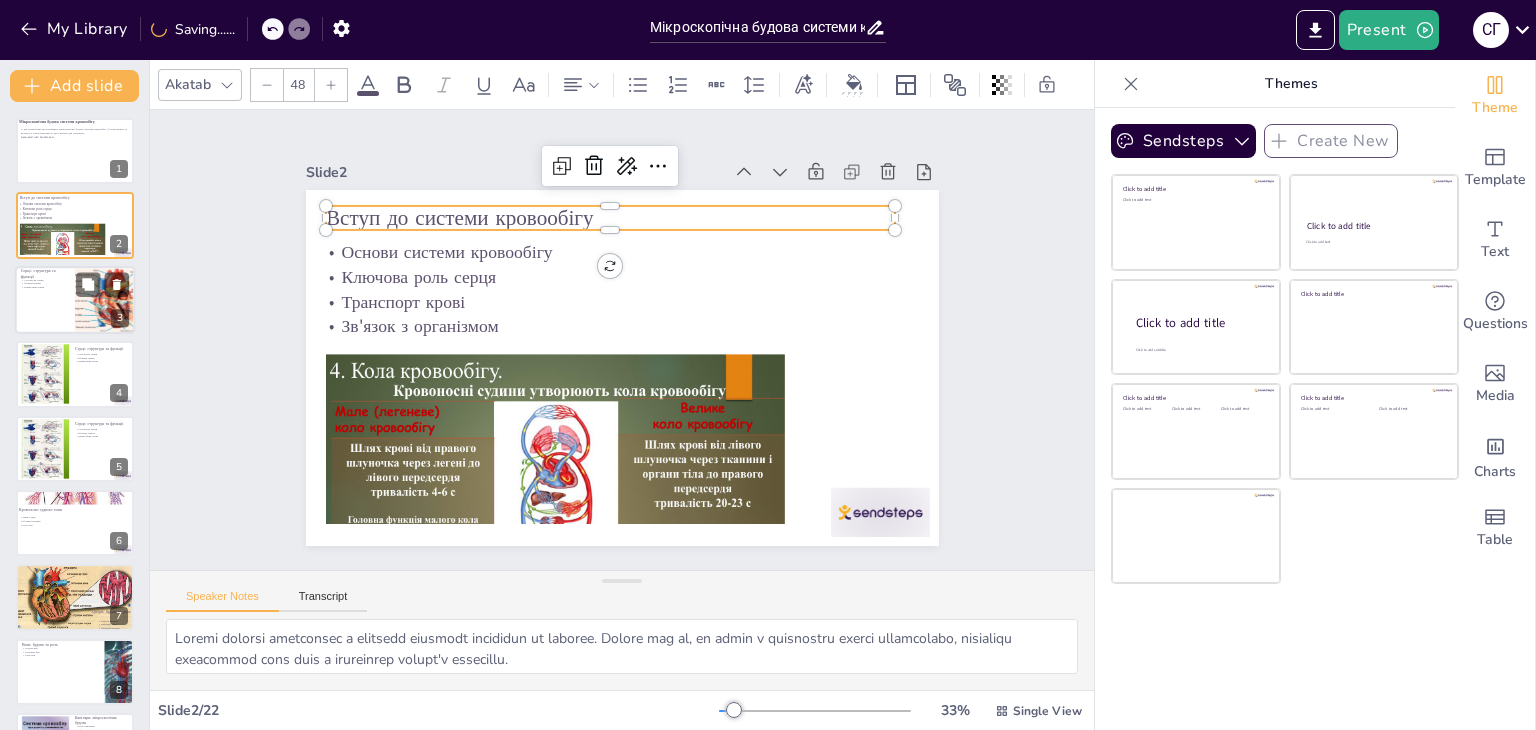 click at bounding box center (102, 284) 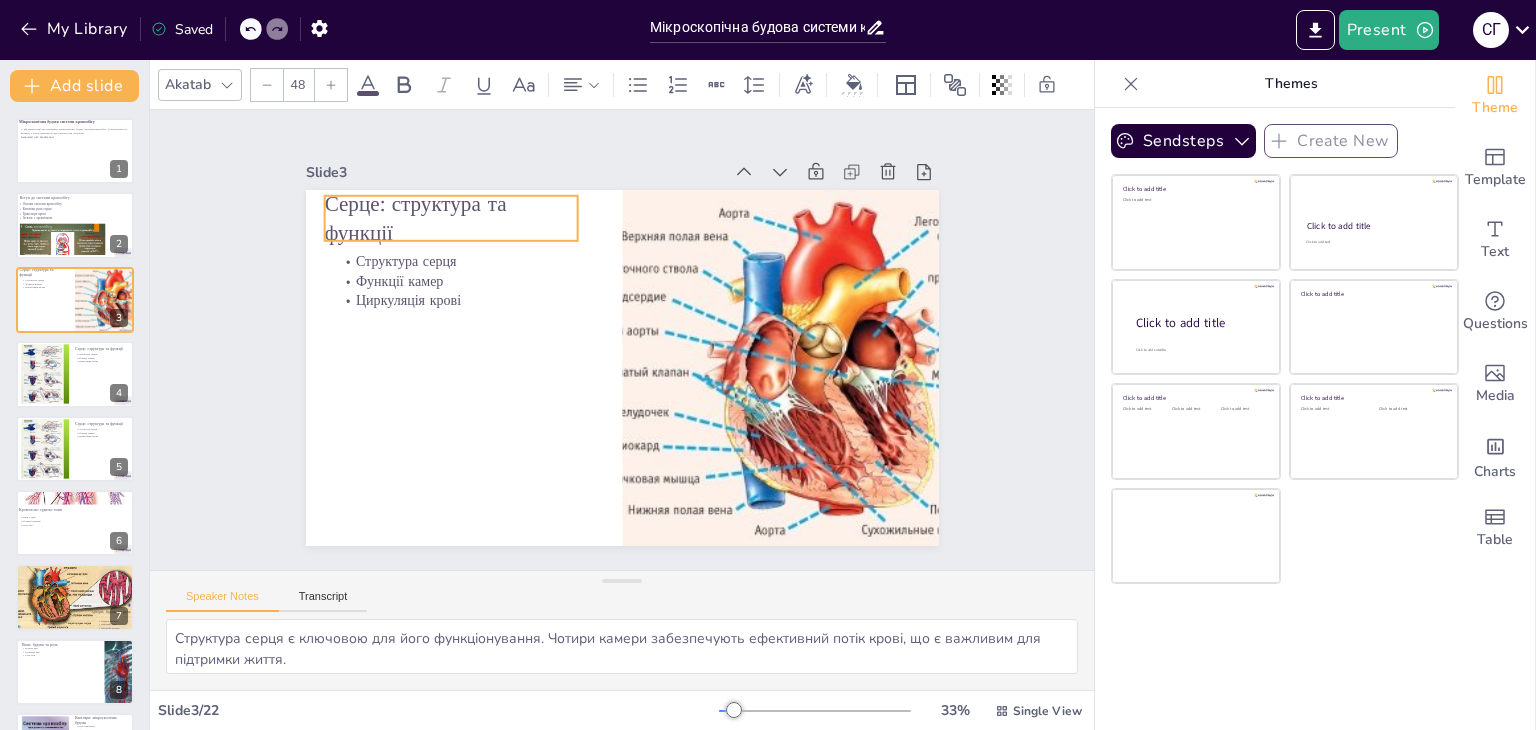 drag, startPoint x: 477, startPoint y: 202, endPoint x: 464, endPoint y: 190, distance: 17.691807 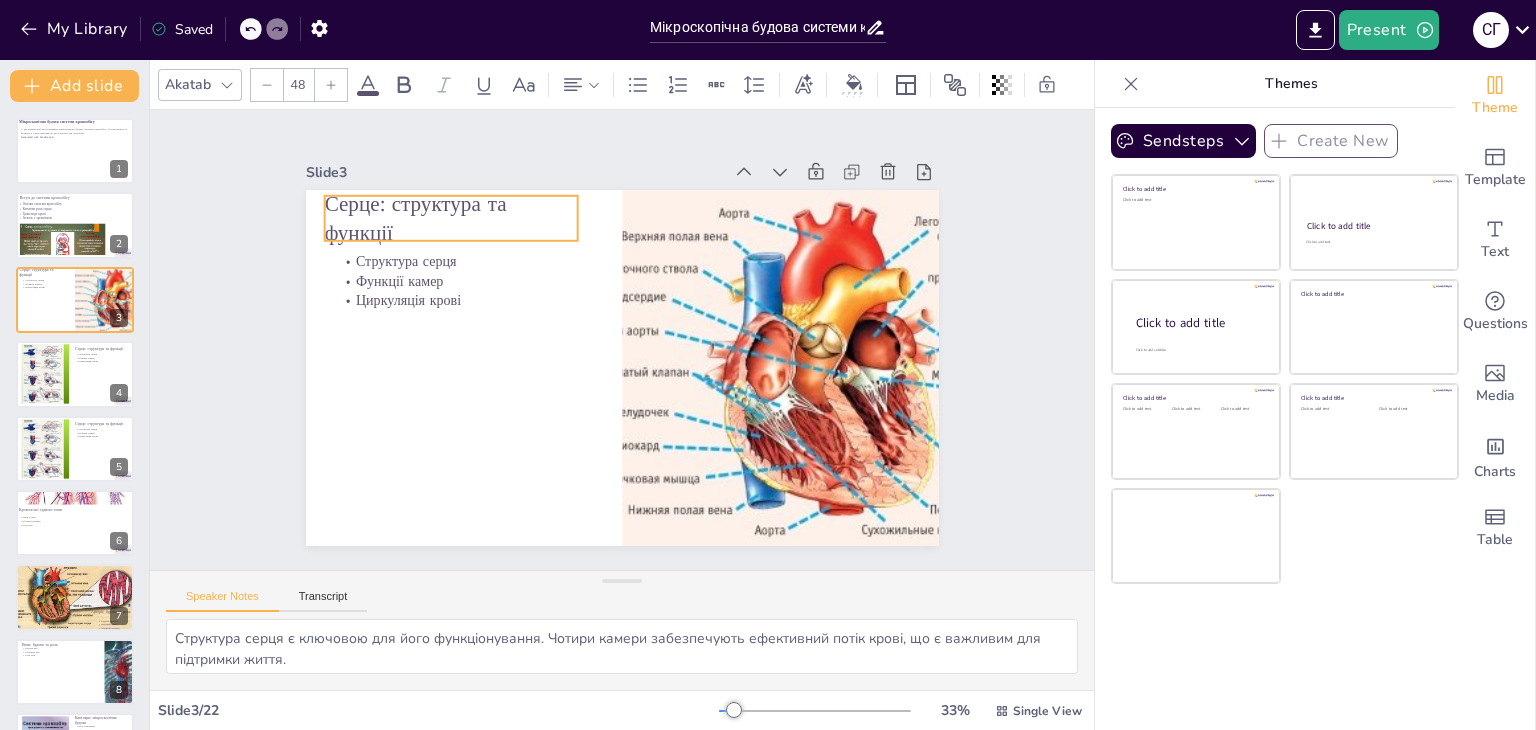 click on "Серце: структура та функції" at bounding box center [663, 133] 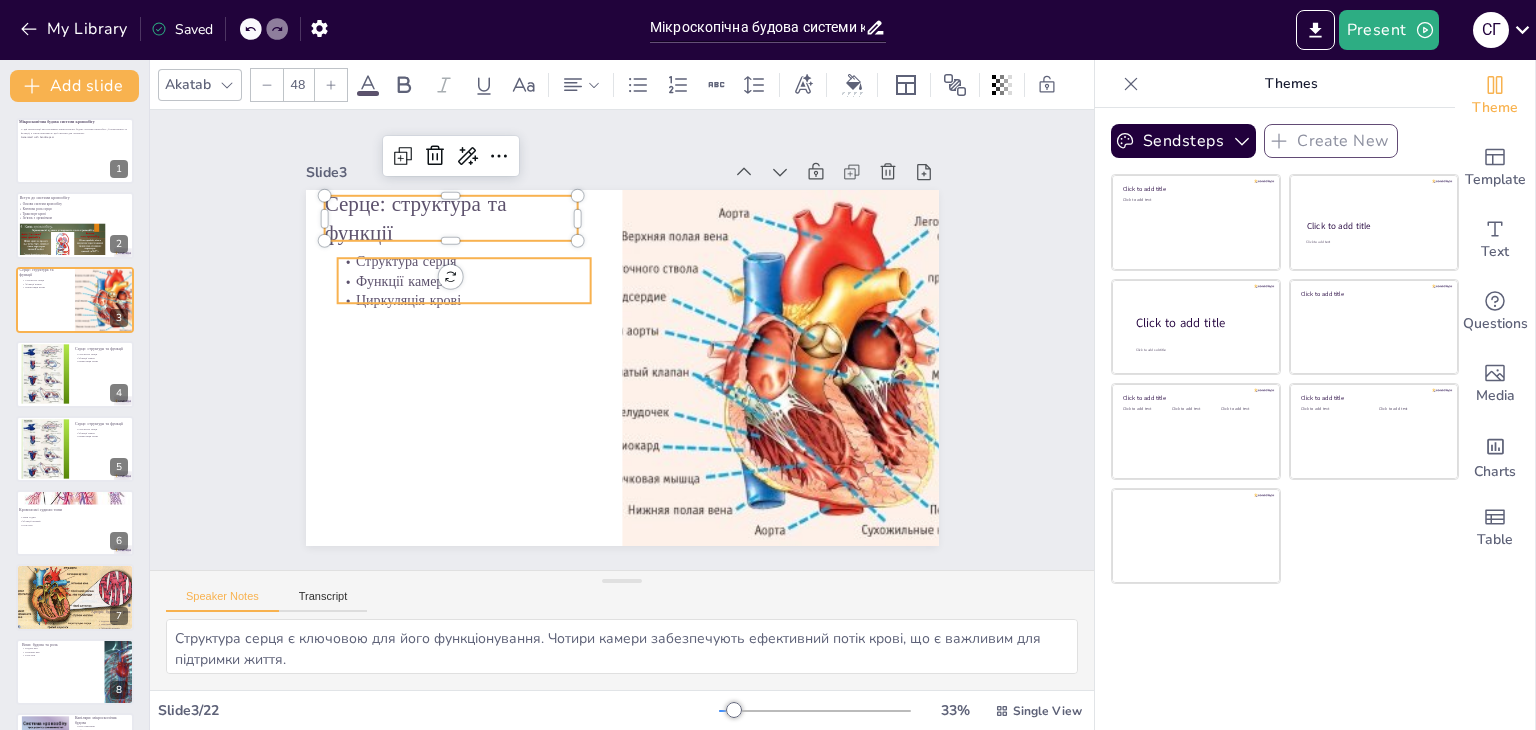 checkbox on "true" 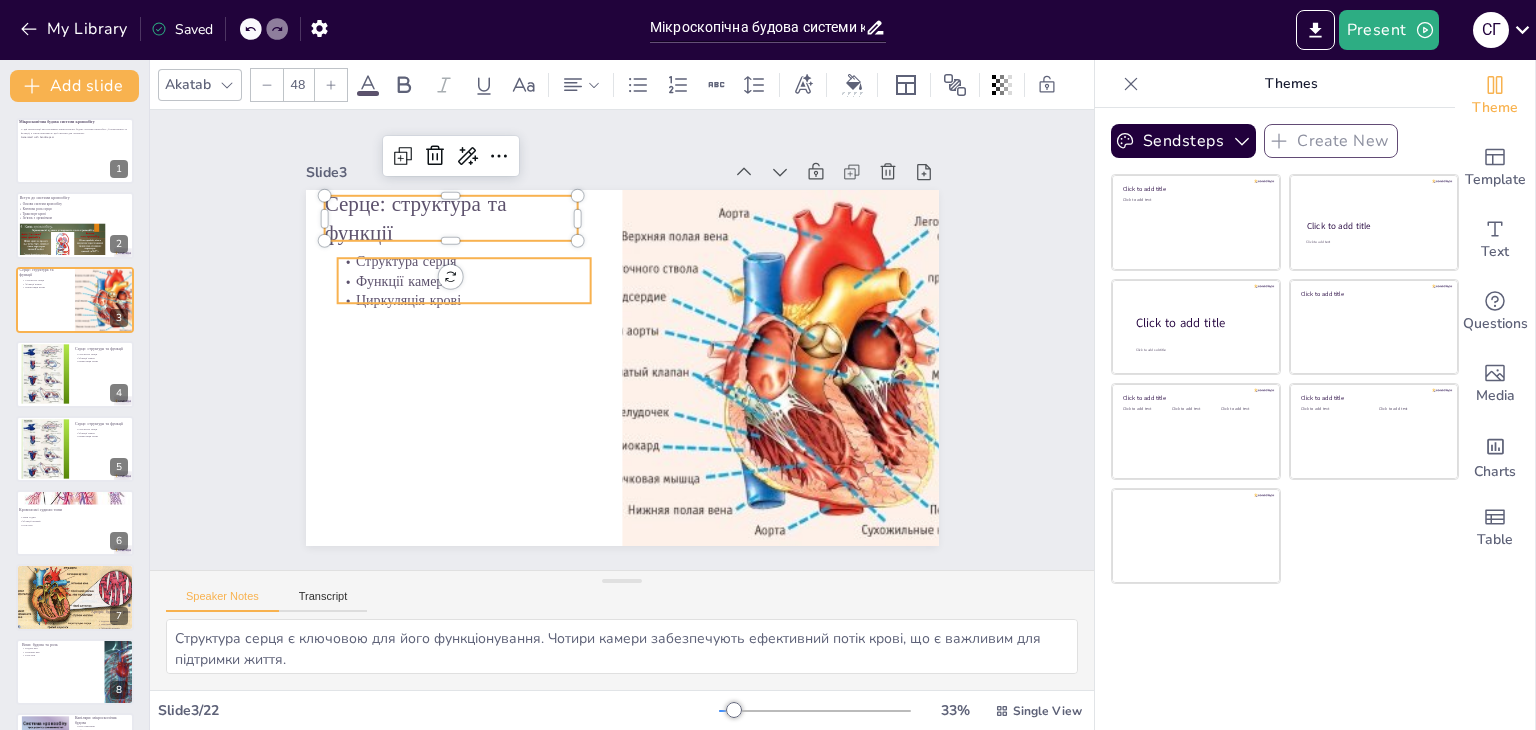 type on "32" 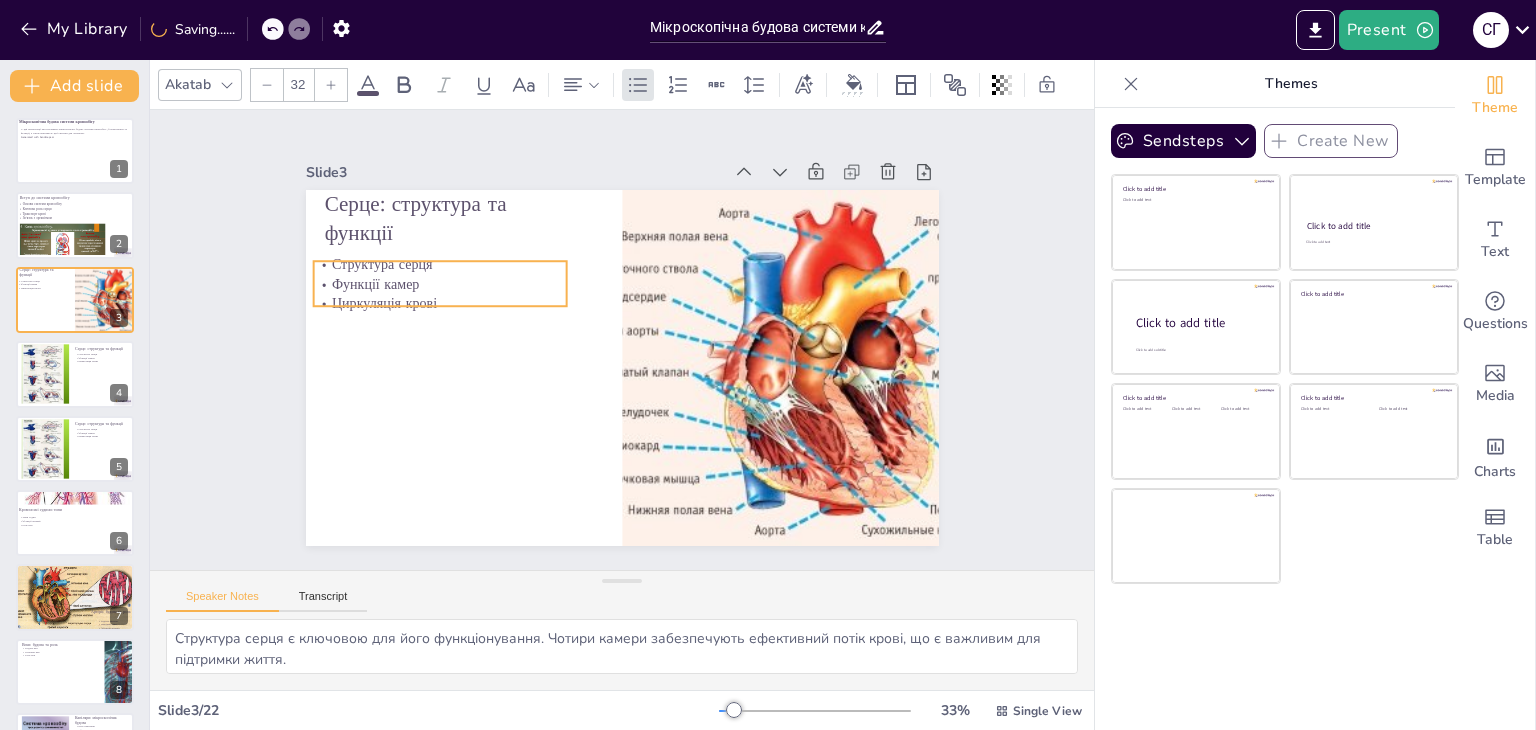 drag, startPoint x: 420, startPoint y: 287, endPoint x: 396, endPoint y: 290, distance: 24.186773 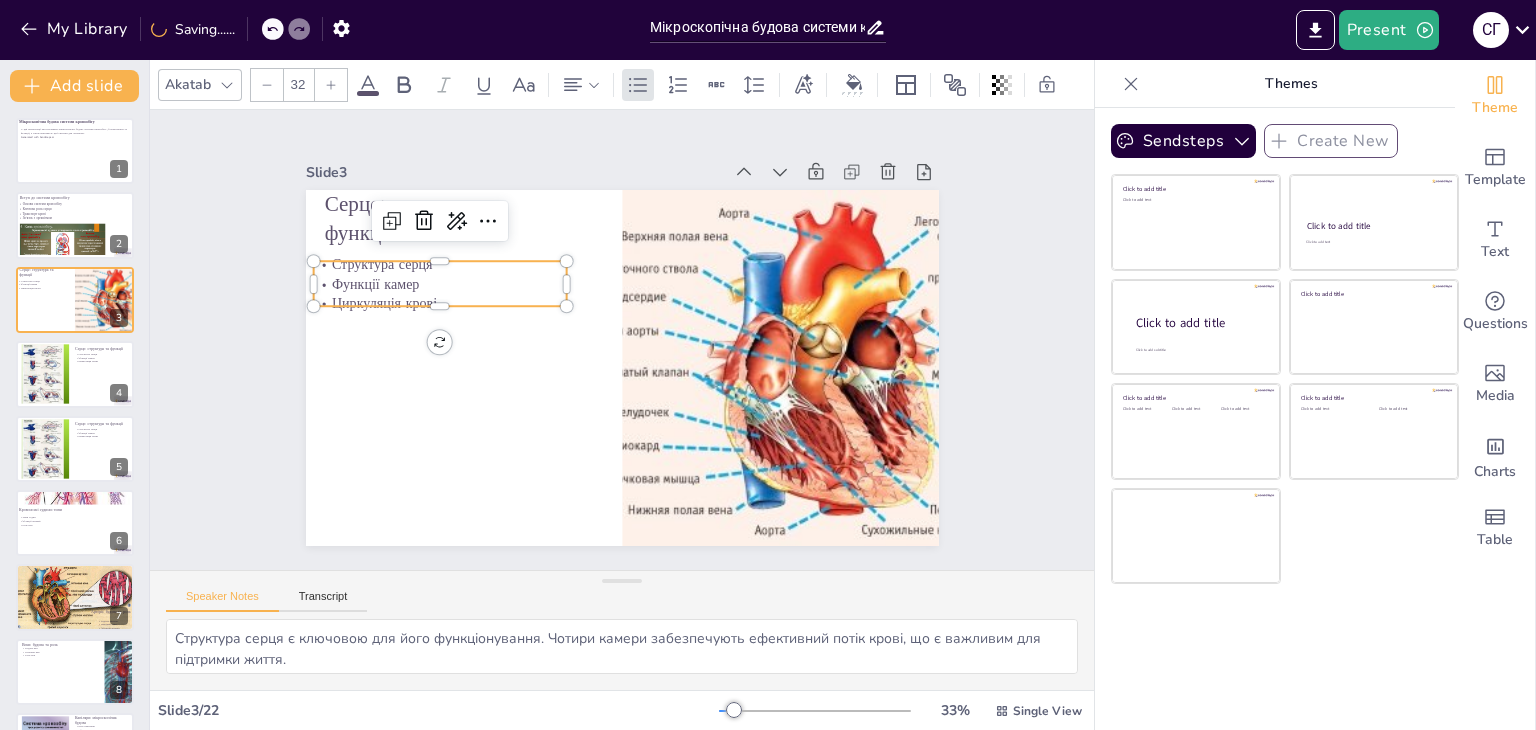 checkbox on "true" 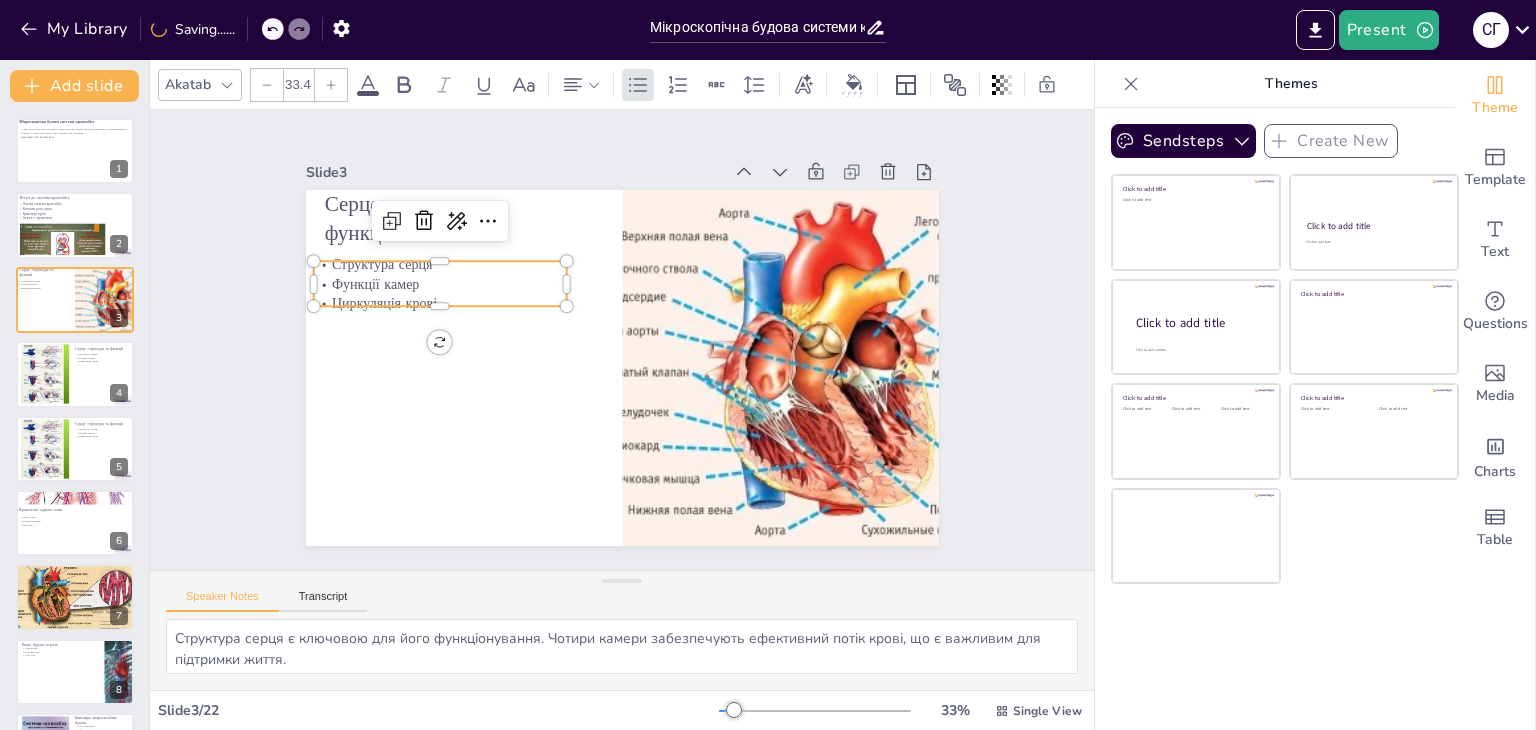checkbox on "true" 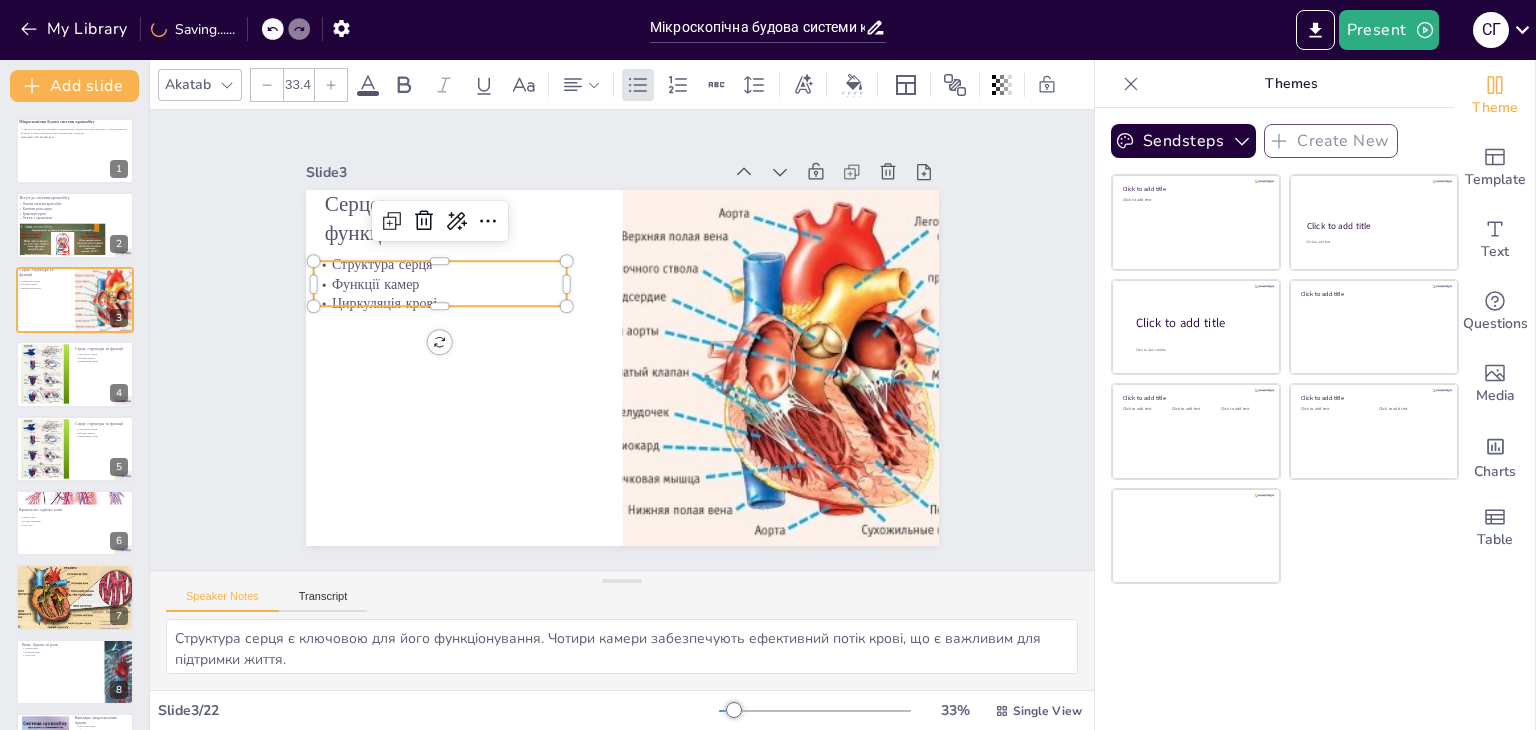 type on "37.7" 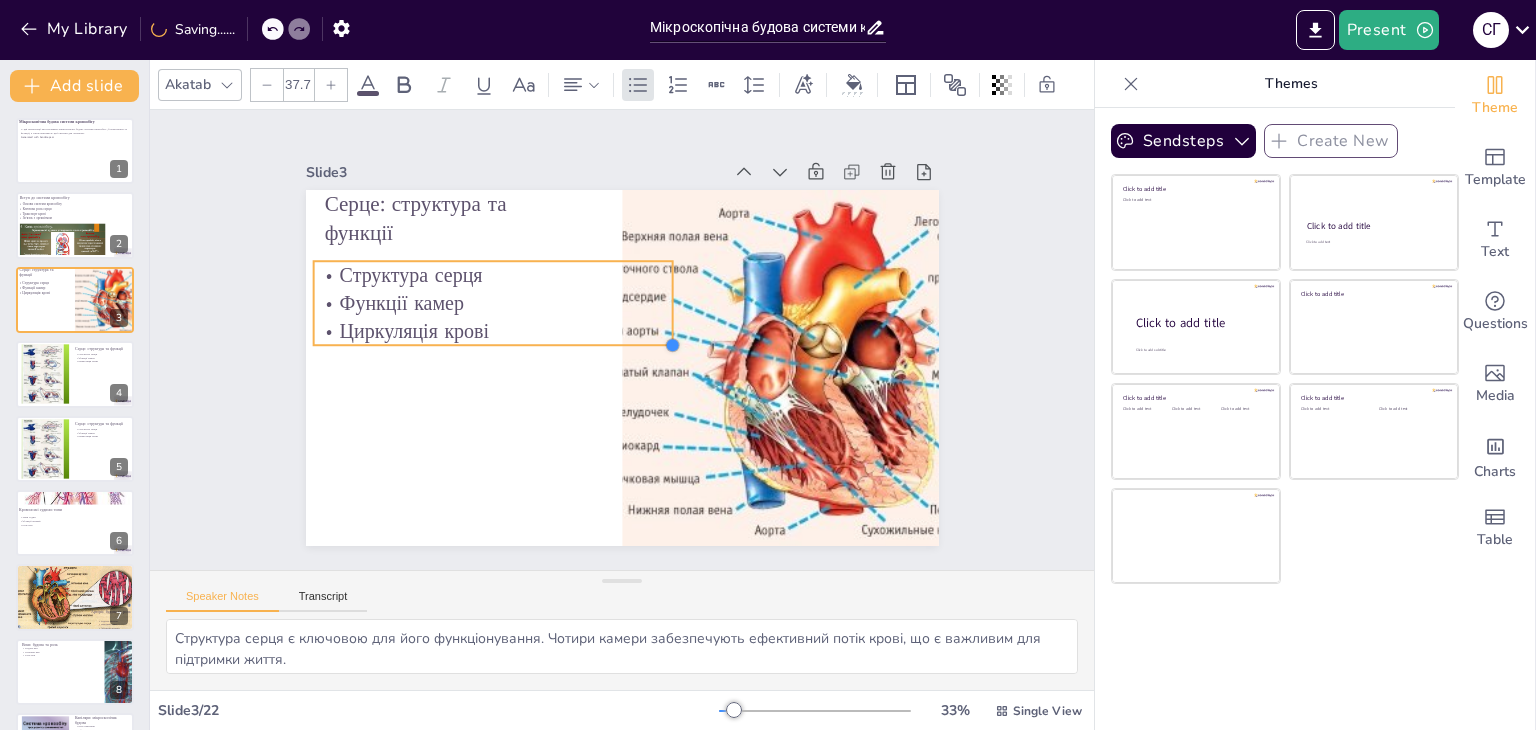 checkbox on "true" 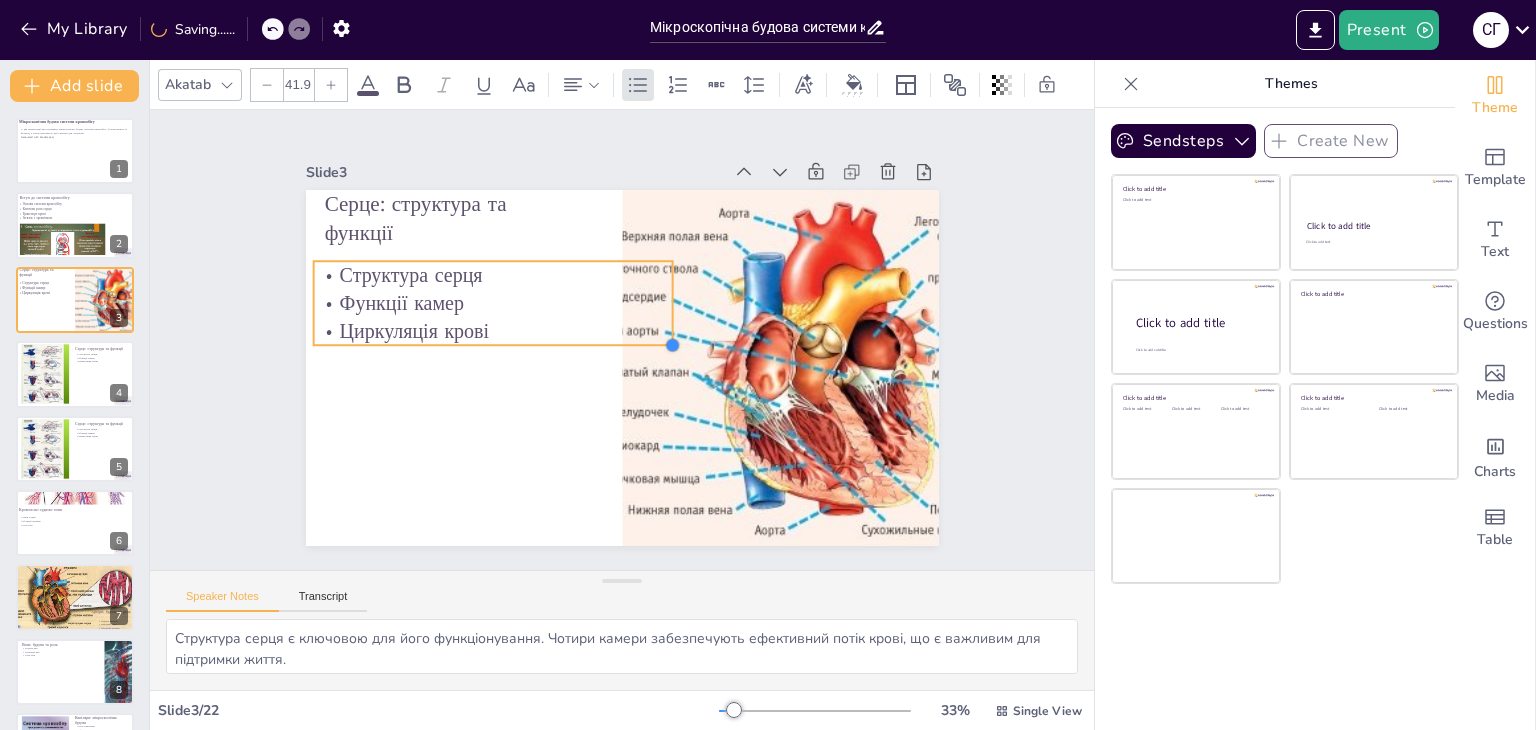 checkbox on "true" 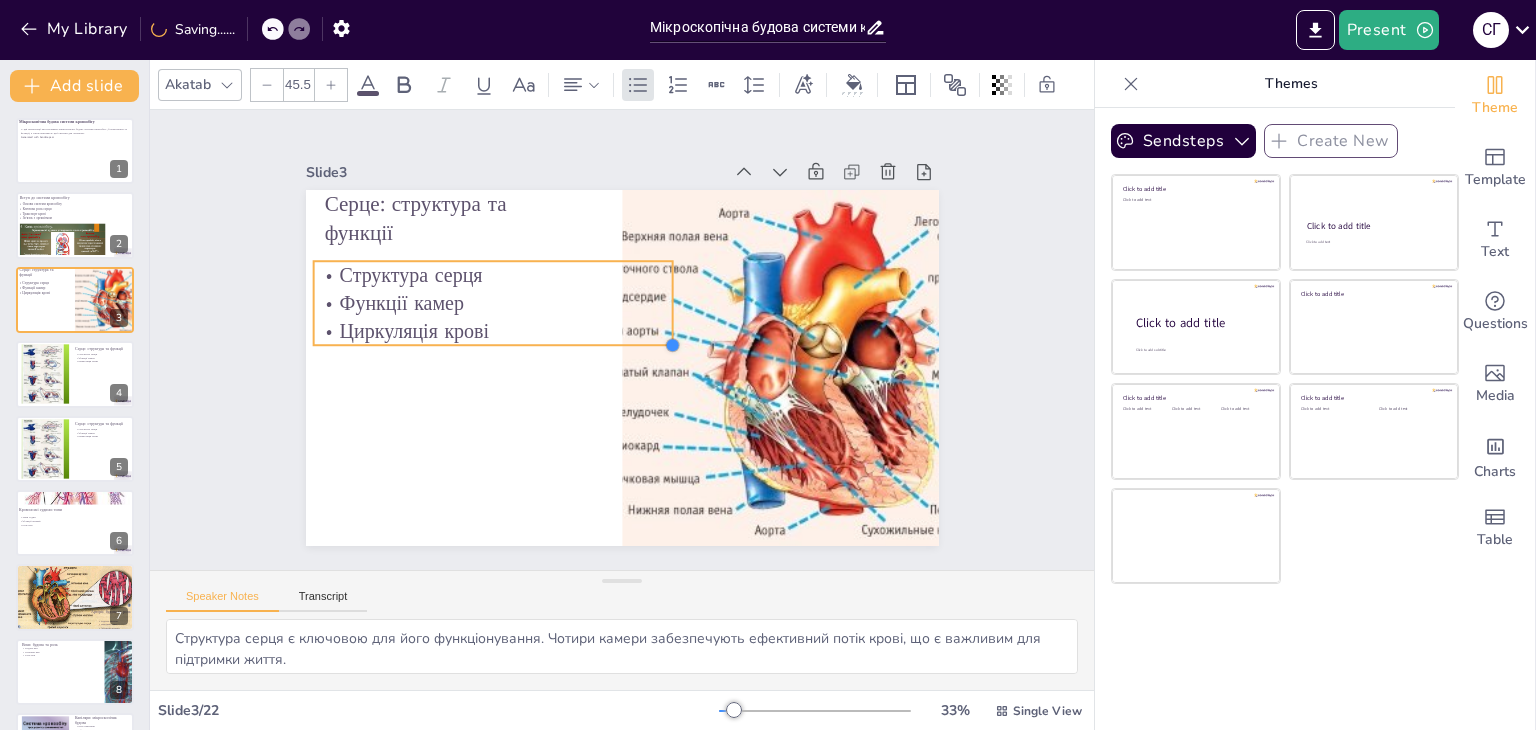 checkbox on "true" 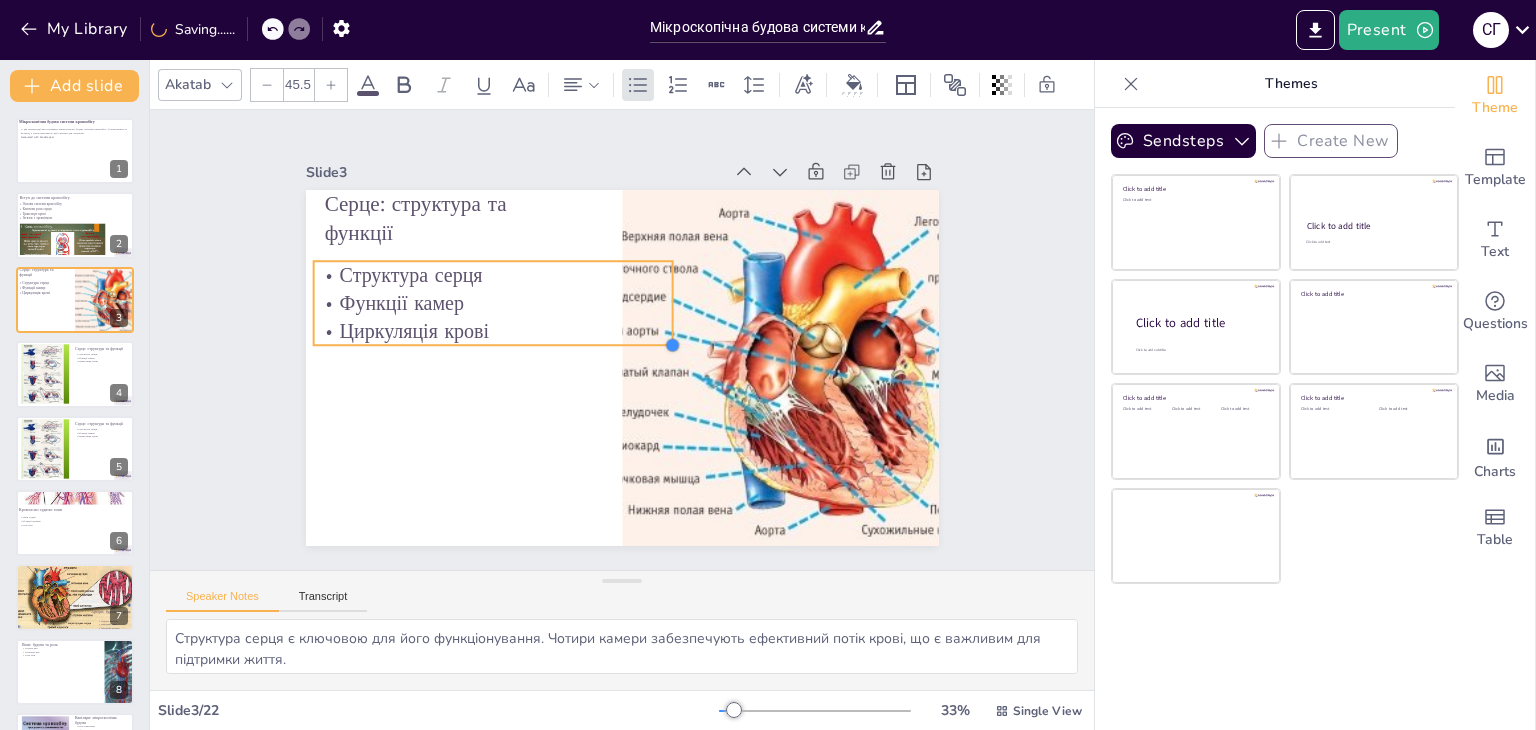 type on "46.9" 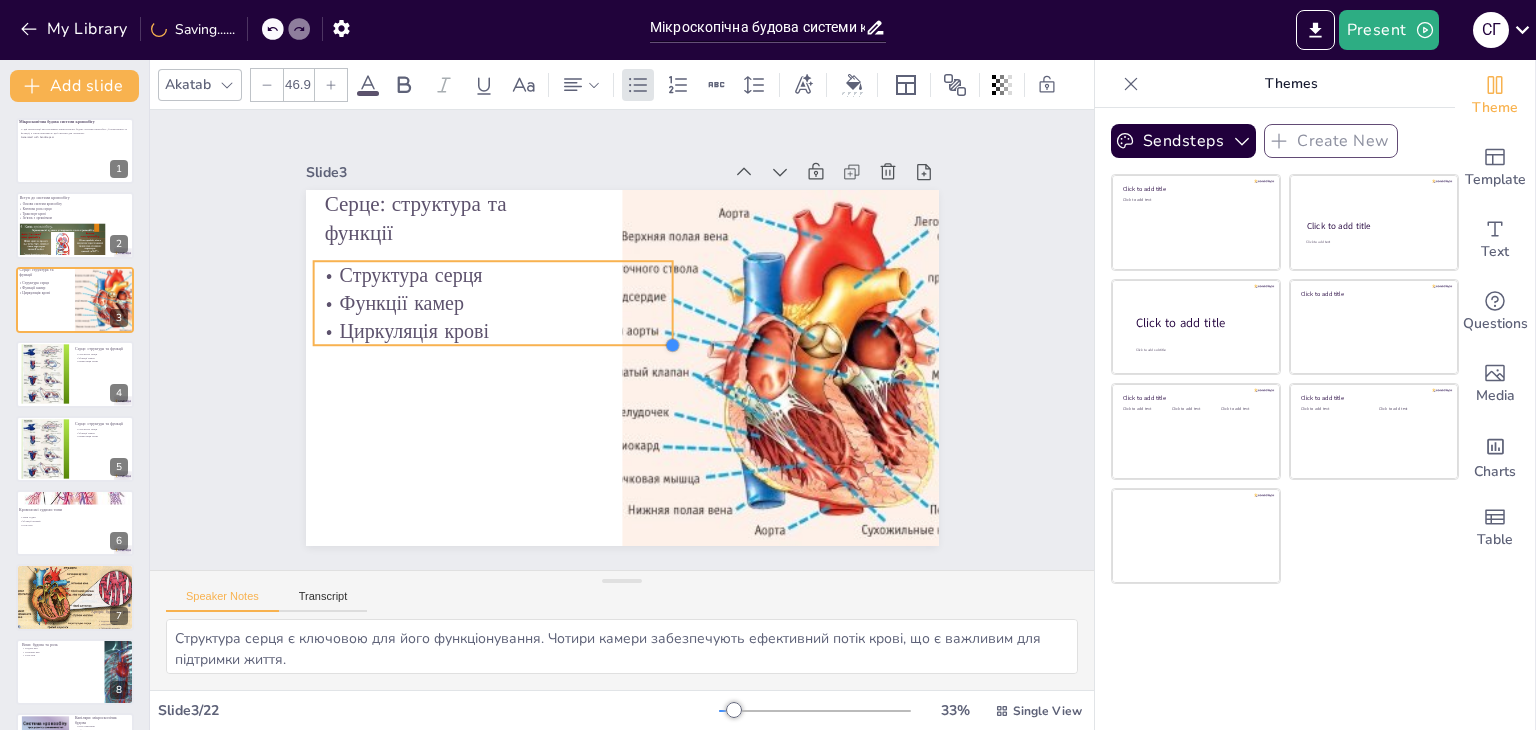 checkbox on "true" 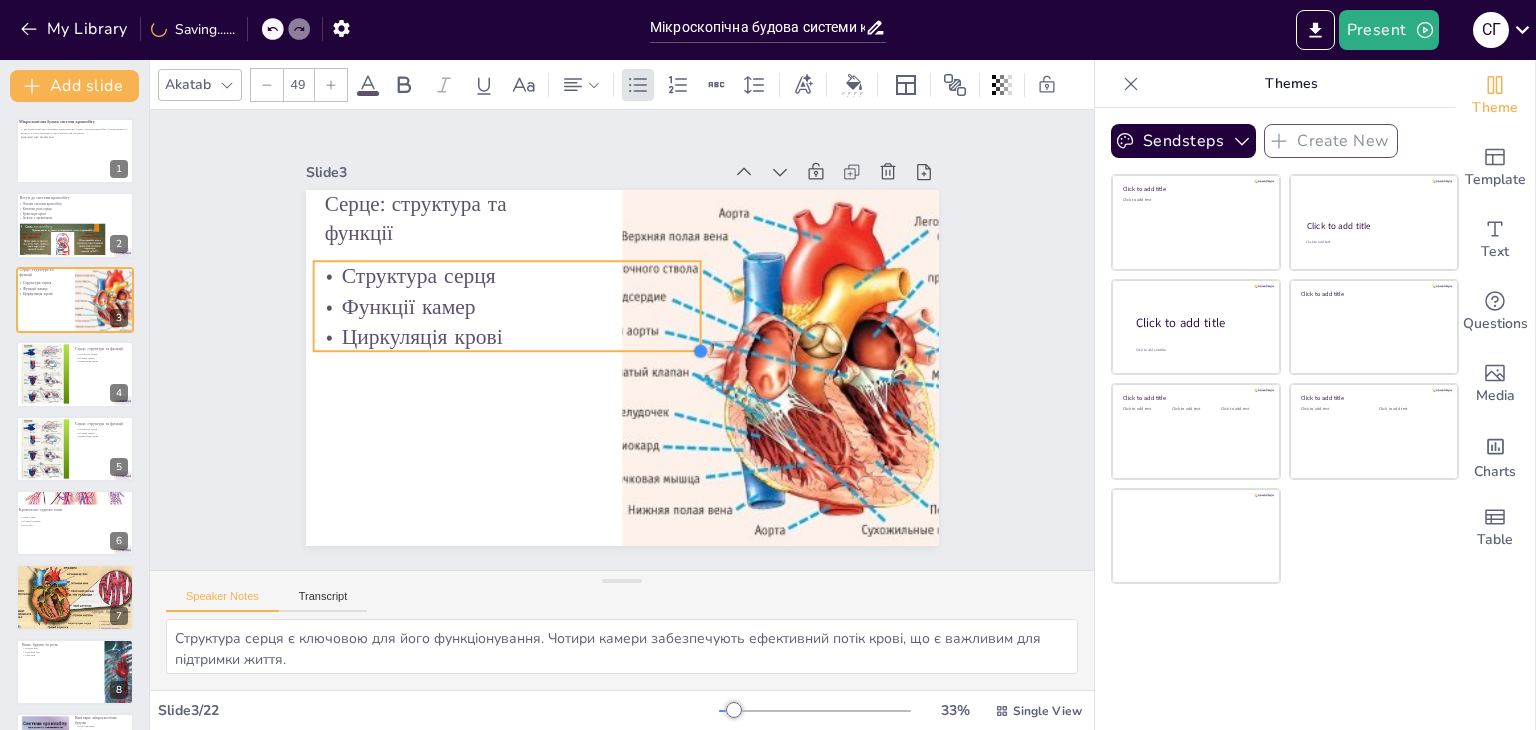 checkbox on "true" 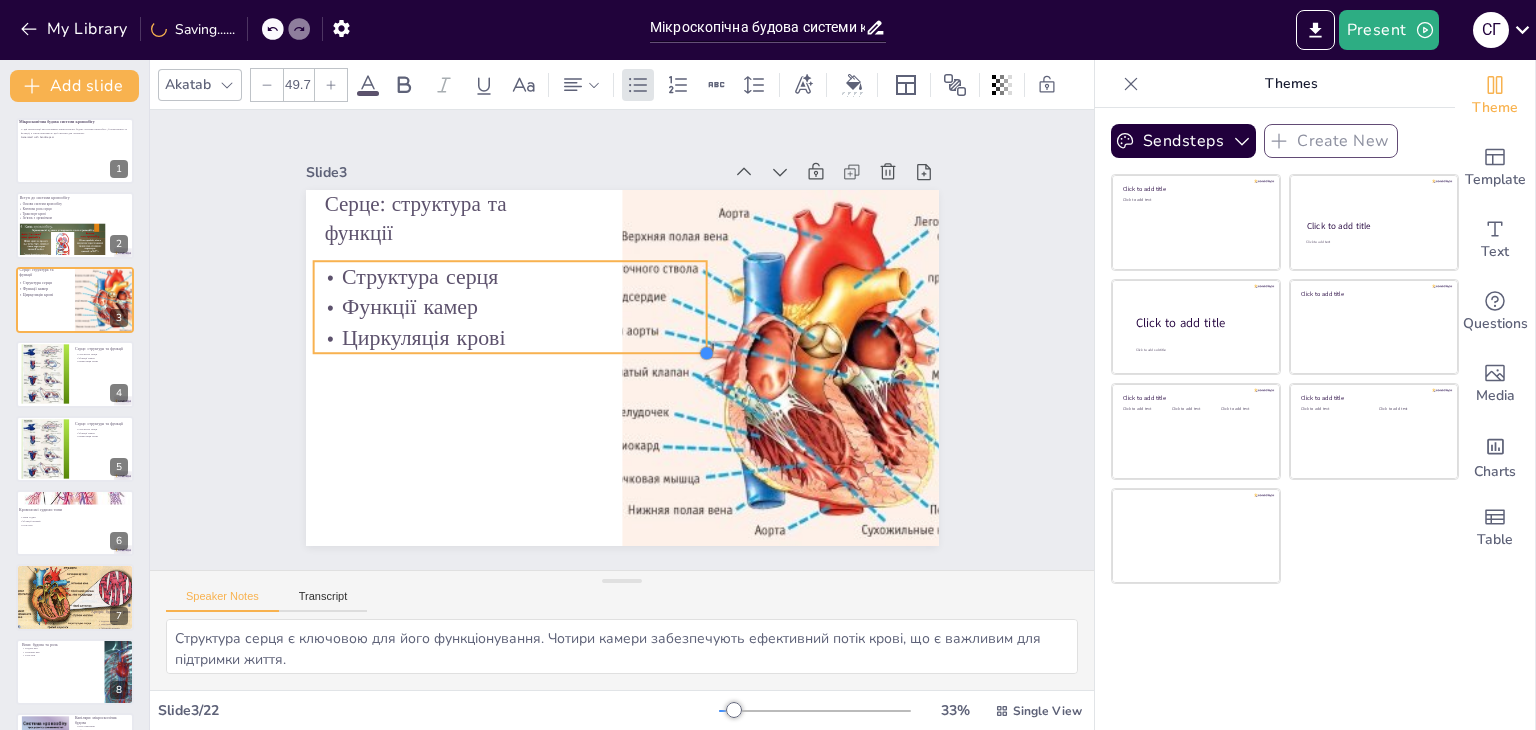 checkbox on "true" 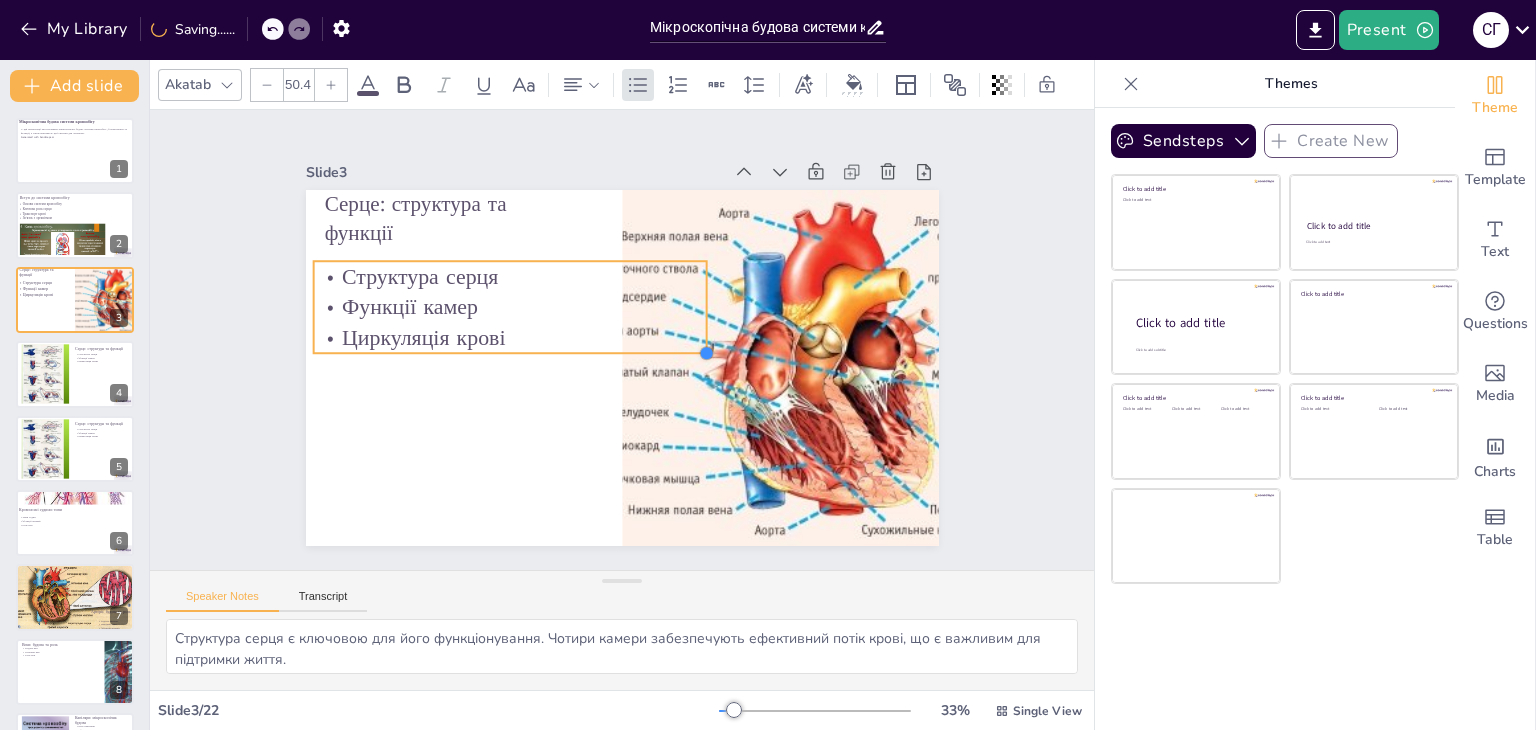 checkbox on "true" 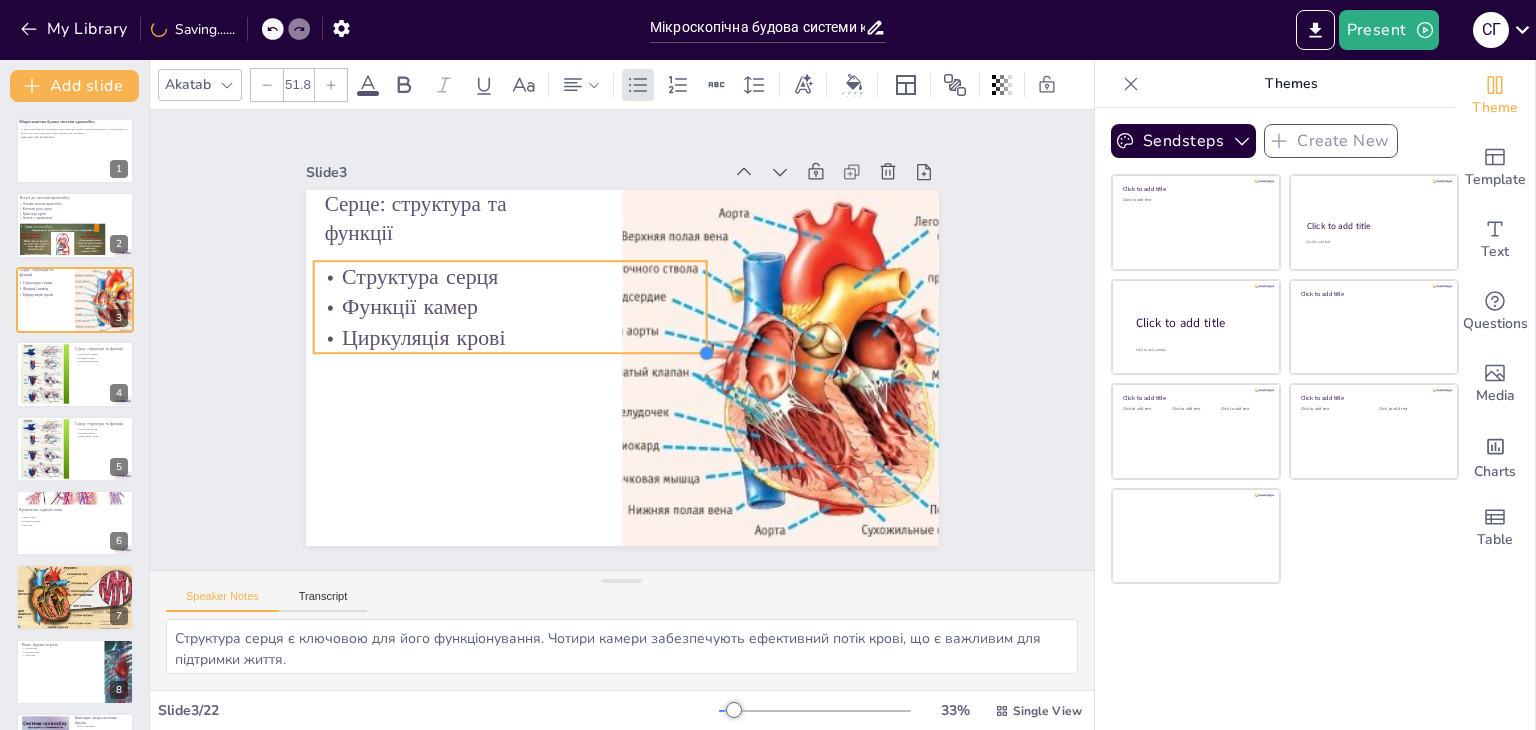 drag, startPoint x: 548, startPoint y: 297, endPoint x: 571, endPoint y: 325, distance: 36.23534 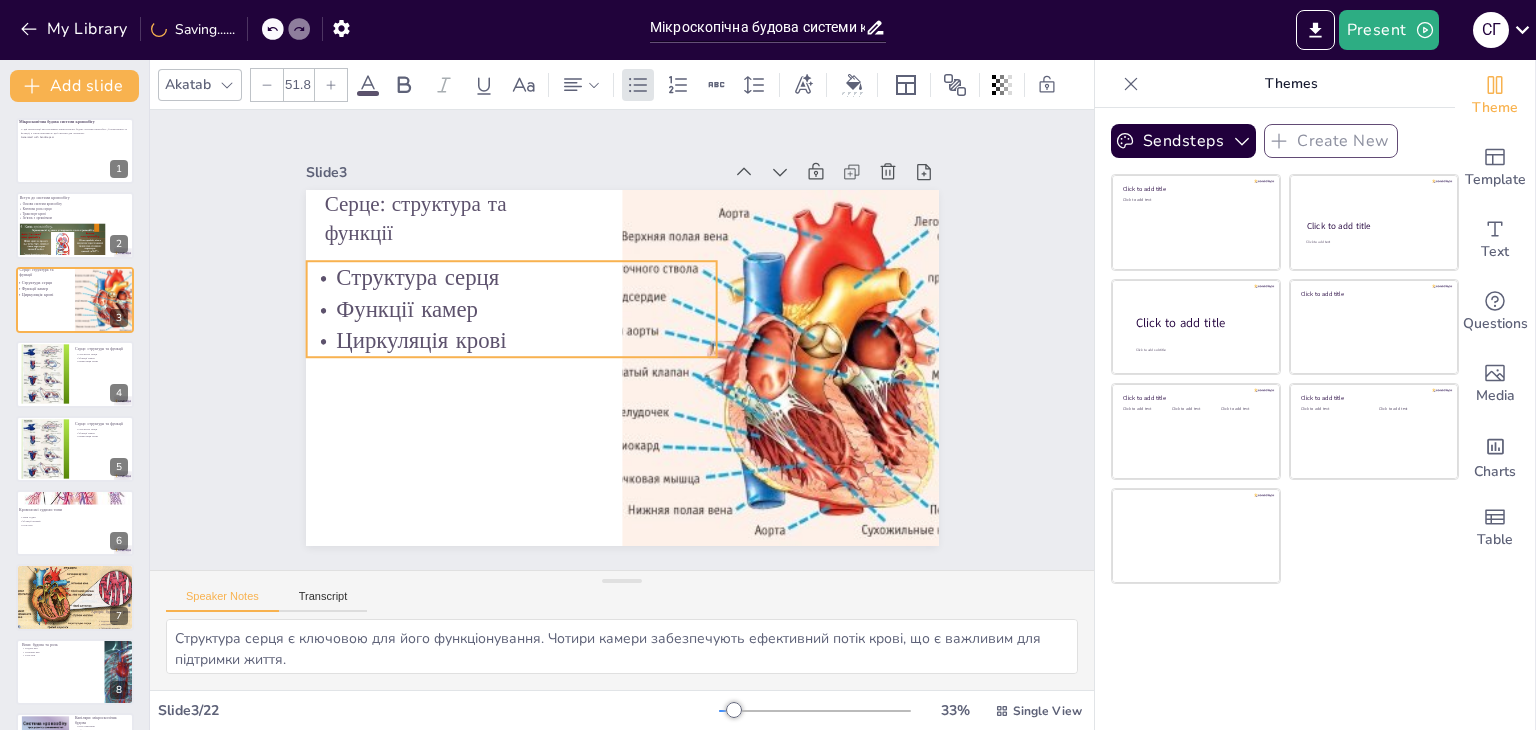 click on "Циркуляція крові" at bounding box center (657, 445) 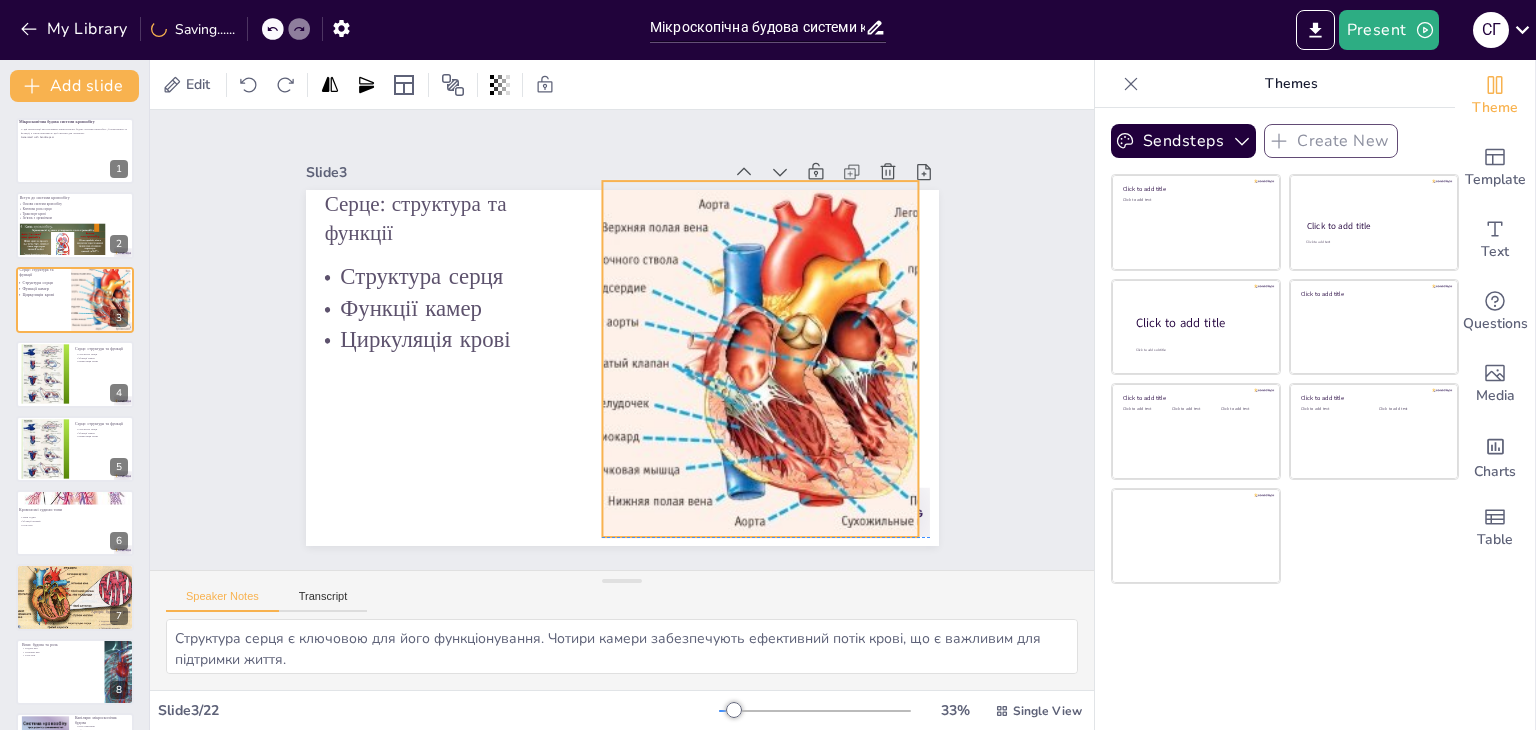 drag, startPoint x: 668, startPoint y: 397, endPoint x: 648, endPoint y: 389, distance: 21.540659 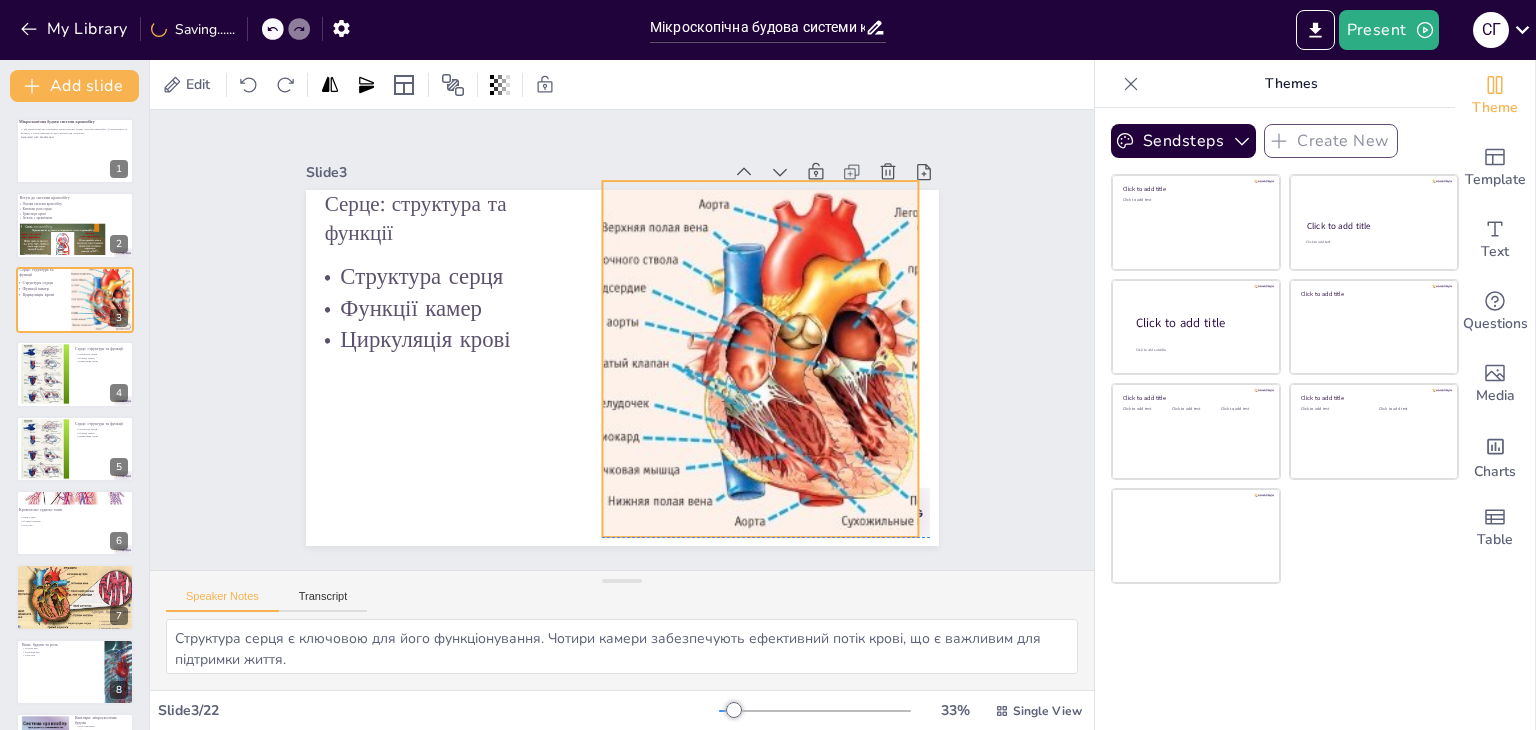 click at bounding box center (611, 200) 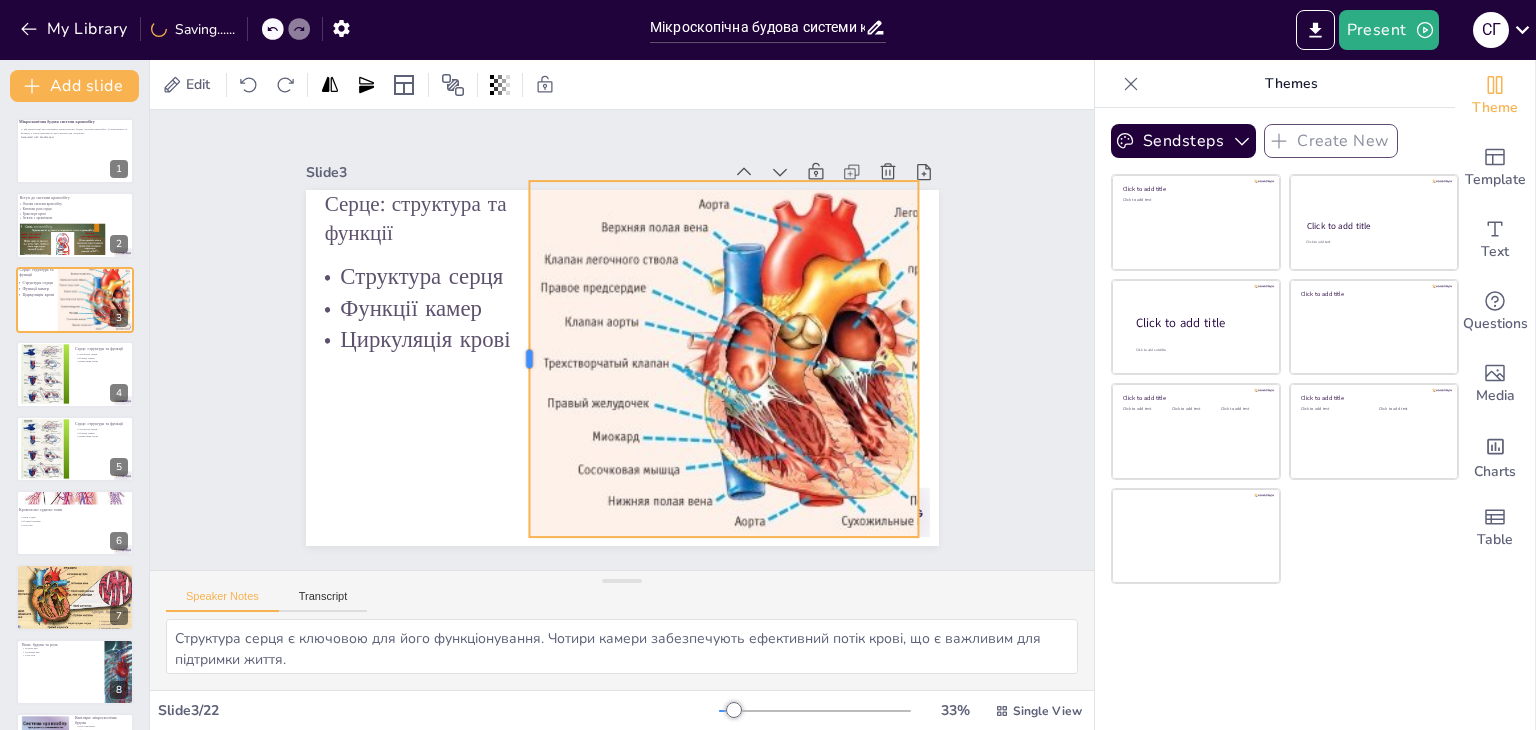 drag, startPoint x: 586, startPoint y: 345, endPoint x: 513, endPoint y: 353, distance: 73.43705 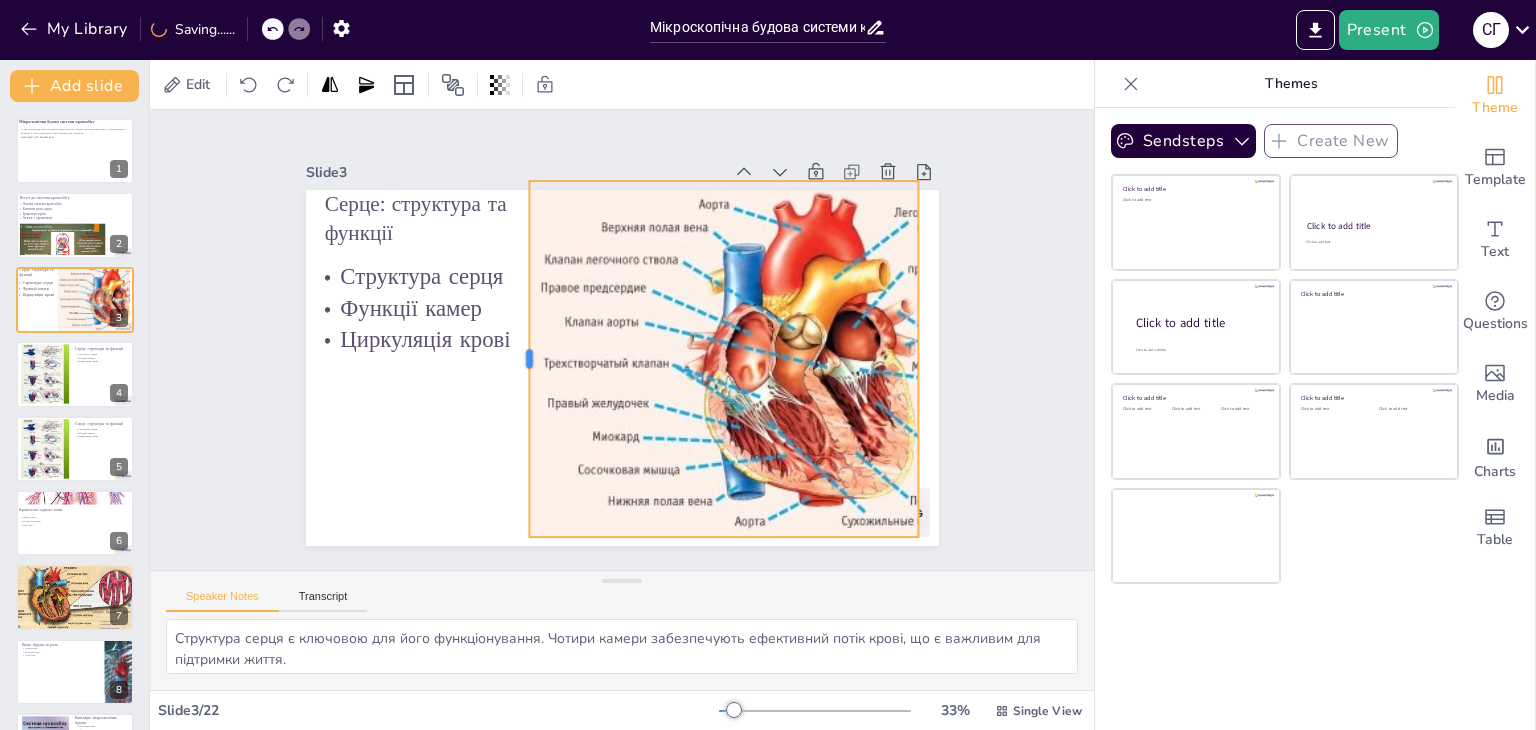 click at bounding box center (529, 295) 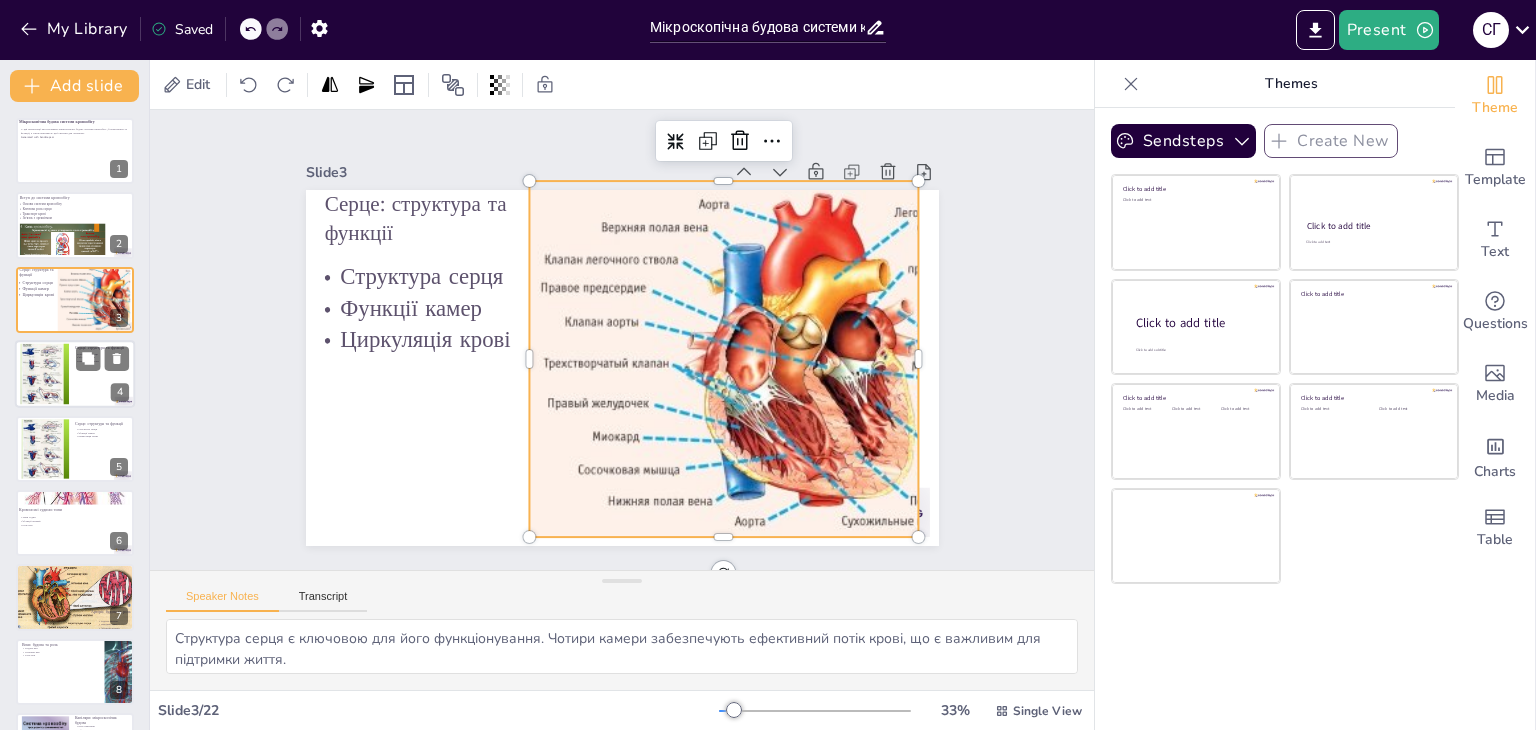 click at bounding box center (45, 374) 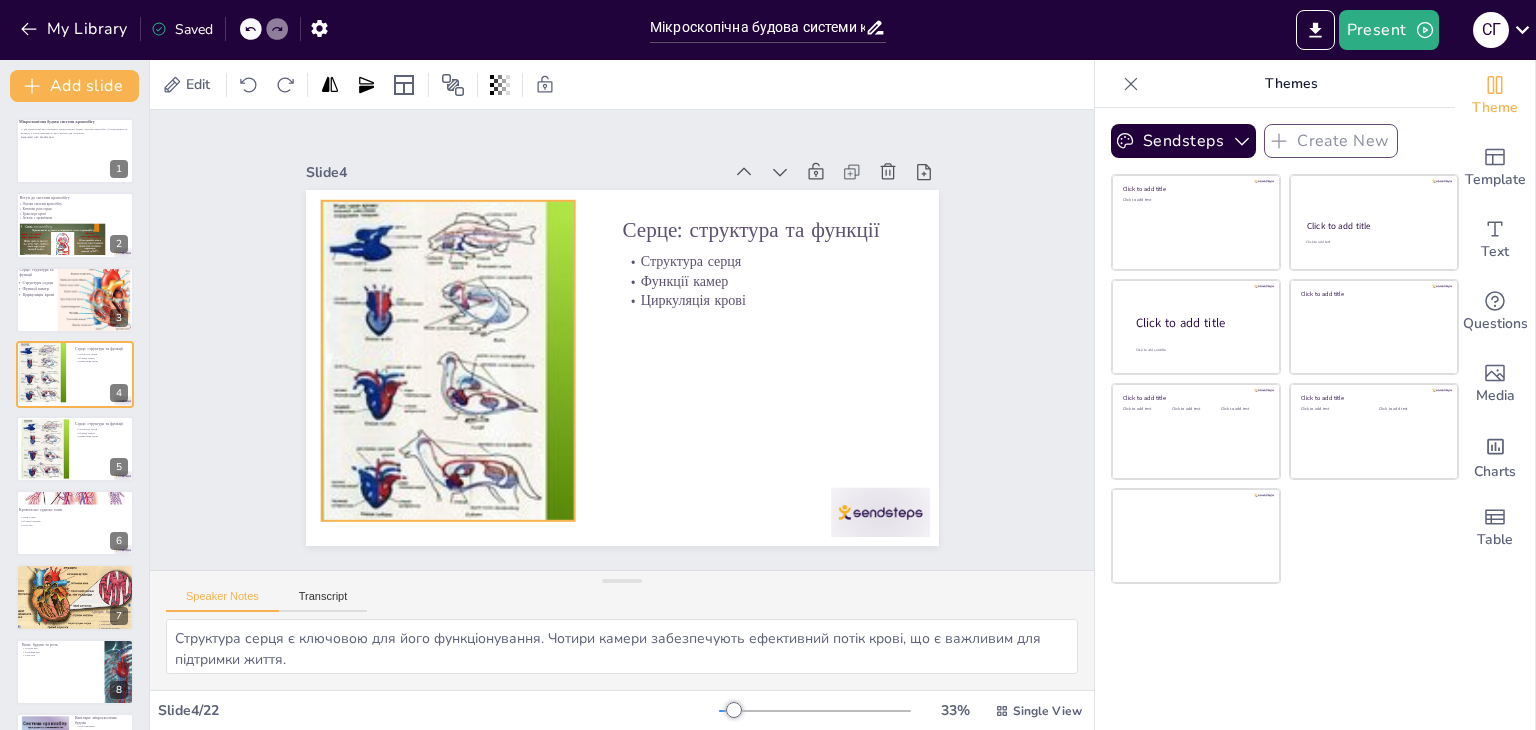 drag, startPoint x: 456, startPoint y: 310, endPoint x: 440, endPoint y: 303, distance: 17.464249 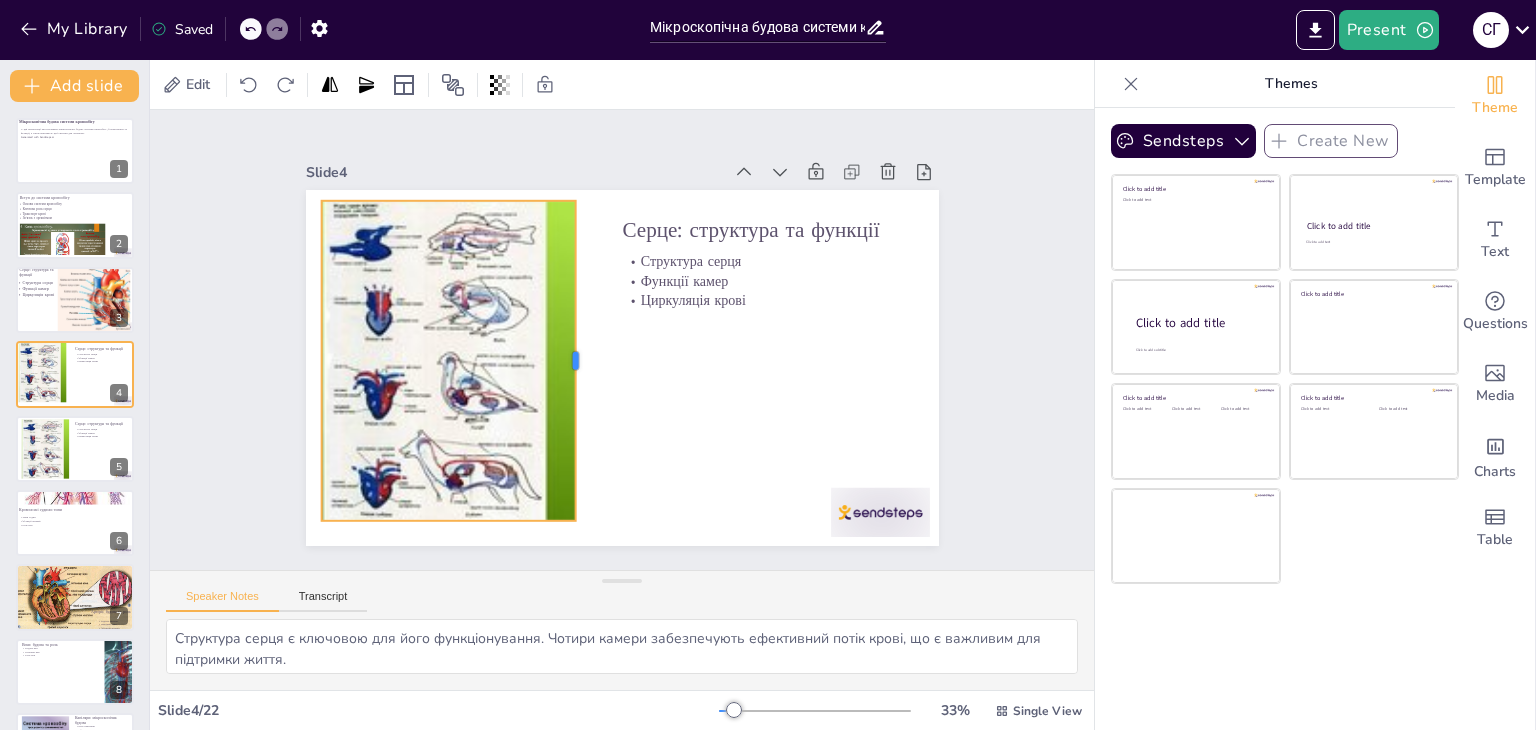 drag, startPoint x: 560, startPoint y: 350, endPoint x: 560, endPoint y: 408, distance: 58 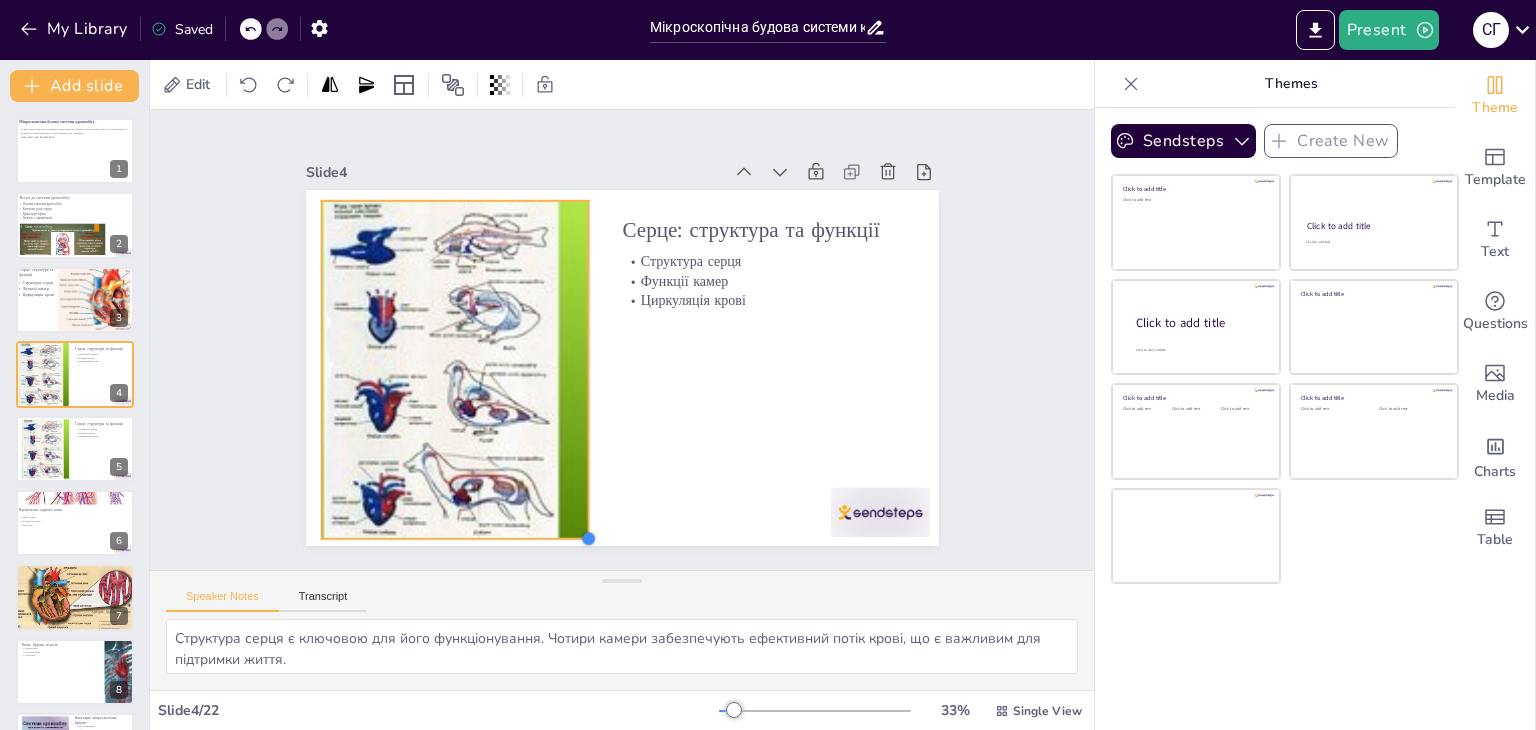 drag, startPoint x: 560, startPoint y: 513, endPoint x: 565, endPoint y: 527, distance: 14.866069 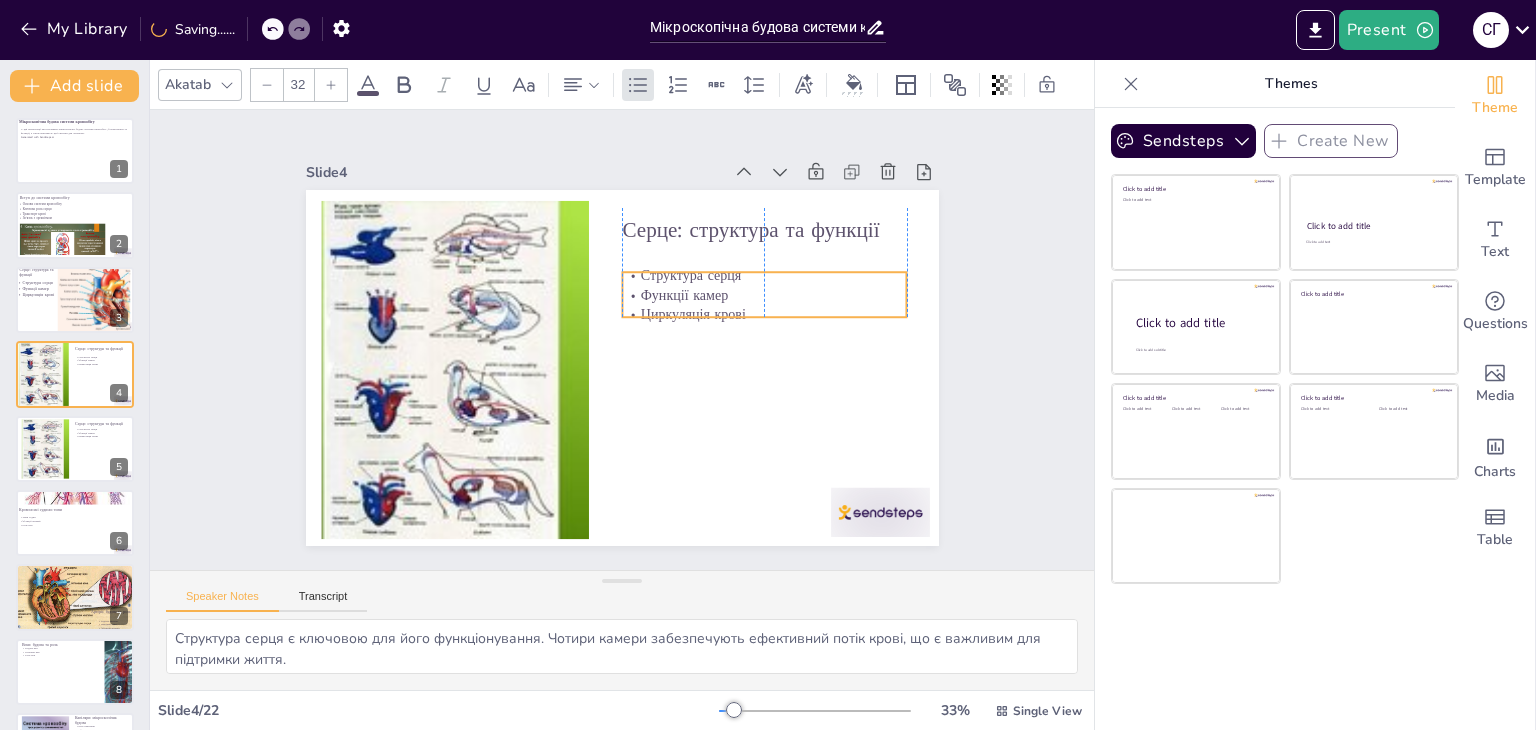 drag, startPoint x: 672, startPoint y: 263, endPoint x: 755, endPoint y: 294, distance: 88.60023 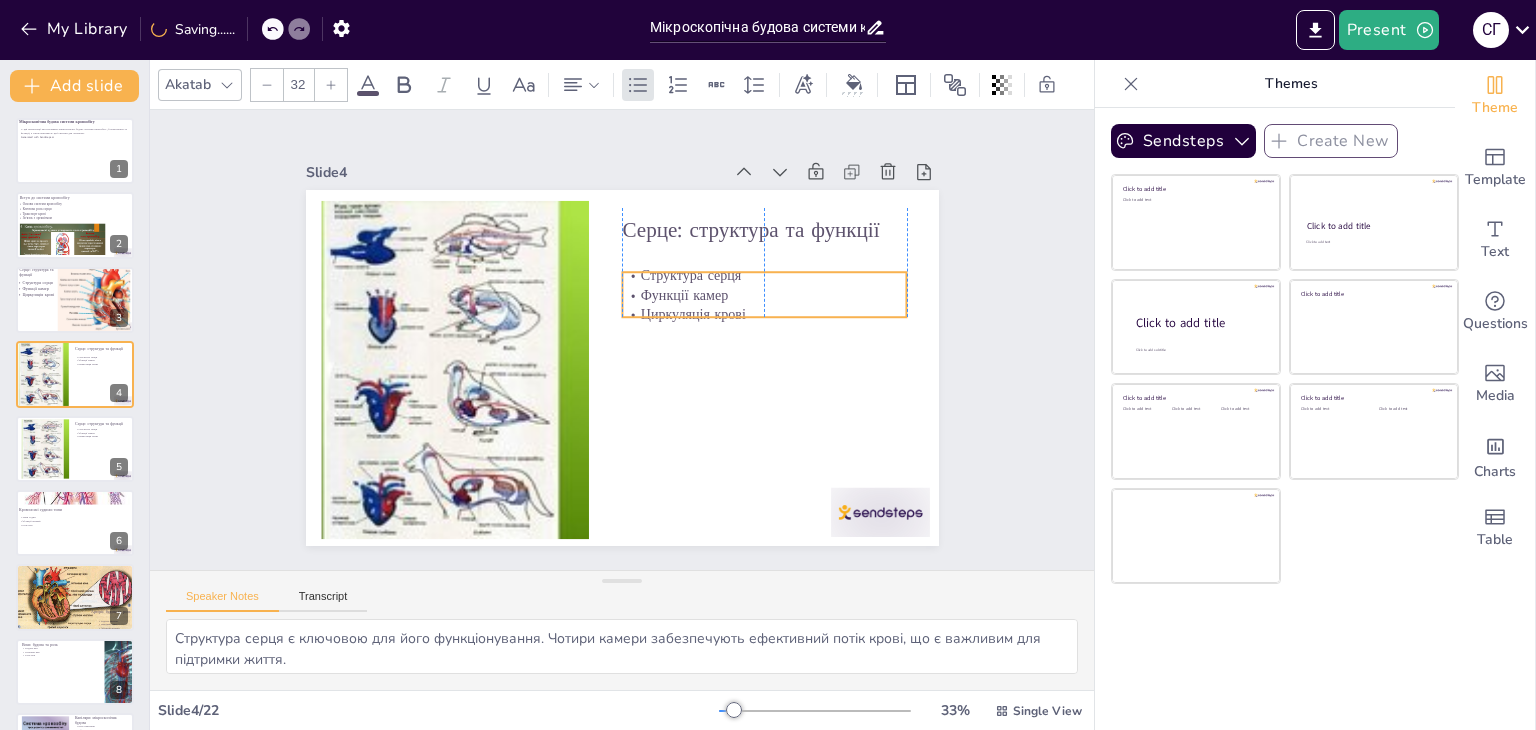 click on "Функції камер" at bounding box center [696, 470] 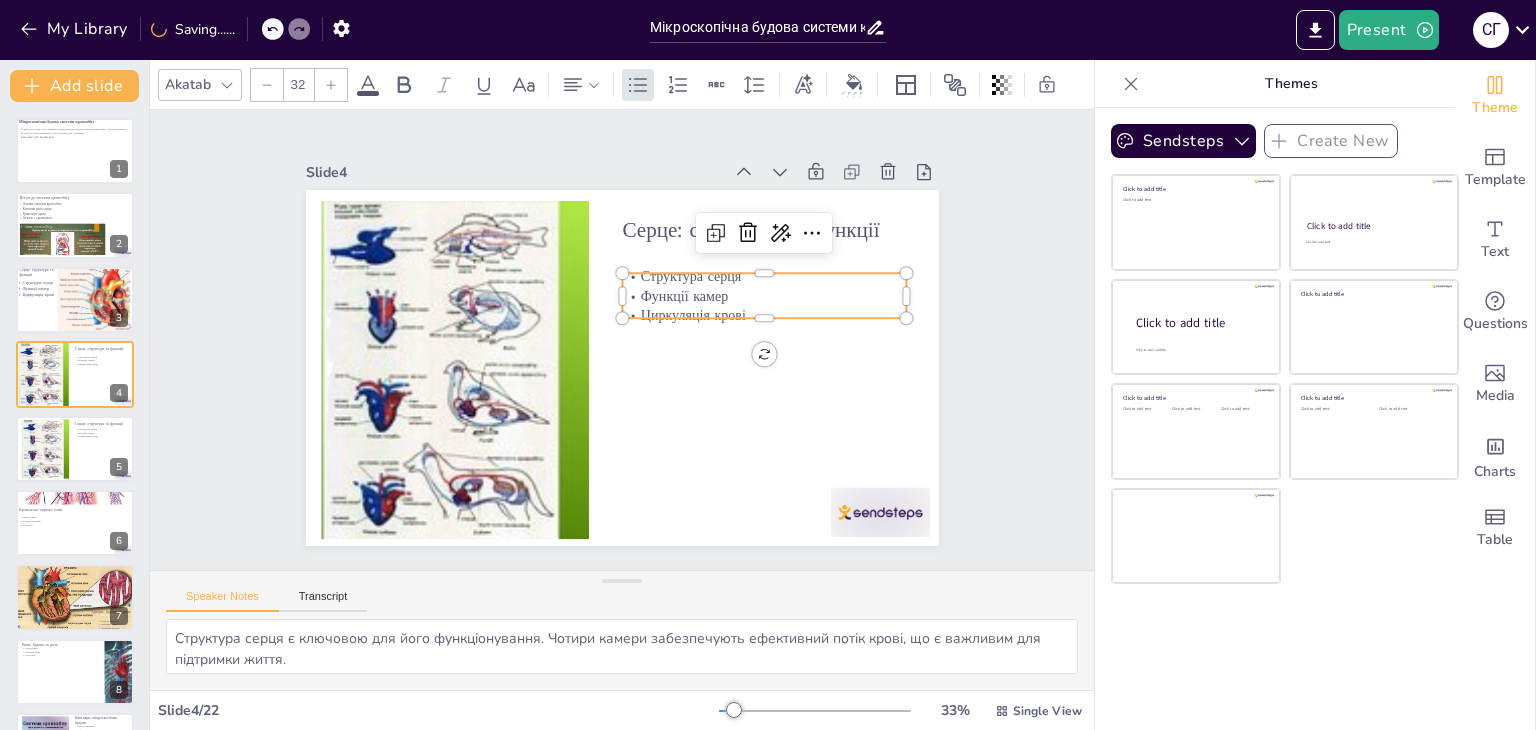 checkbox on "true" 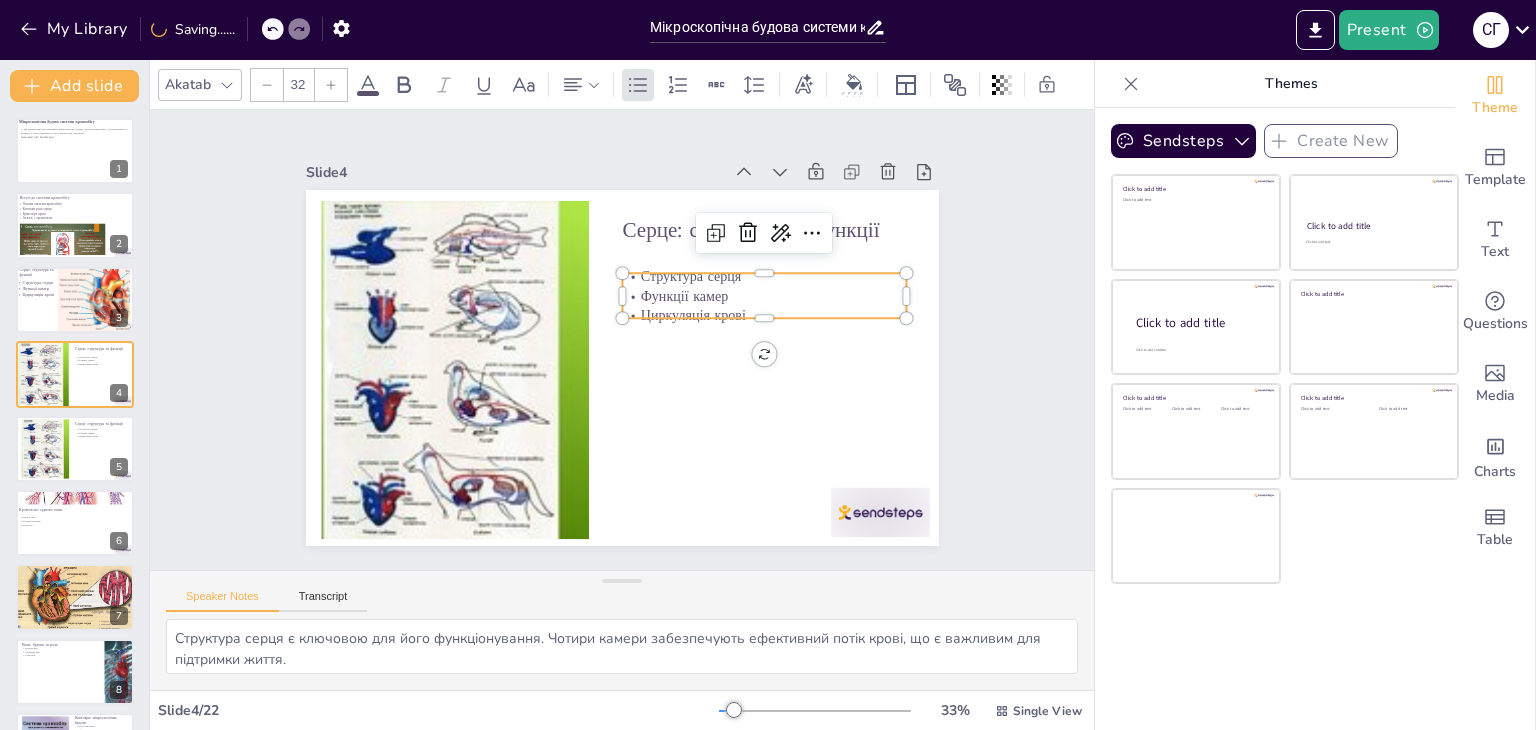type on "32.7" 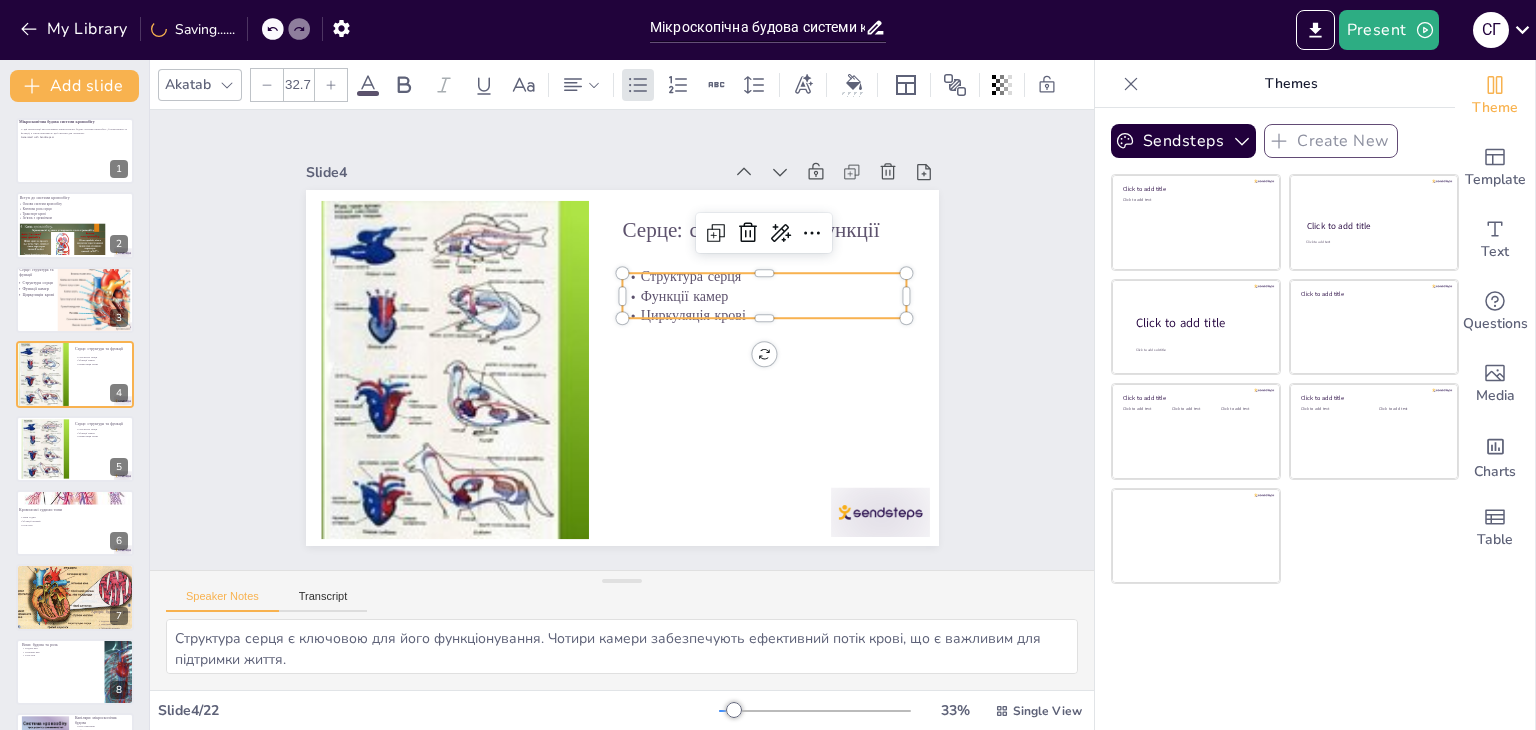 checkbox on "true" 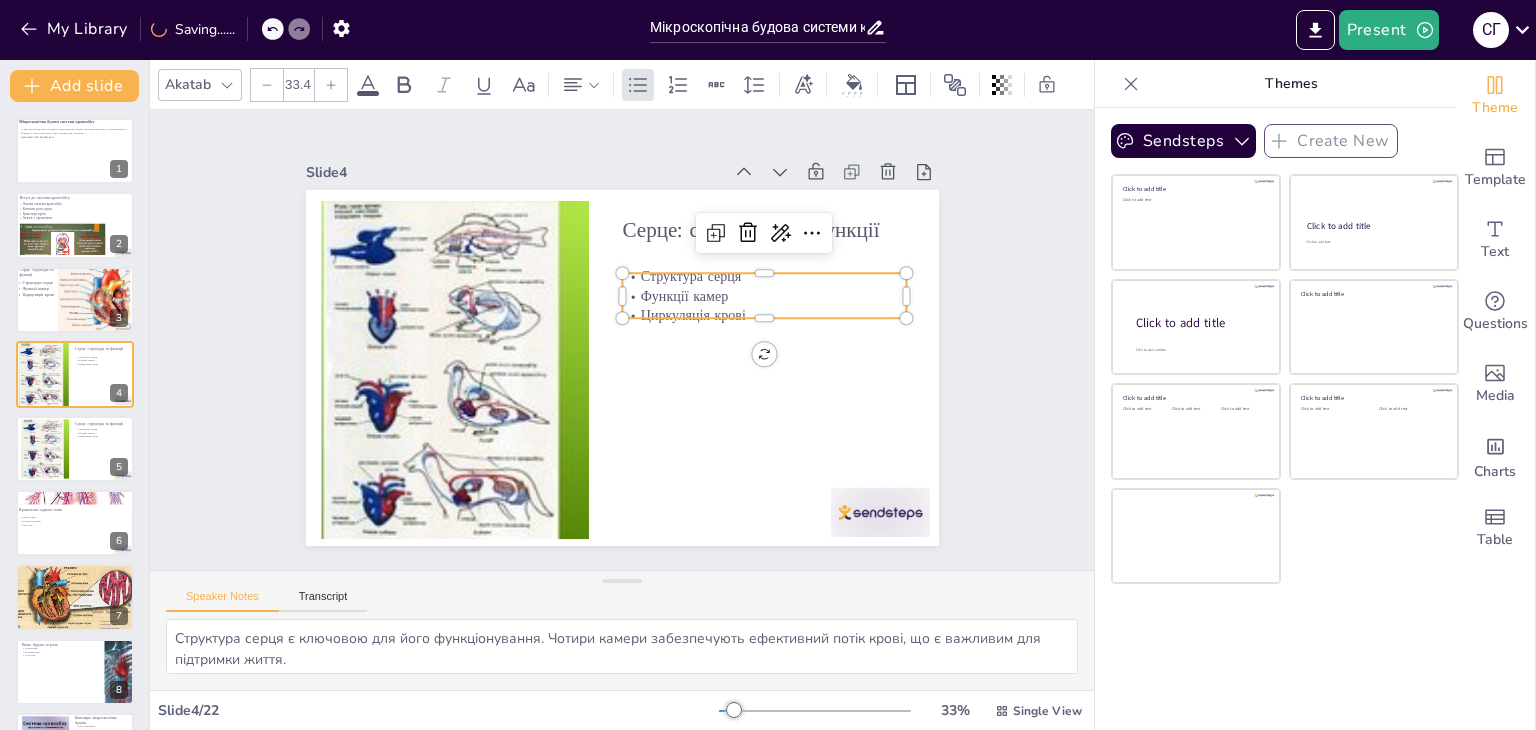 checkbox on "true" 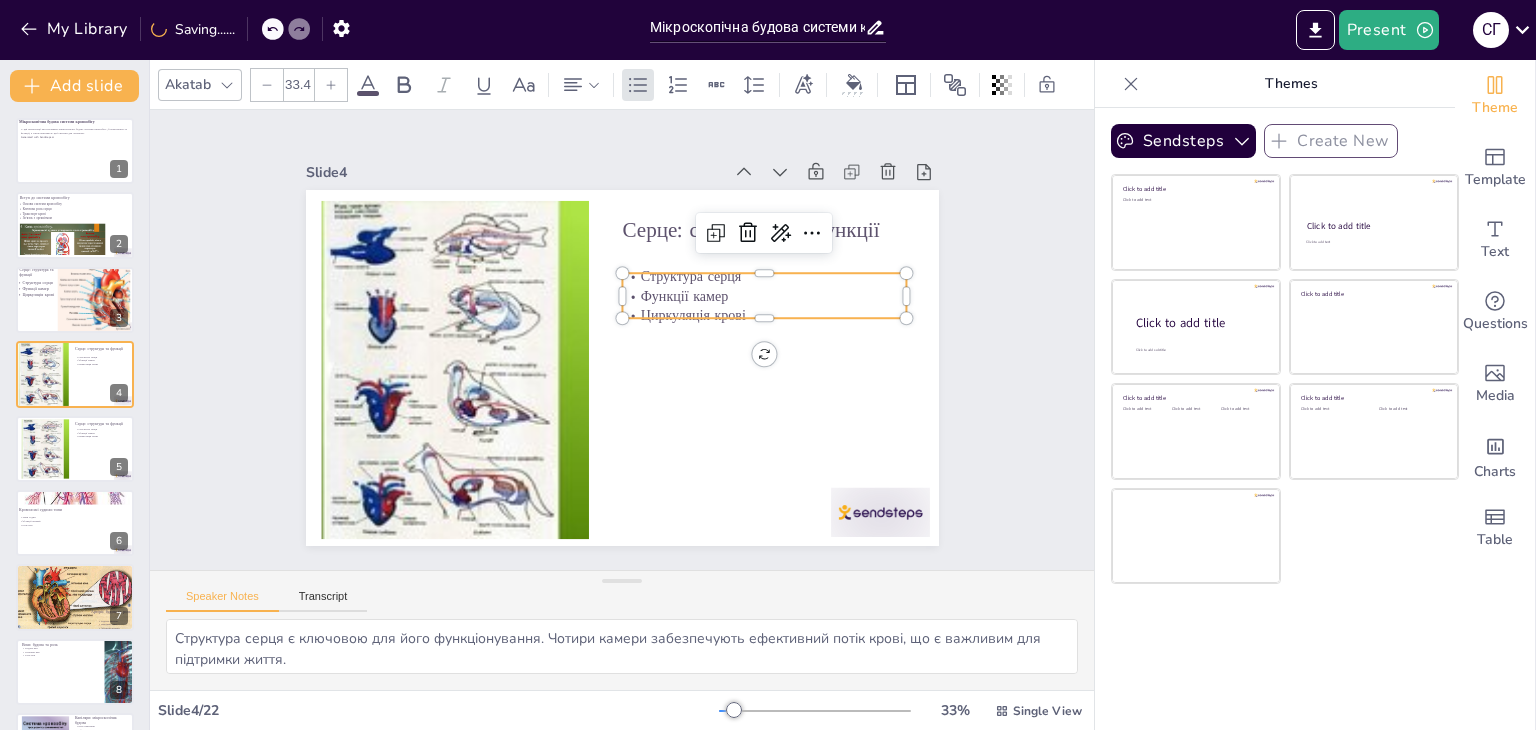 type on "34.8" 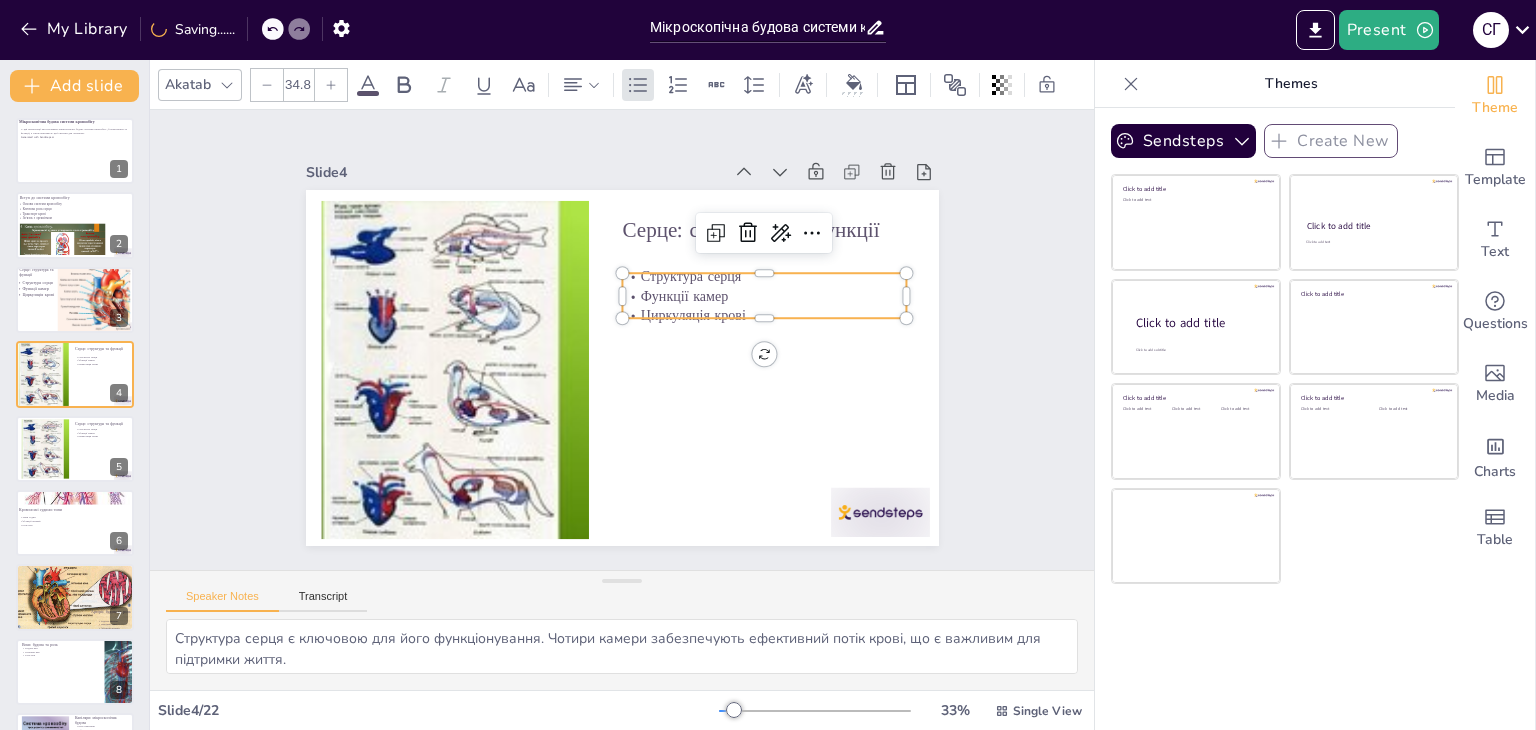 checkbox on "true" 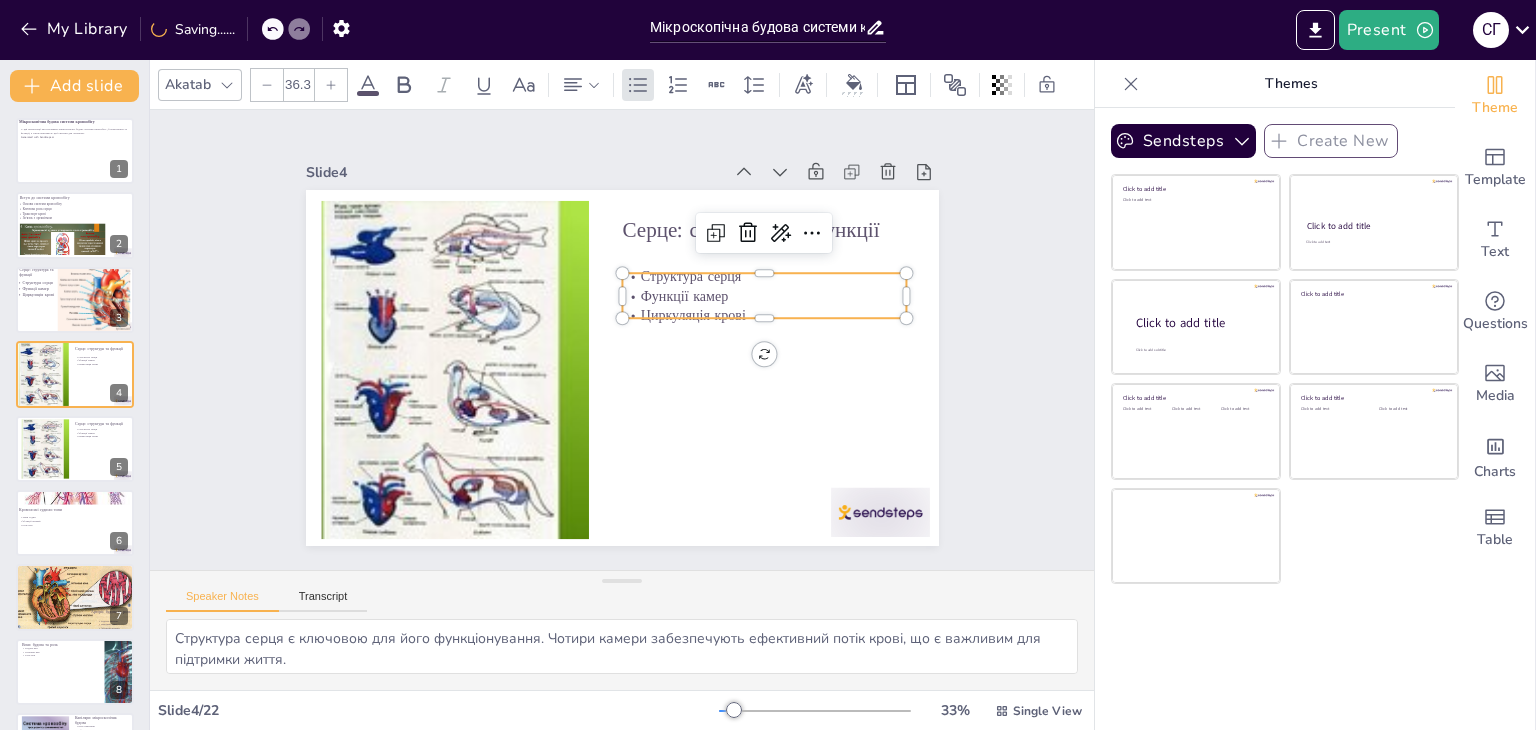 checkbox on "true" 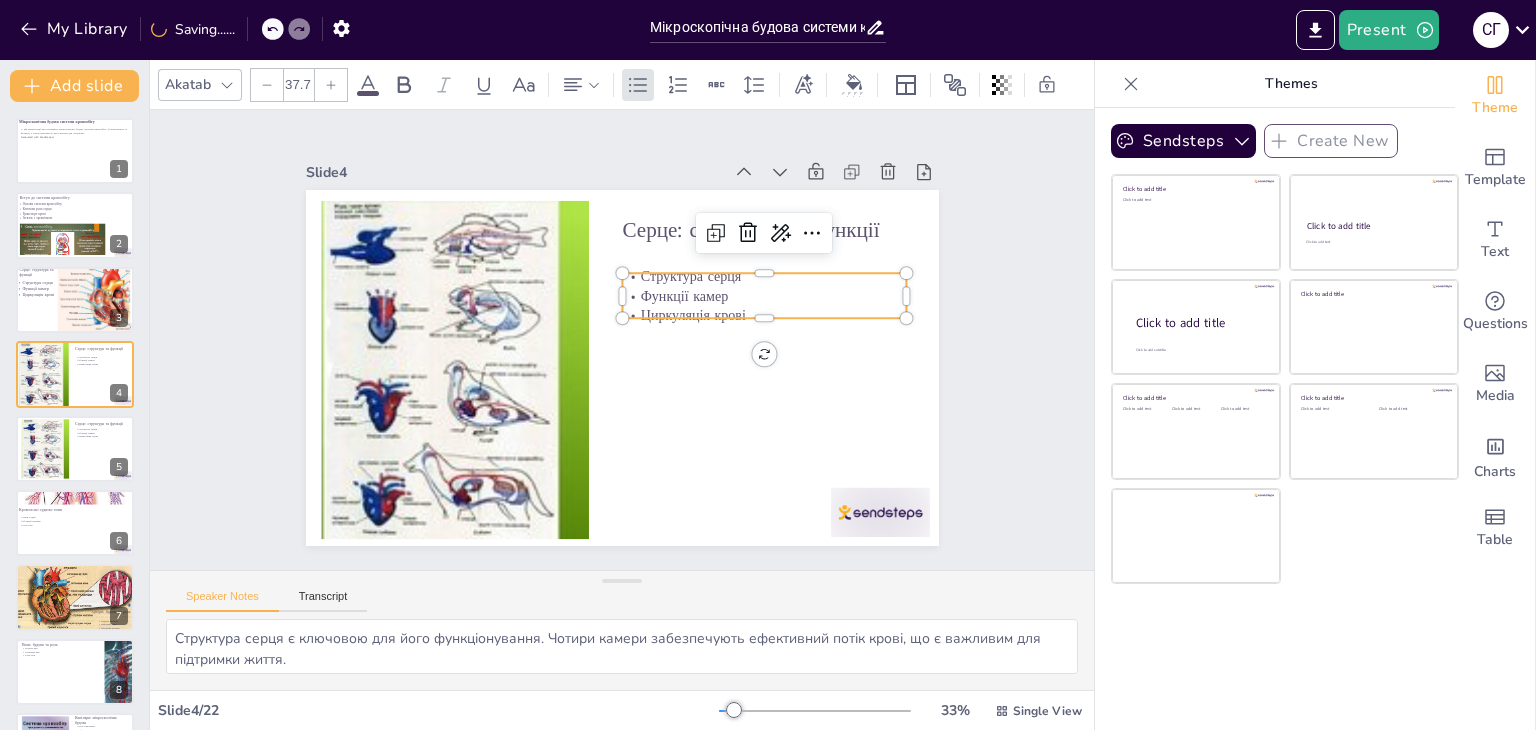 checkbox on "true" 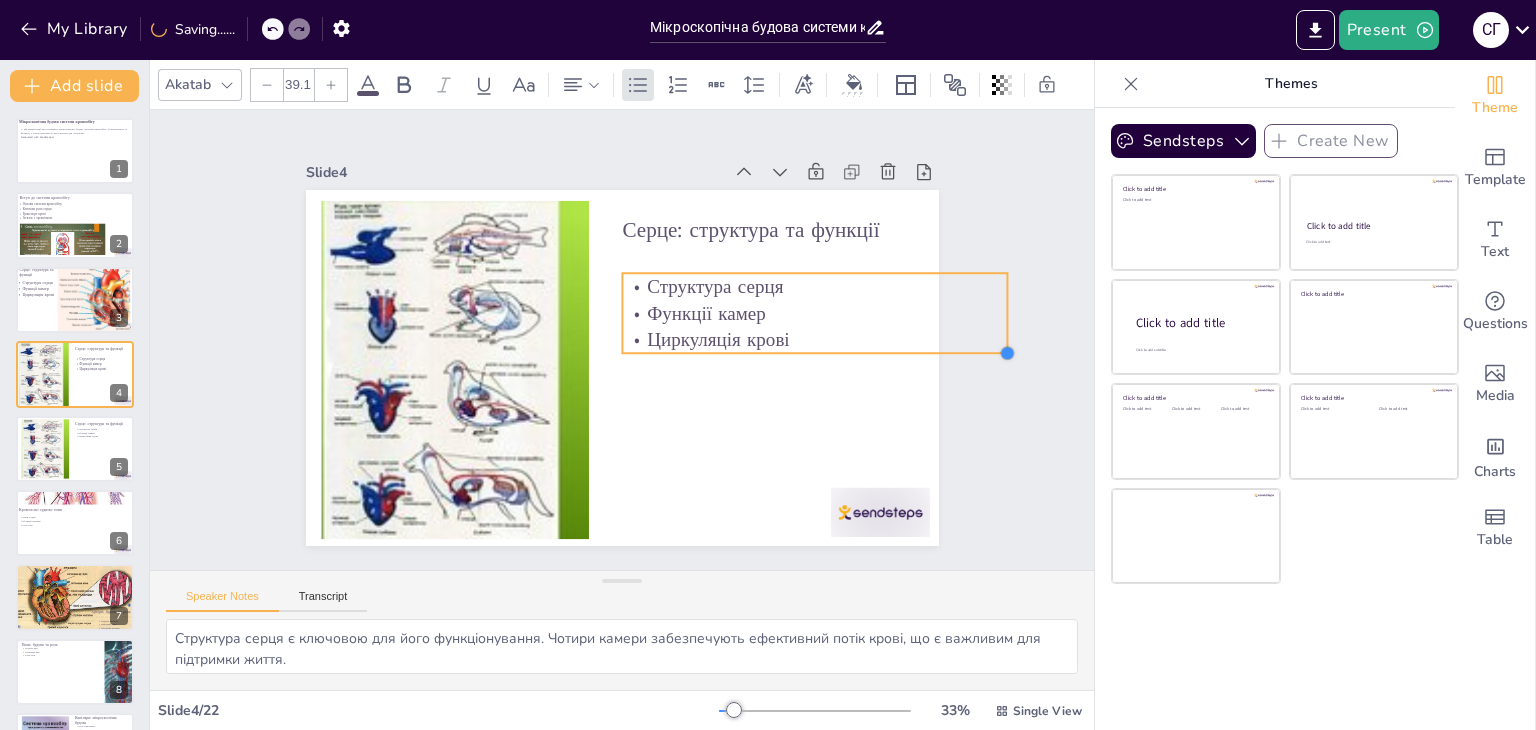 checkbox on "true" 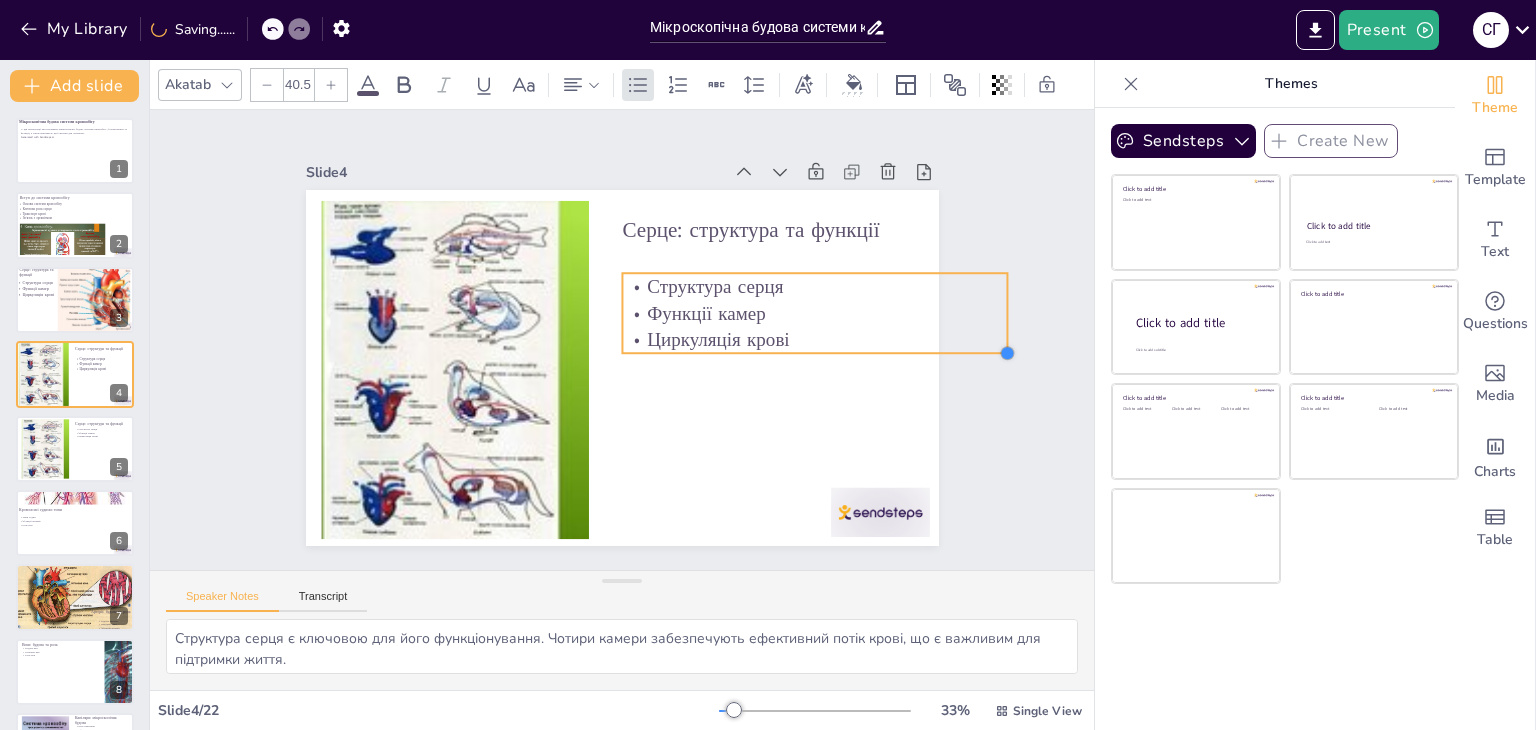 checkbox on "true" 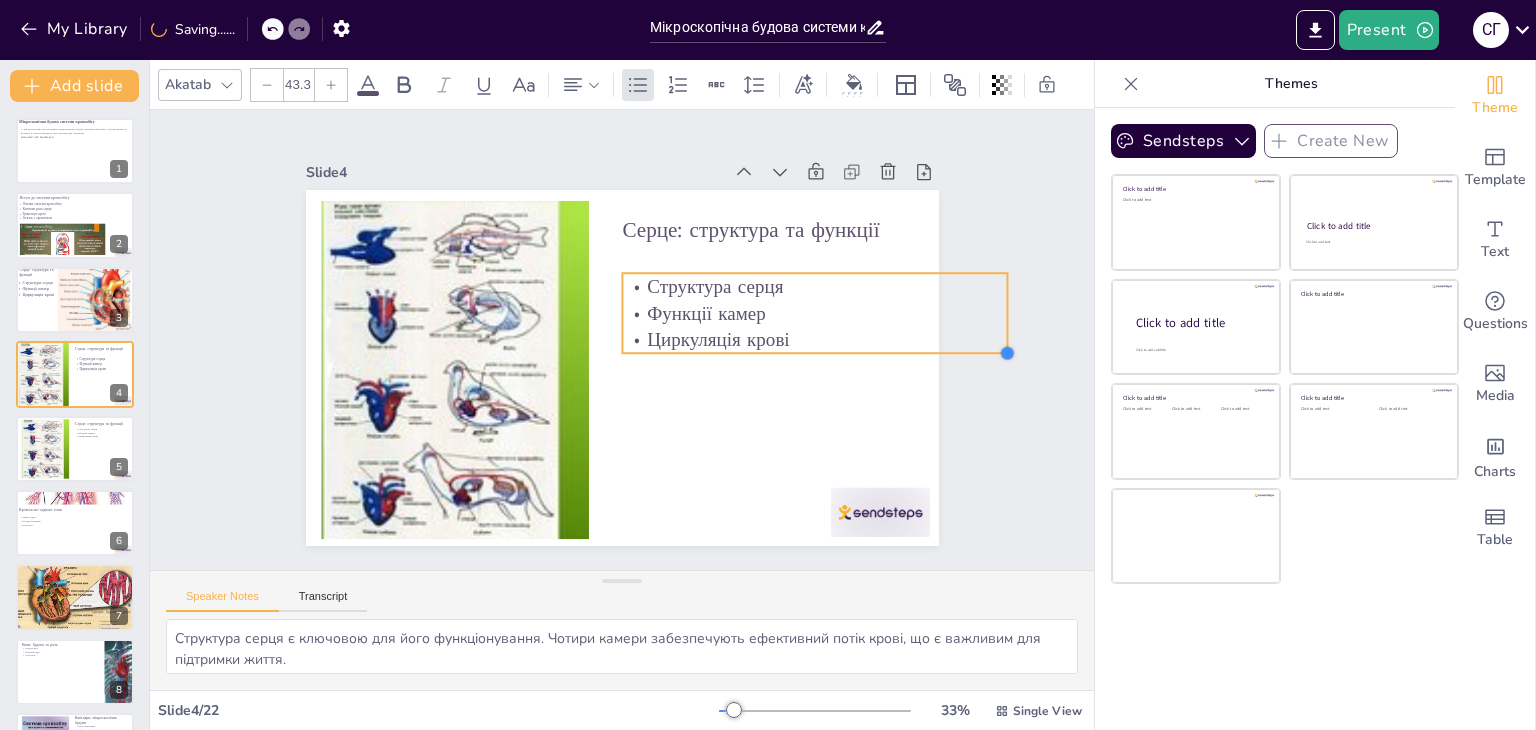 checkbox on "true" 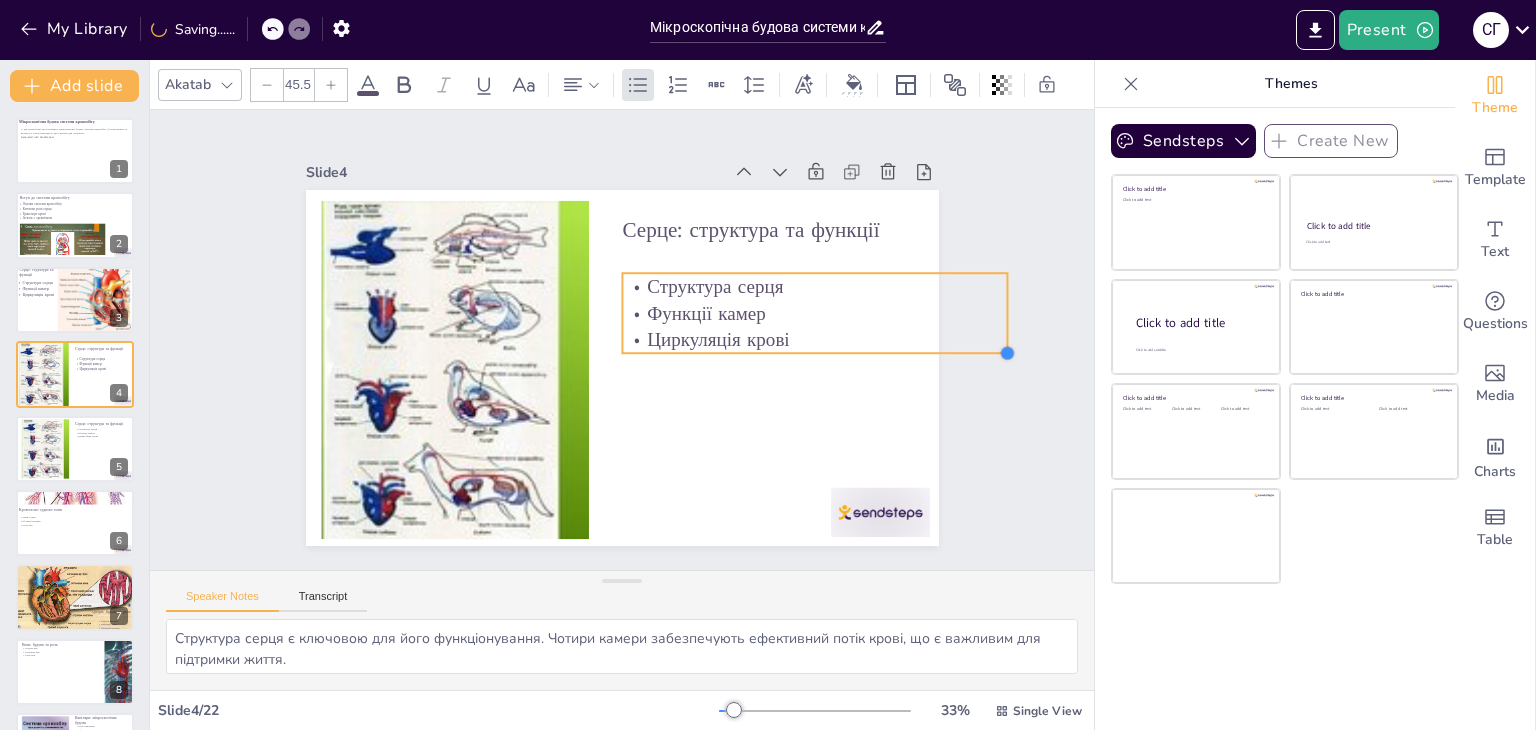 checkbox on "true" 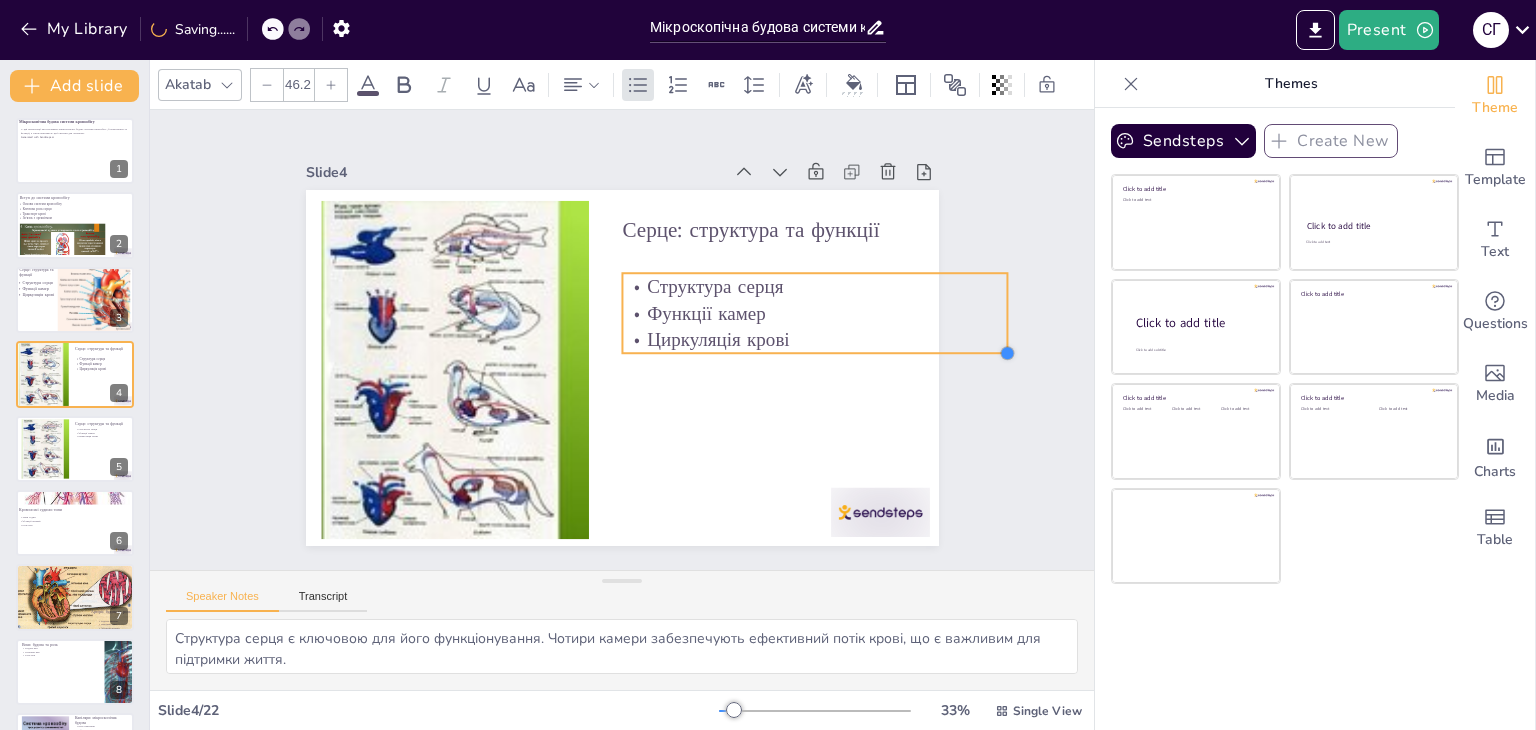 type on "46.9" 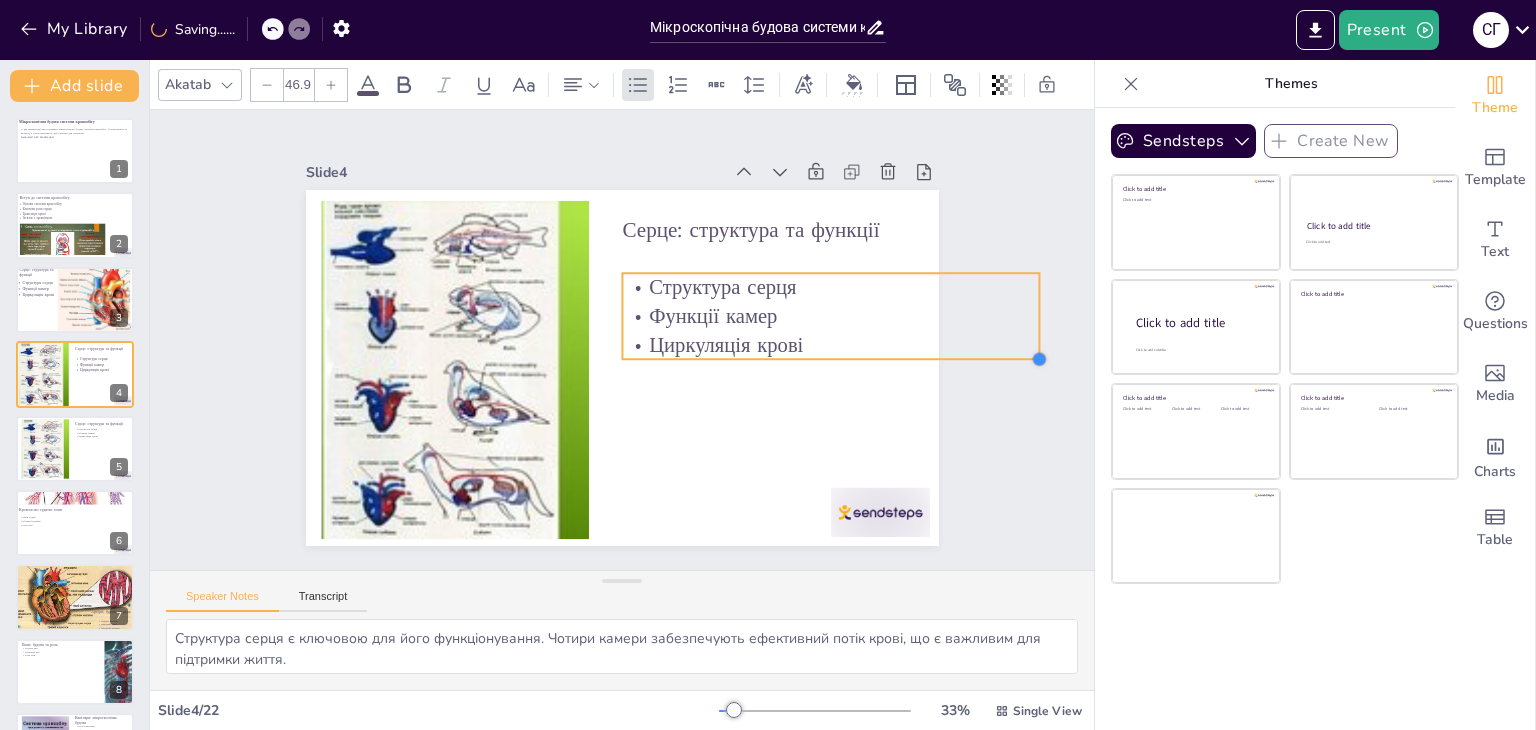 checkbox on "true" 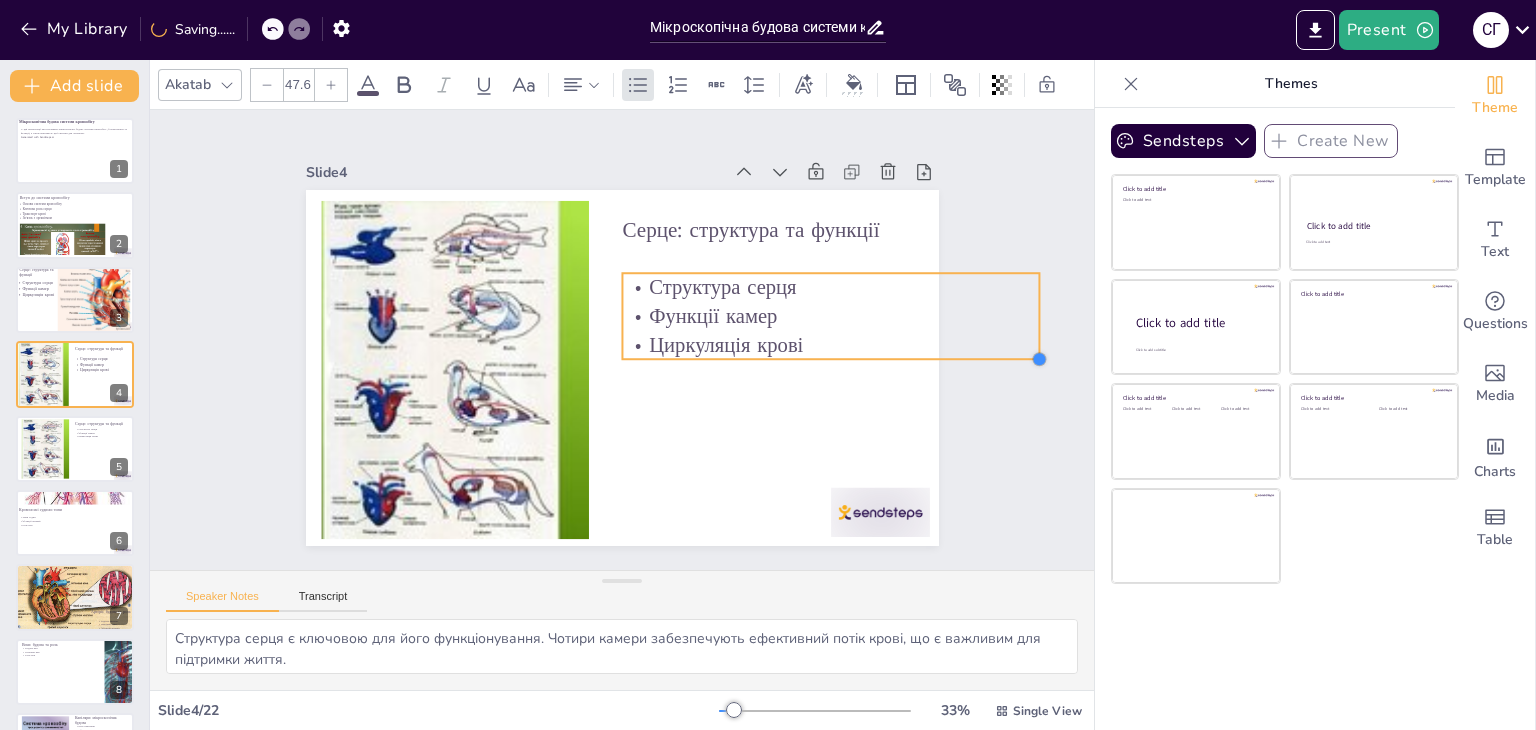 drag, startPoint x: 889, startPoint y: 309, endPoint x: 851, endPoint y: 332, distance: 44.418465 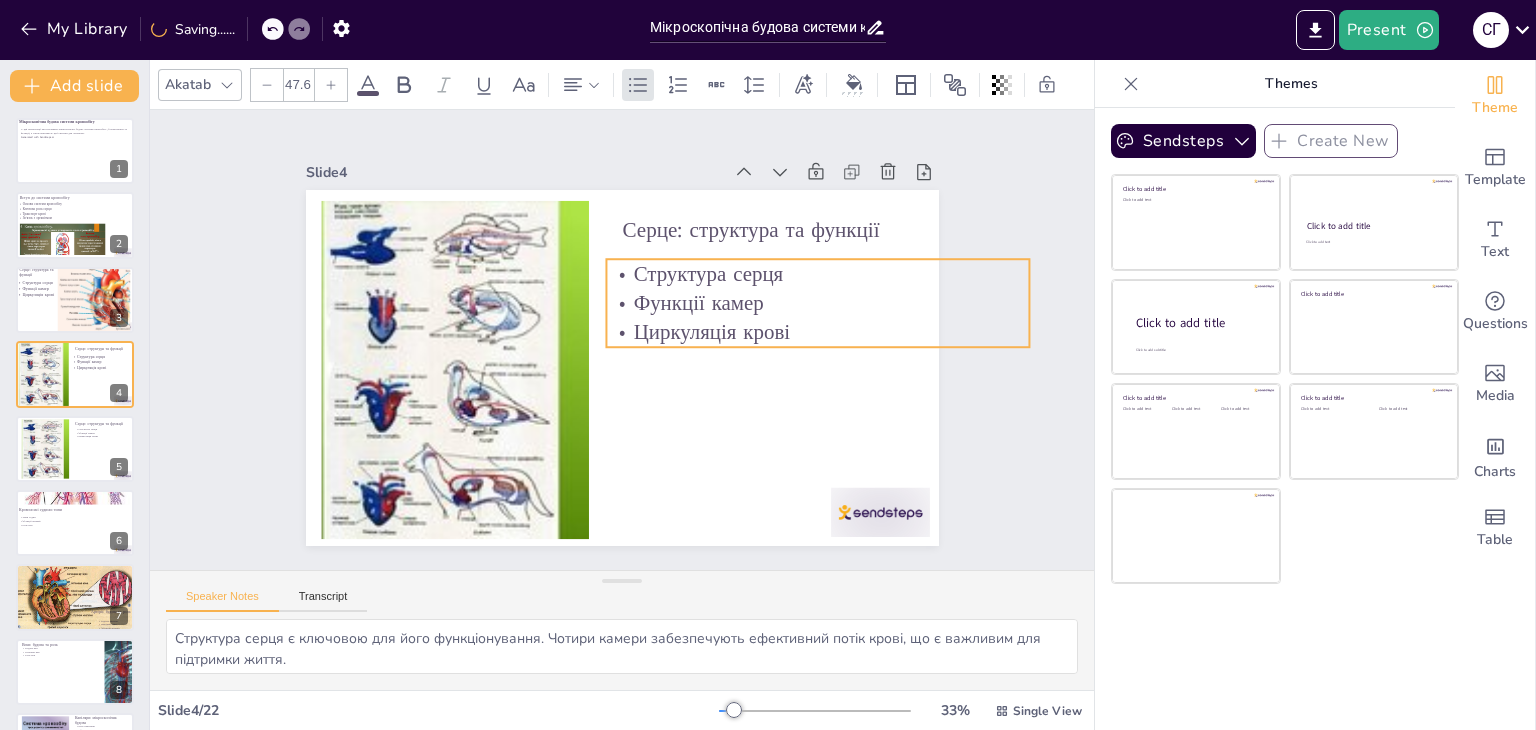 drag, startPoint x: 792, startPoint y: 326, endPoint x: 776, endPoint y: 309, distance: 23.345236 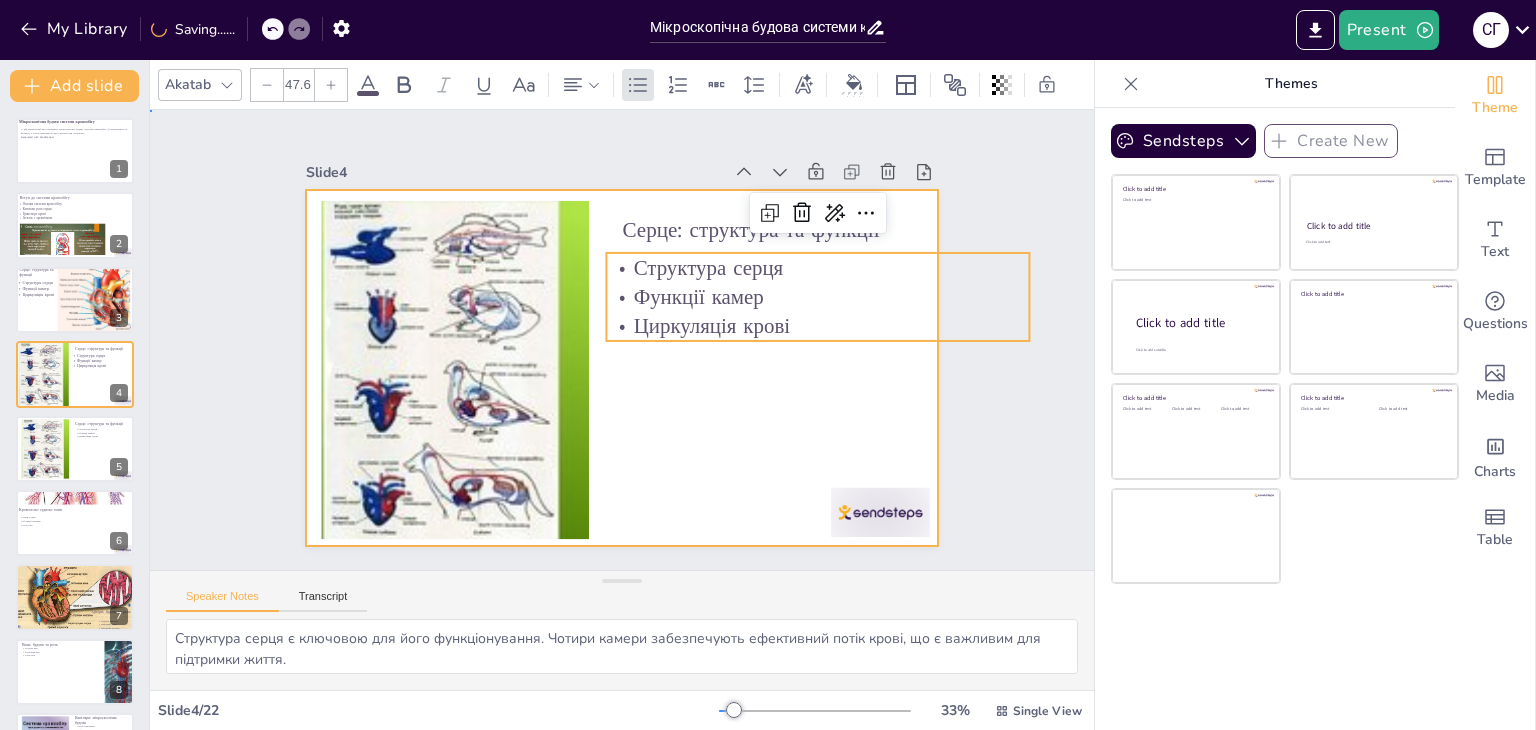 click at bounding box center (594, 343) 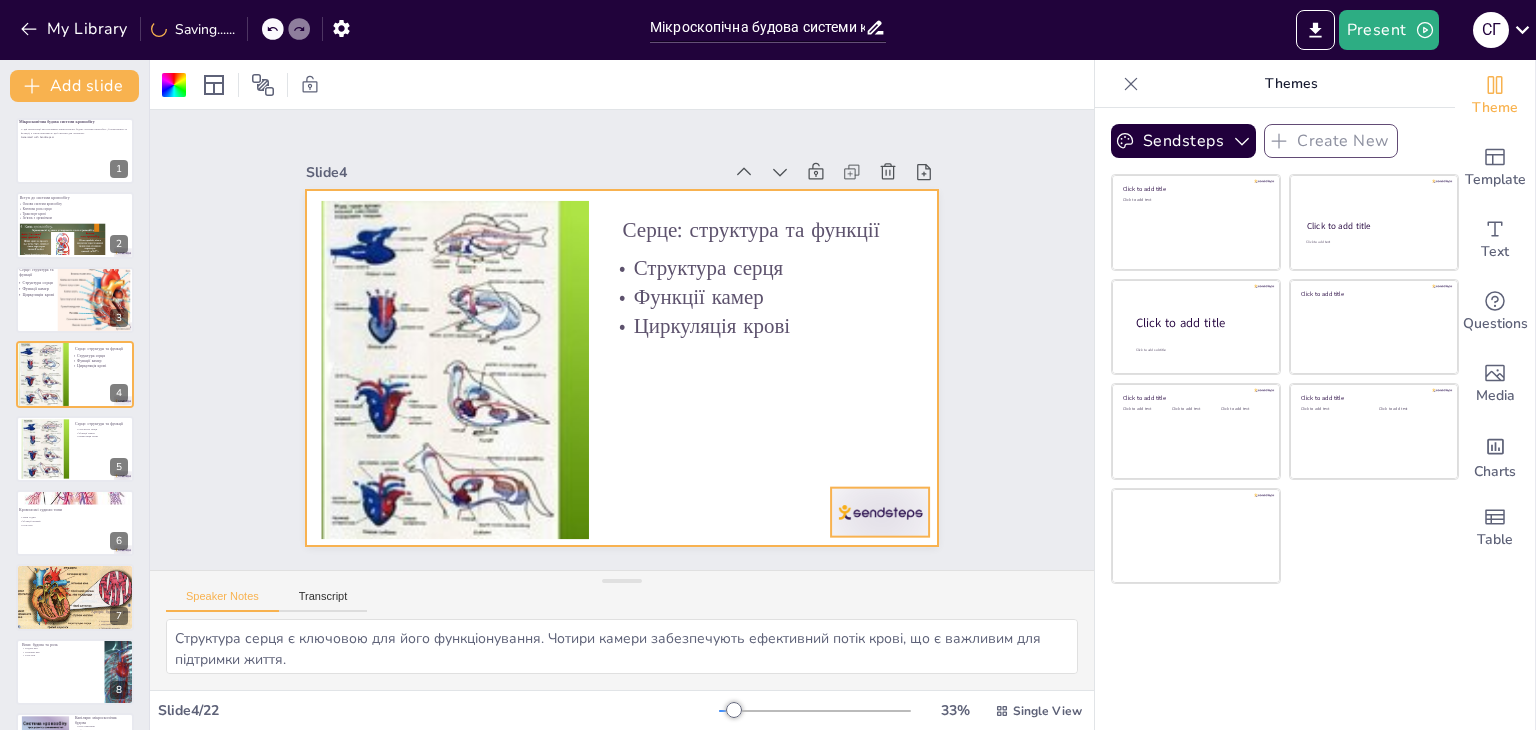 click at bounding box center [844, 123] 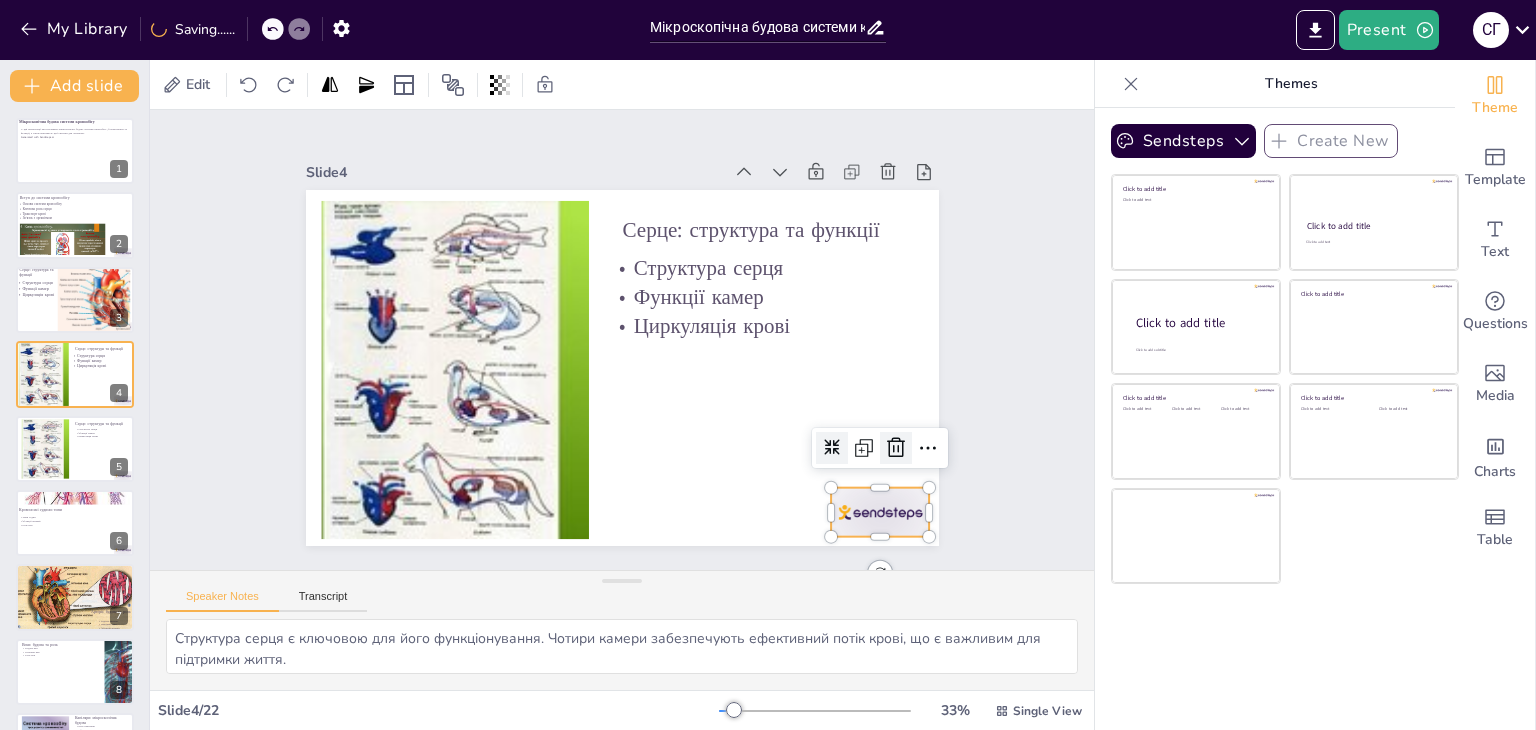 click 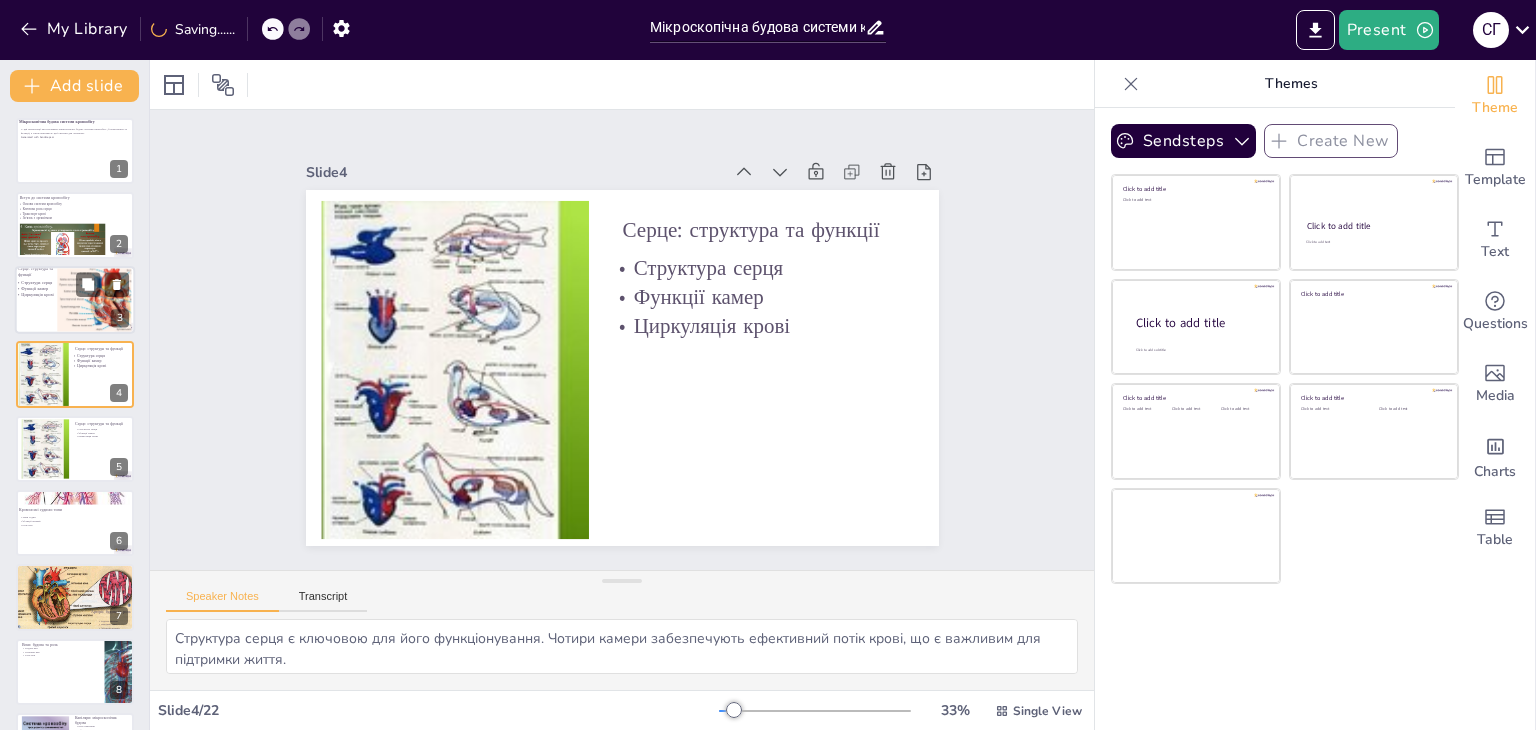 click at bounding box center (101, 298) 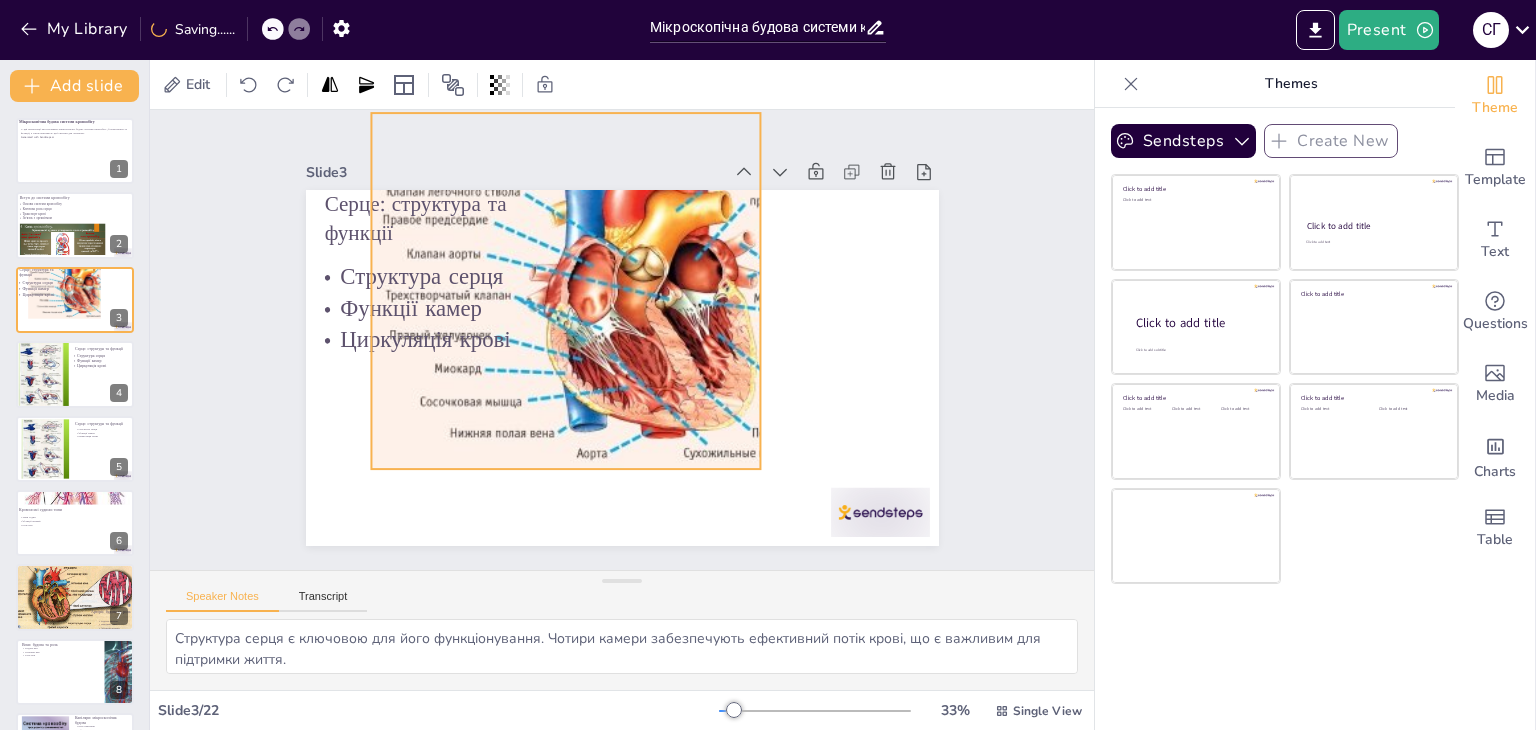 click at bounding box center [673, 330] 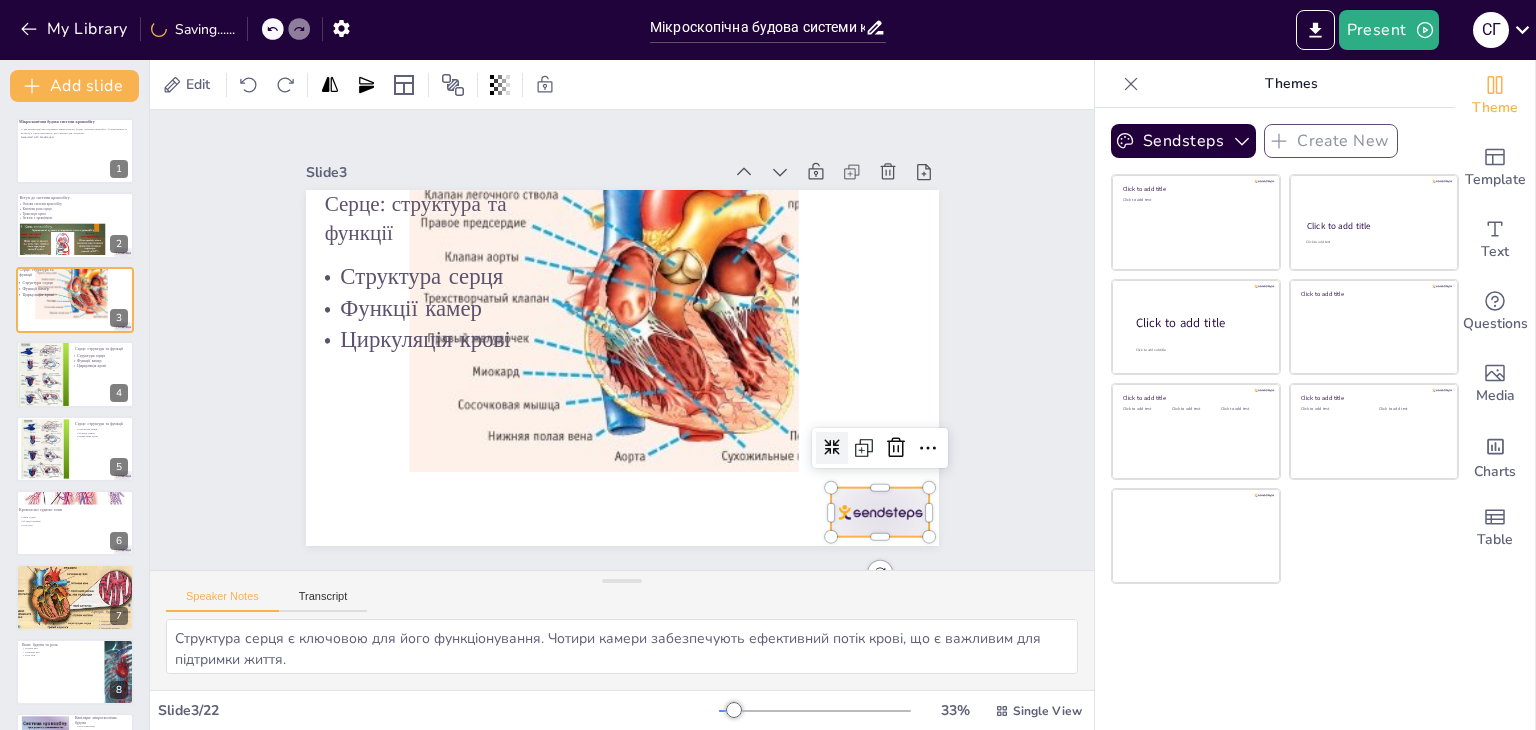 click at bounding box center (814, 584) 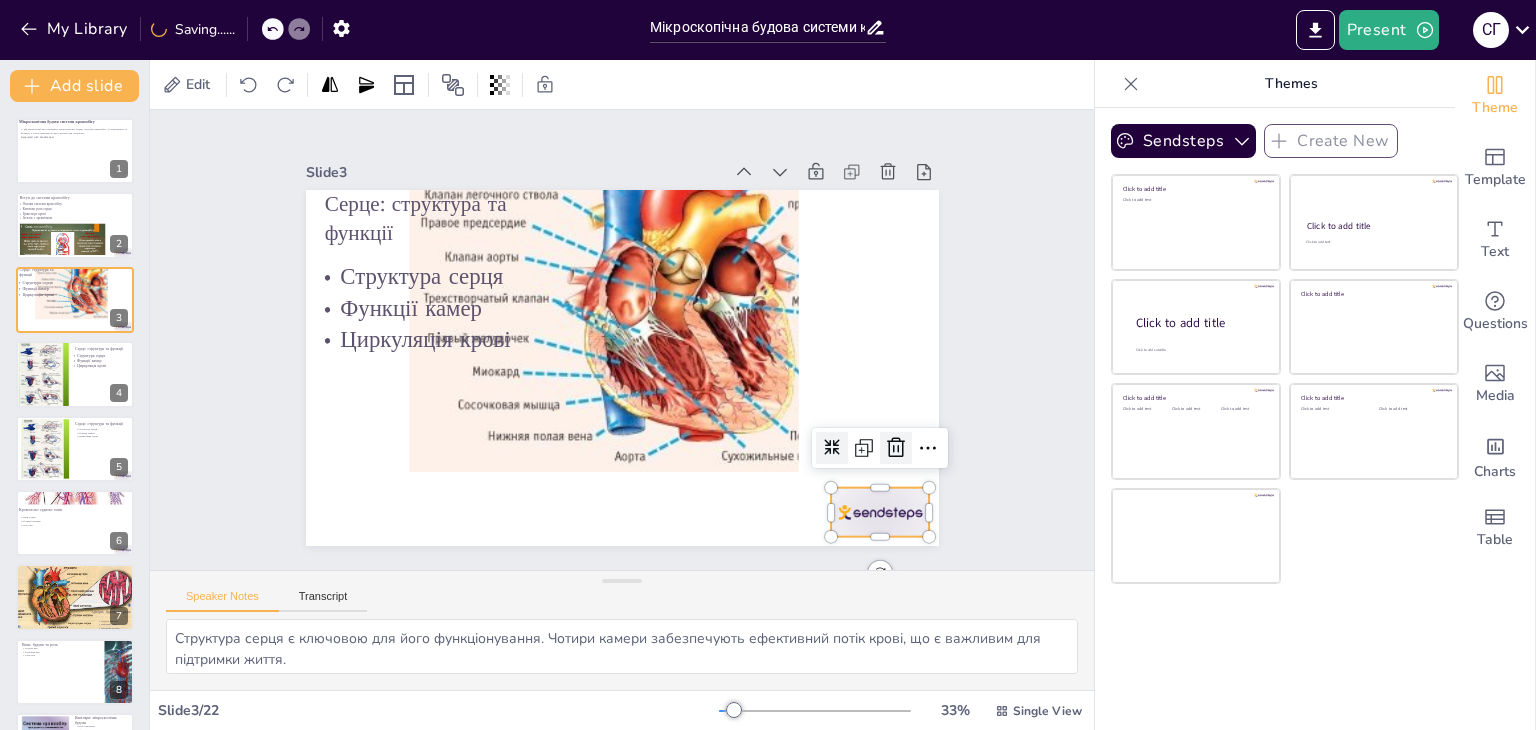 click 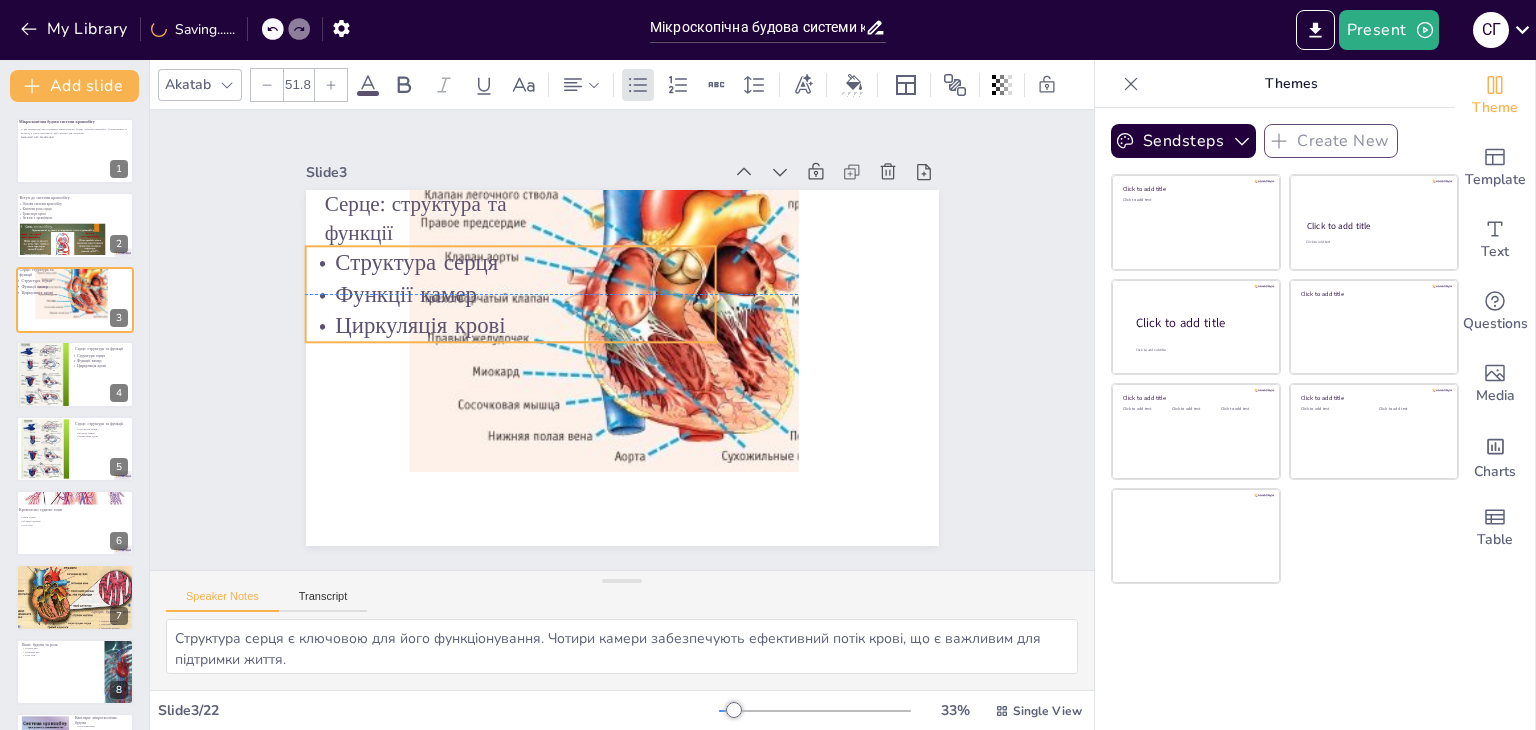 drag, startPoint x: 669, startPoint y: 346, endPoint x: 663, endPoint y: 337, distance: 10.816654 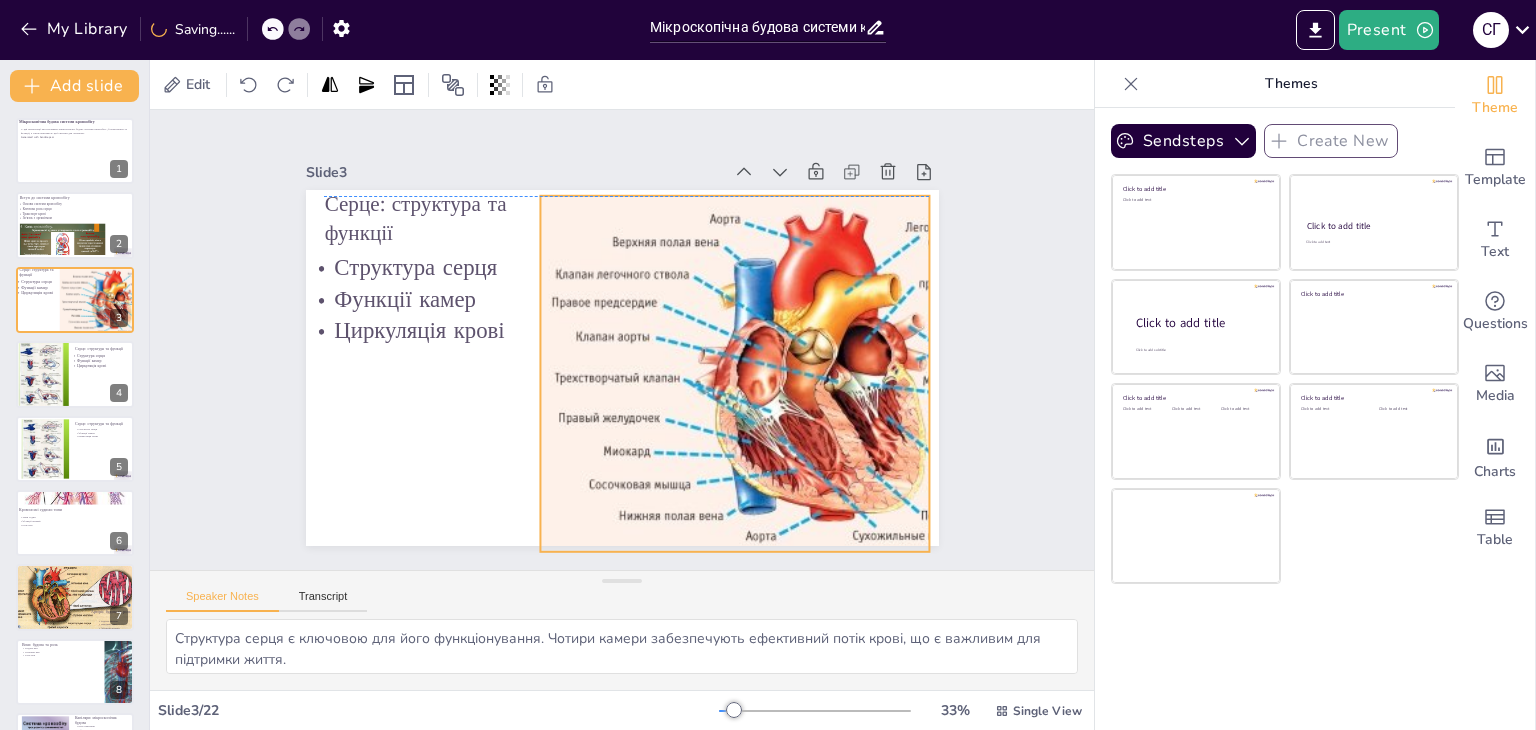 drag, startPoint x: 576, startPoint y: 401, endPoint x: 699, endPoint y: 477, distance: 144.58562 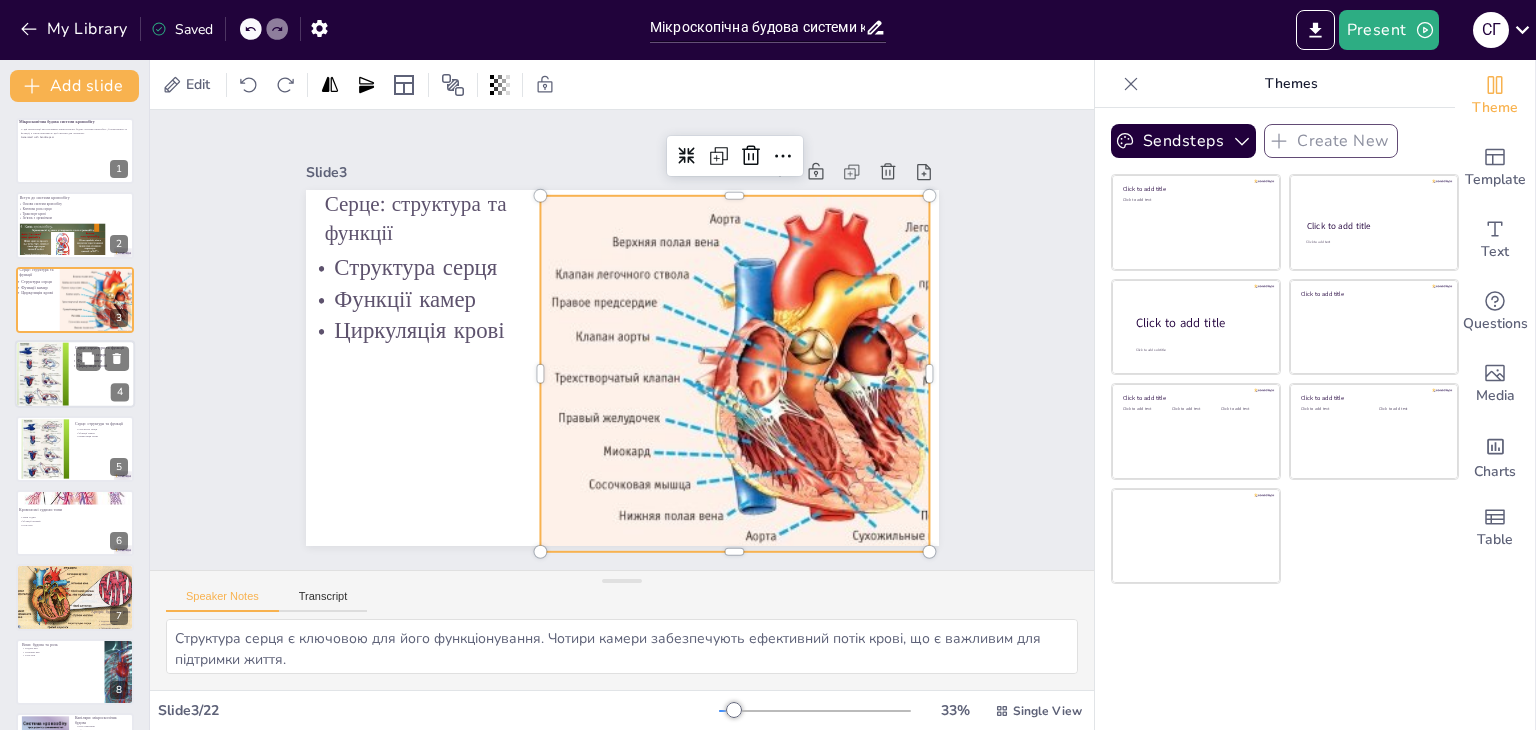 click at bounding box center (75, 374) 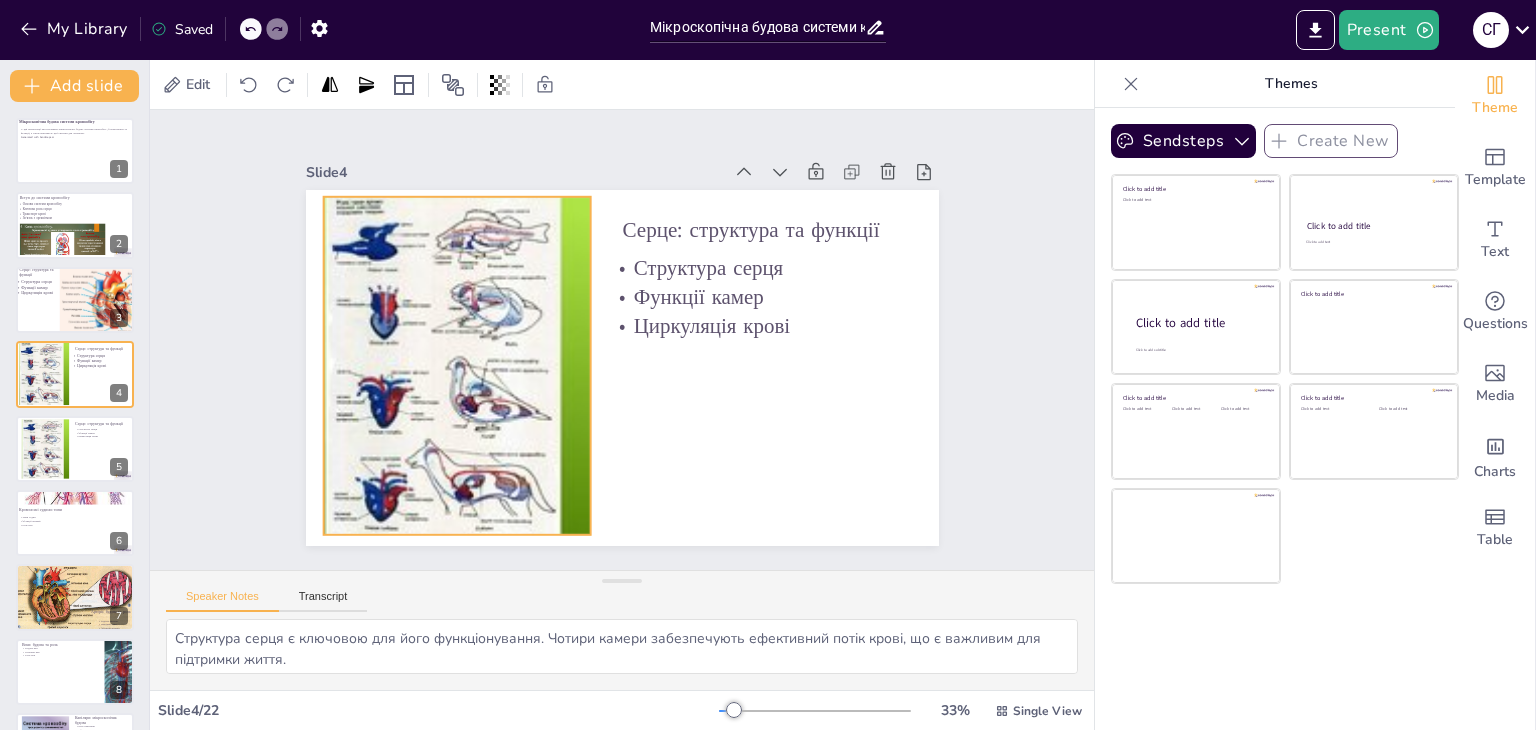 click at bounding box center (777, 280) 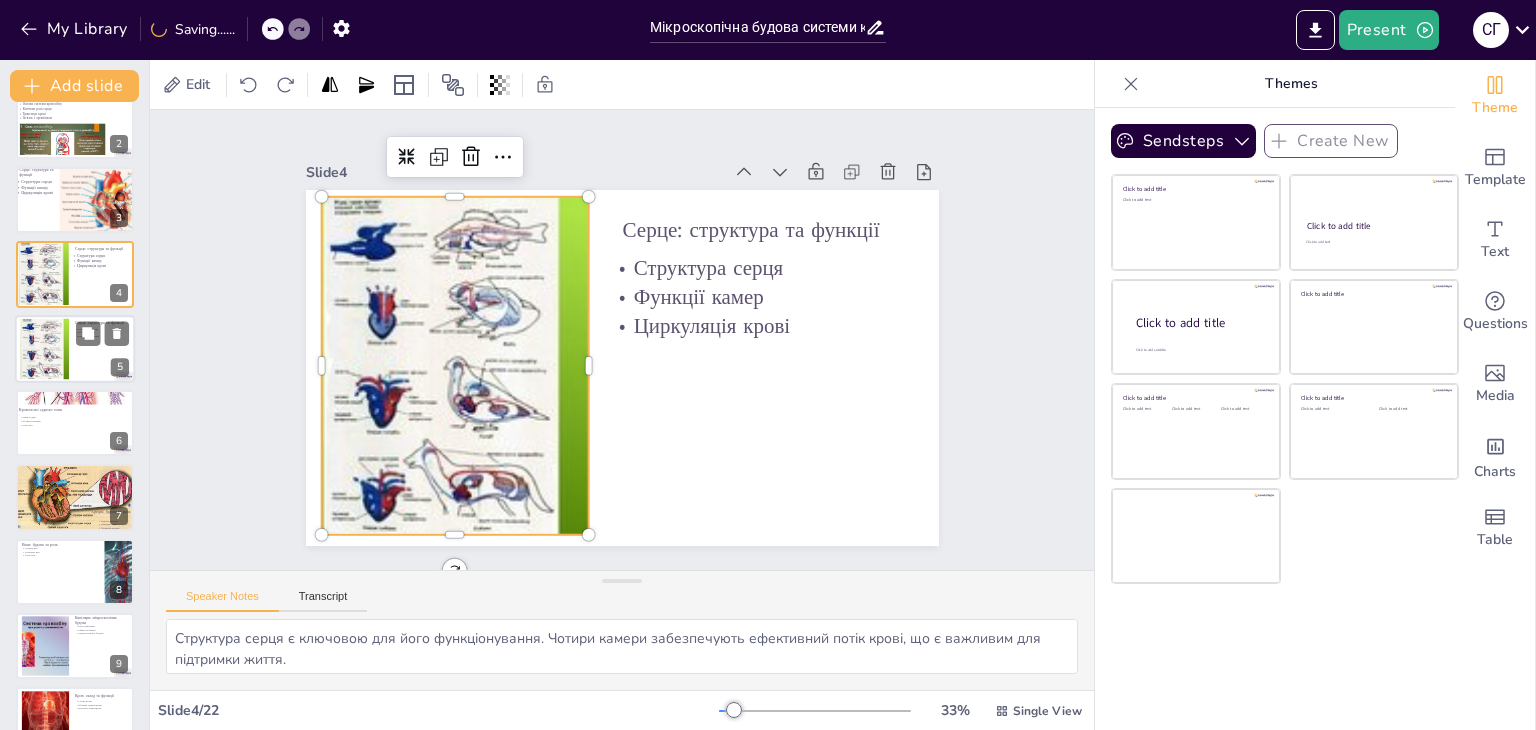 click at bounding box center (75, 349) 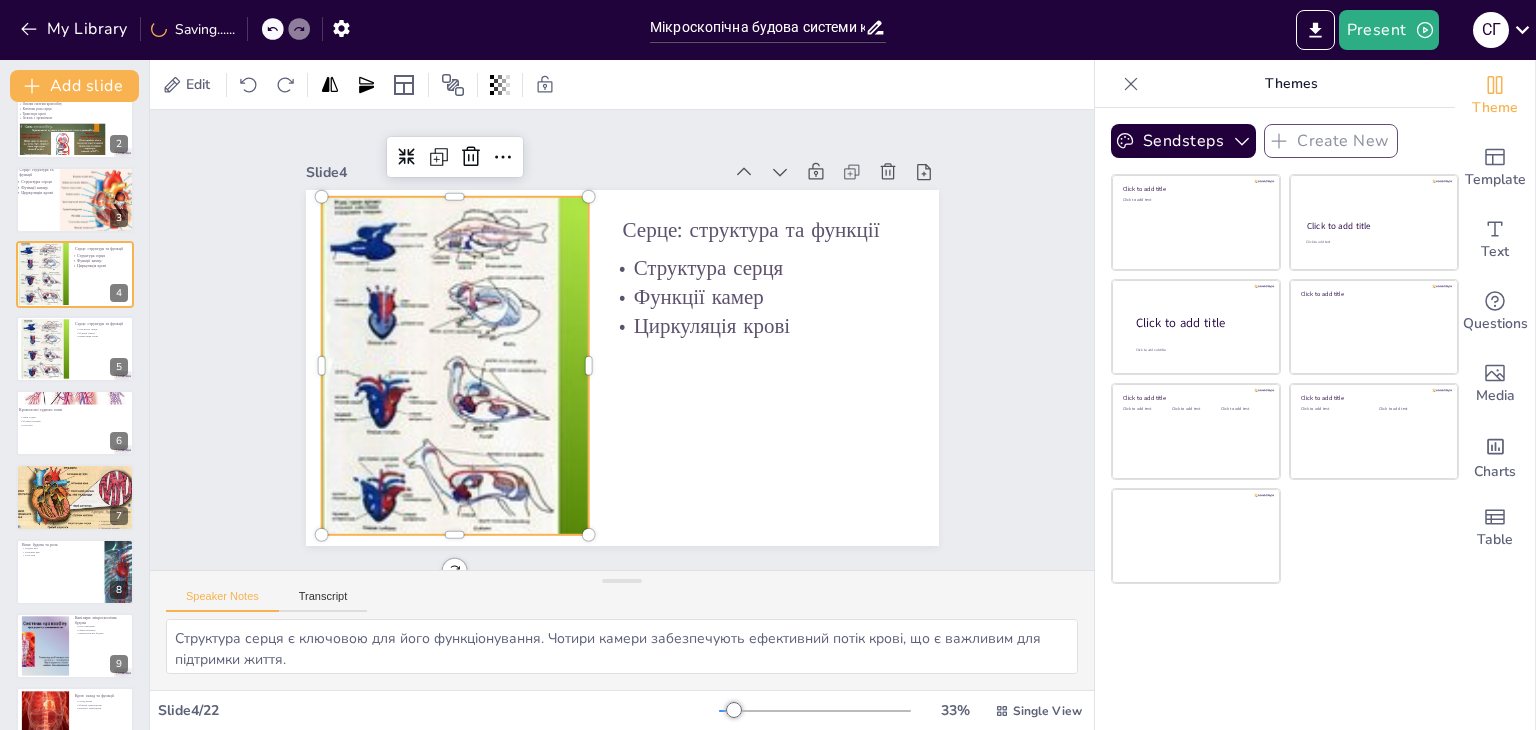 scroll, scrollTop: 32, scrollLeft: 0, axis: vertical 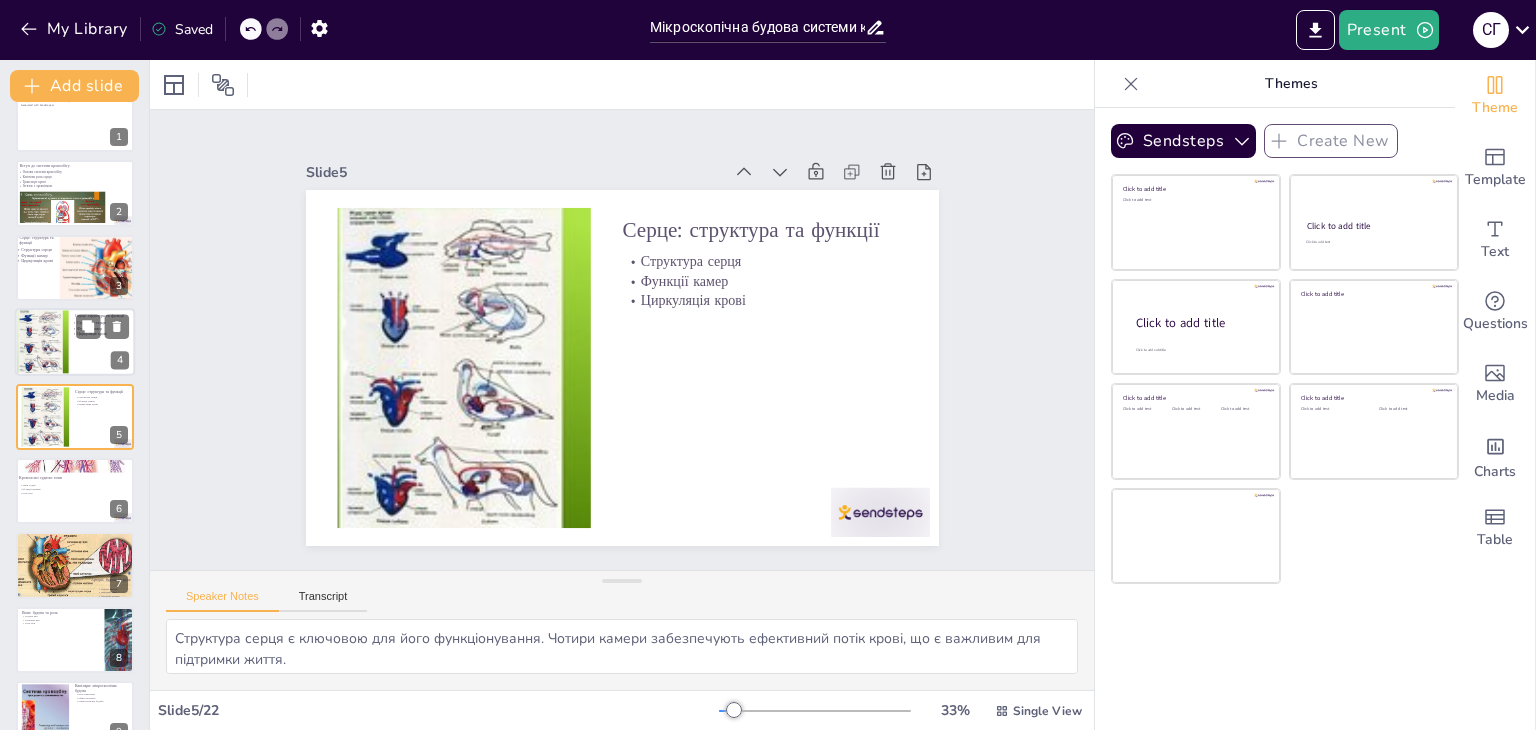 click at bounding box center [43, 342] 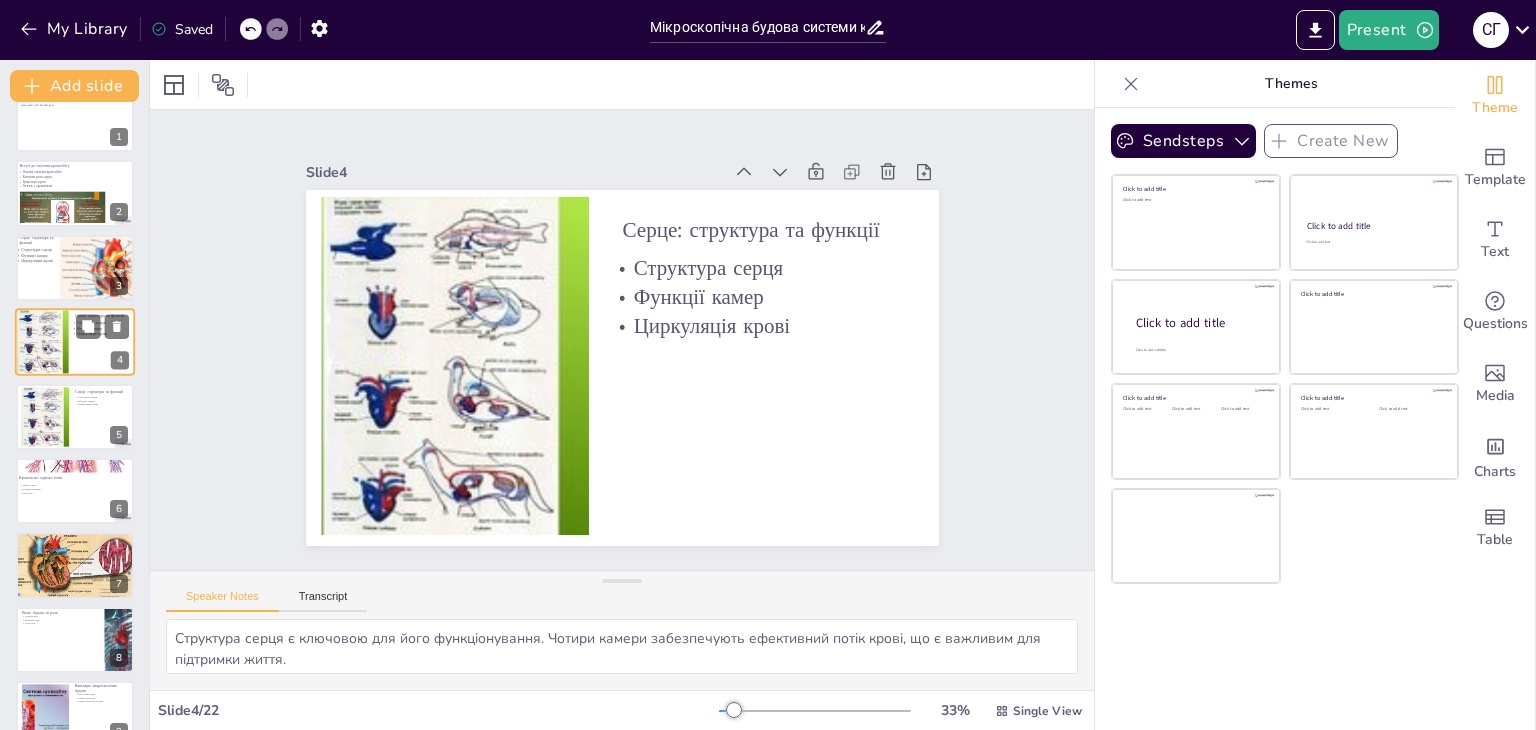 scroll, scrollTop: 0, scrollLeft: 0, axis: both 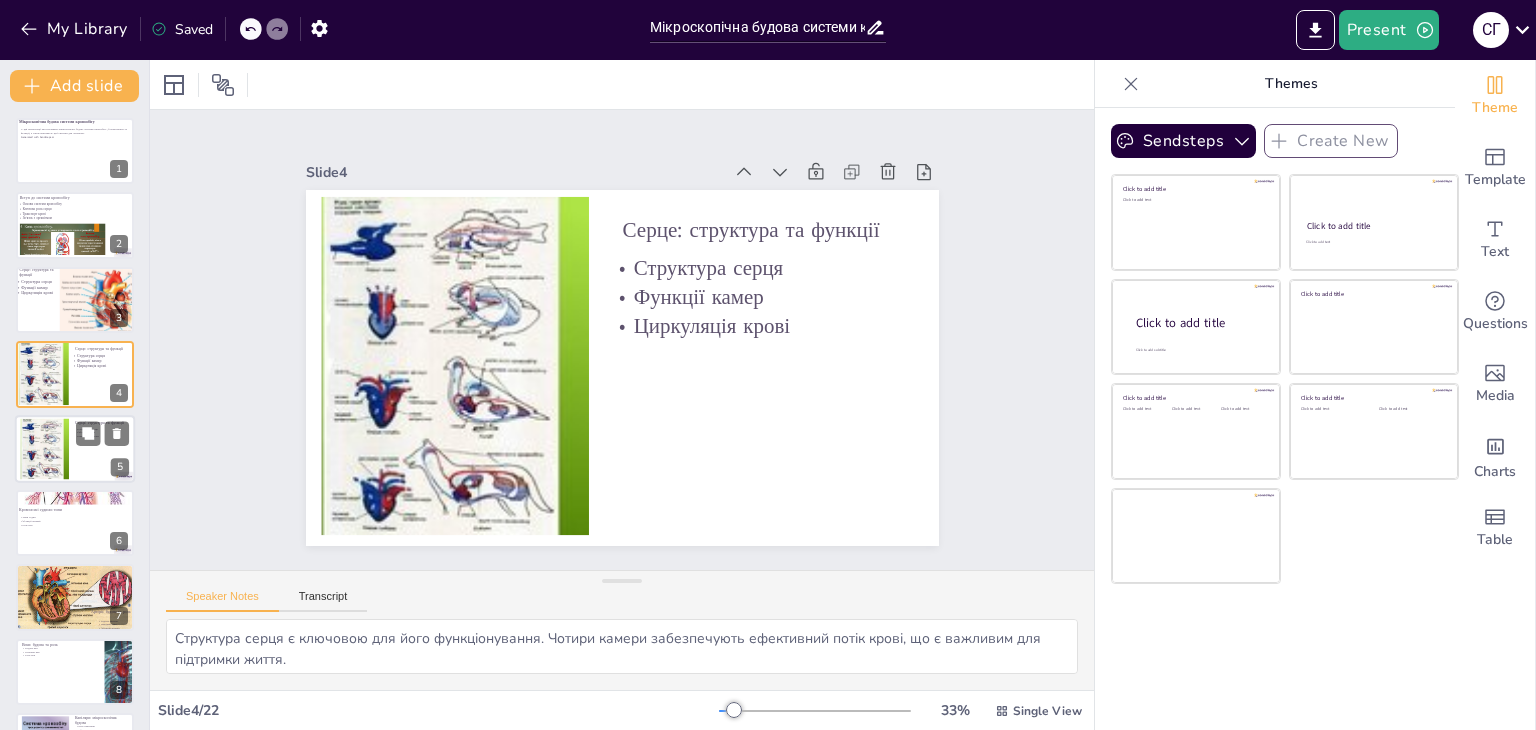 click at bounding box center (75, 449) 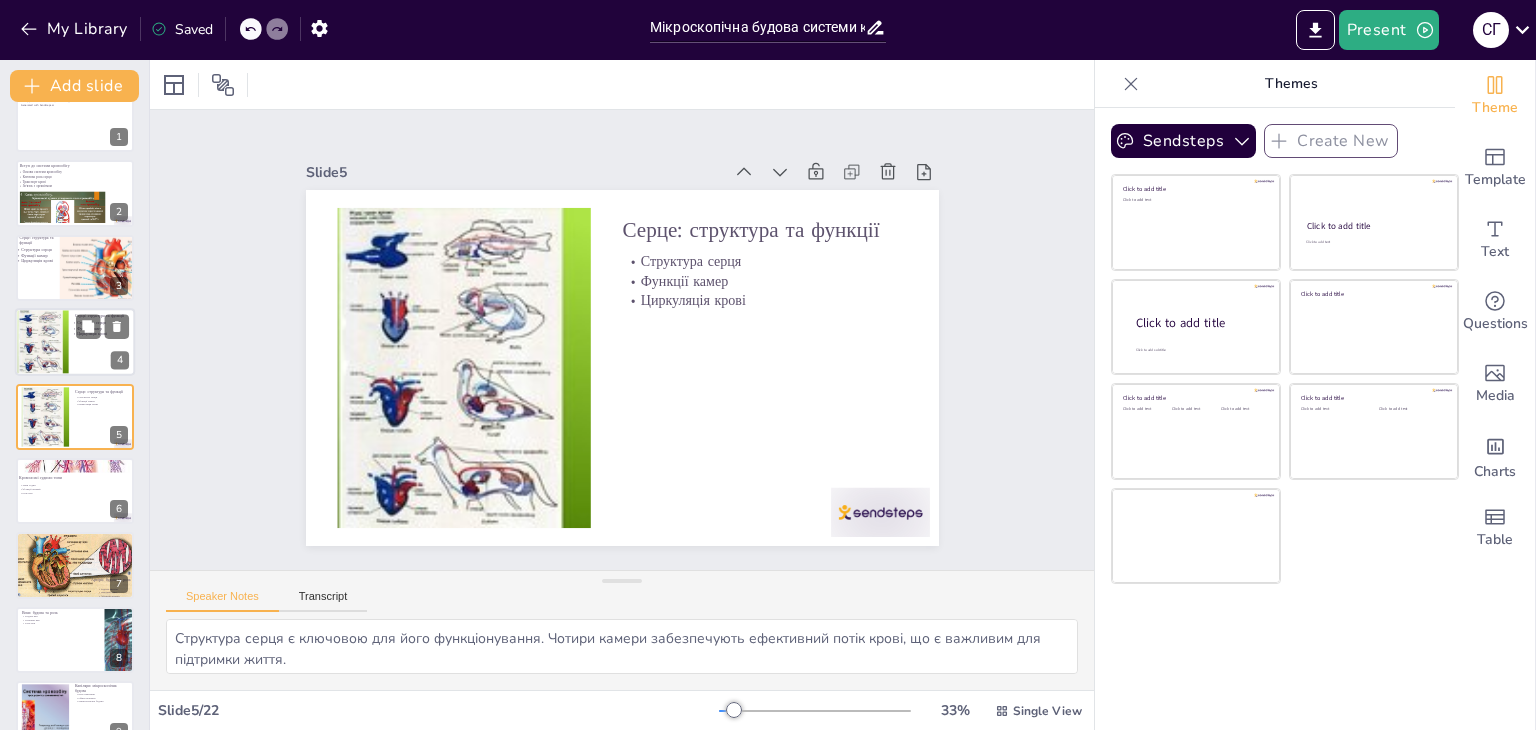 click at bounding box center (43, 342) 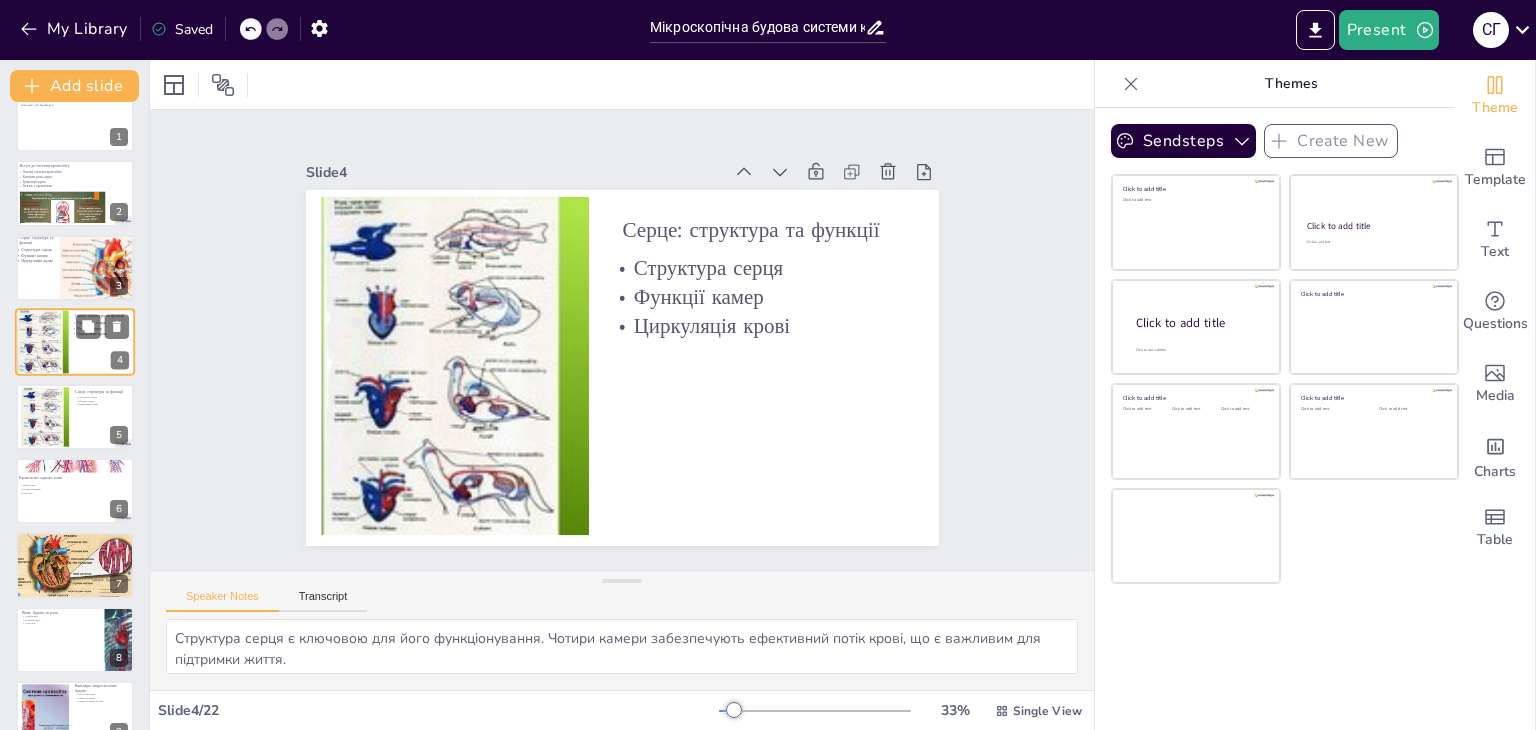 scroll, scrollTop: 0, scrollLeft: 0, axis: both 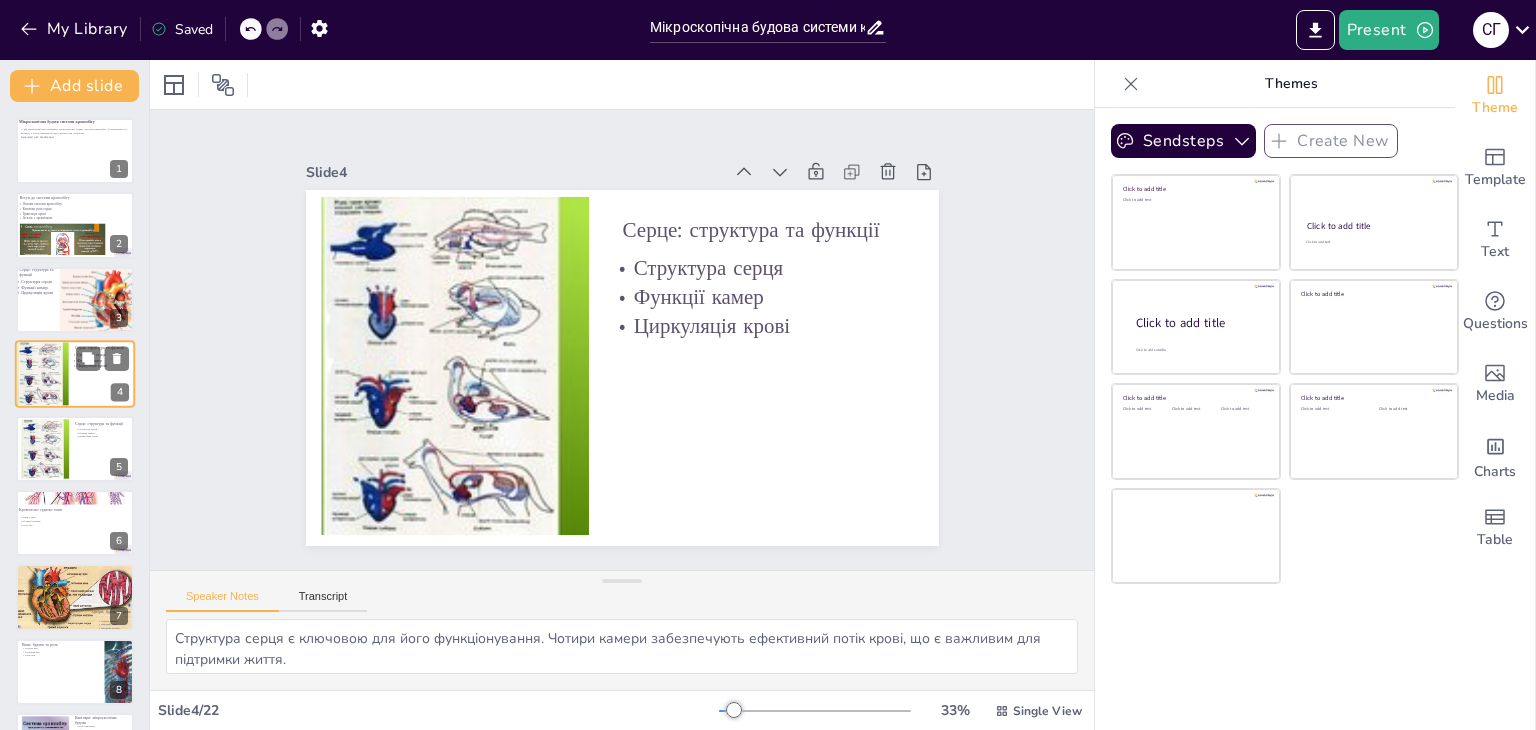 click at bounding box center (43, 374) 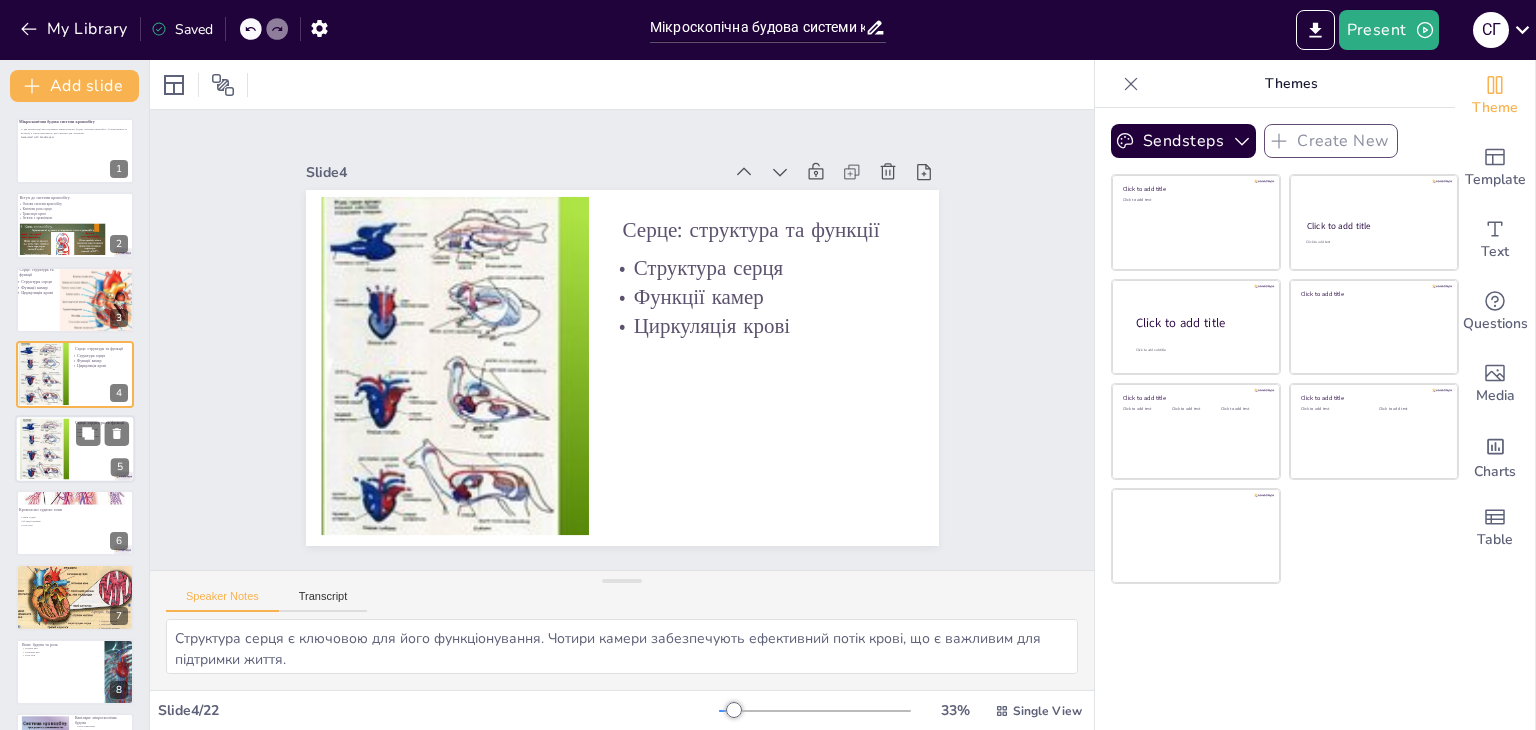 click at bounding box center [45, 448] 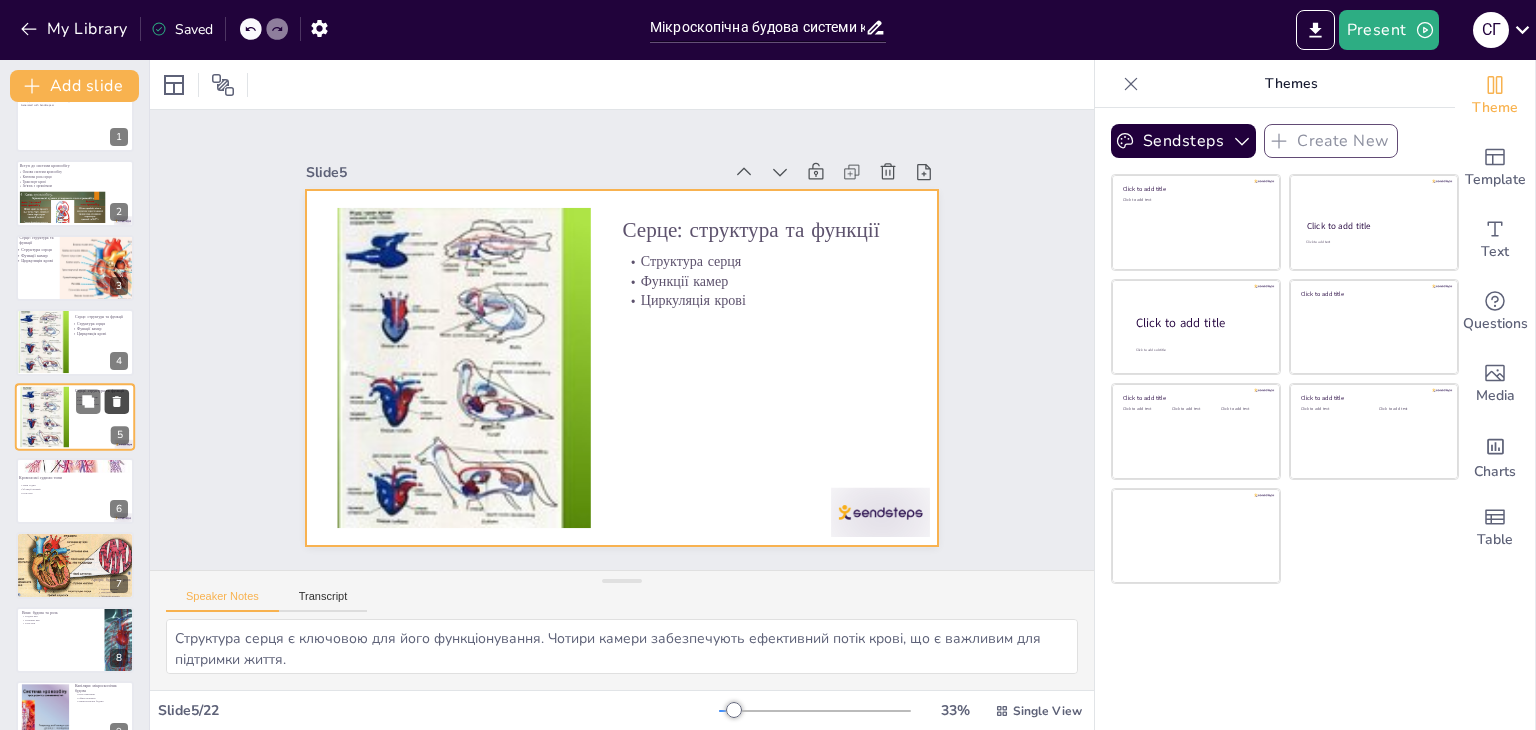 checkbox on "true" 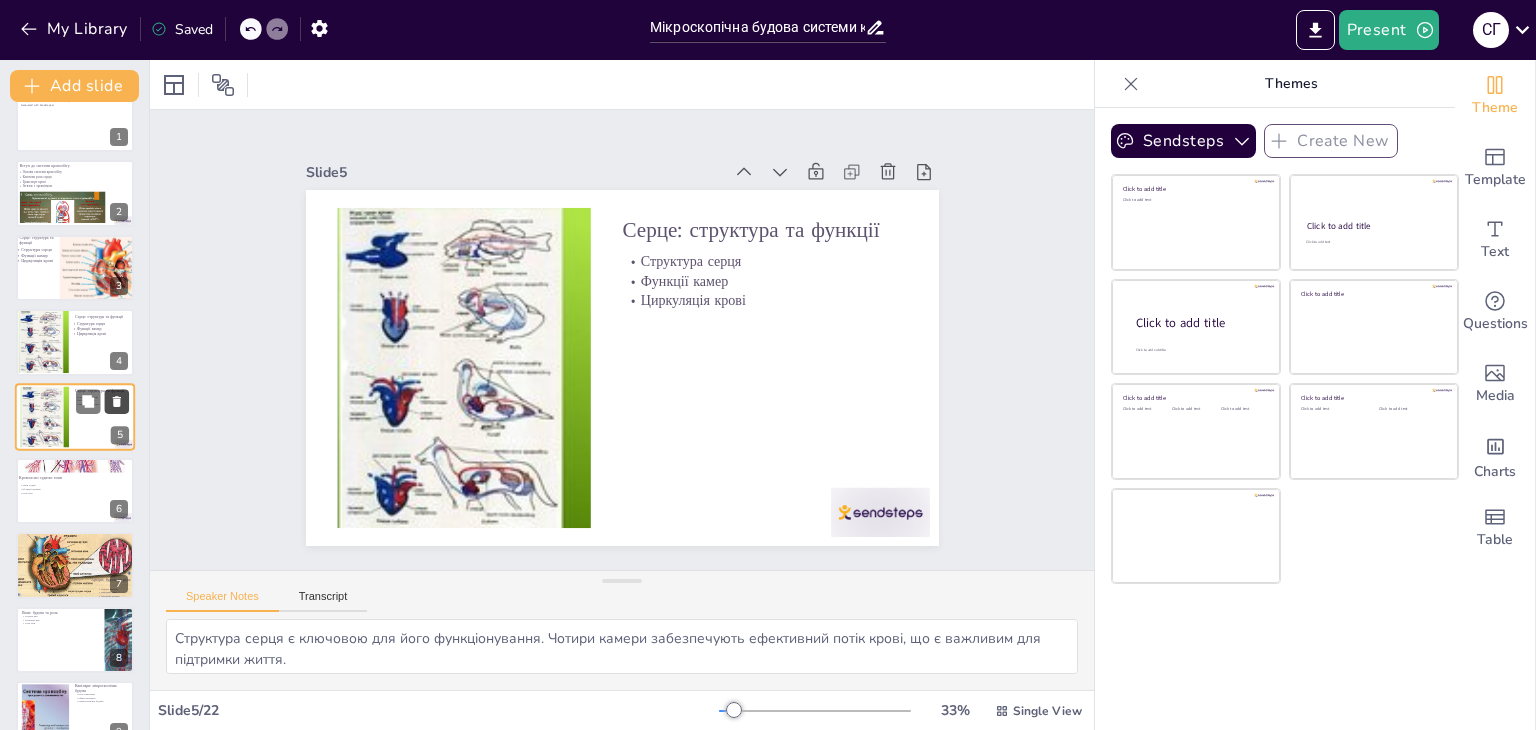 click 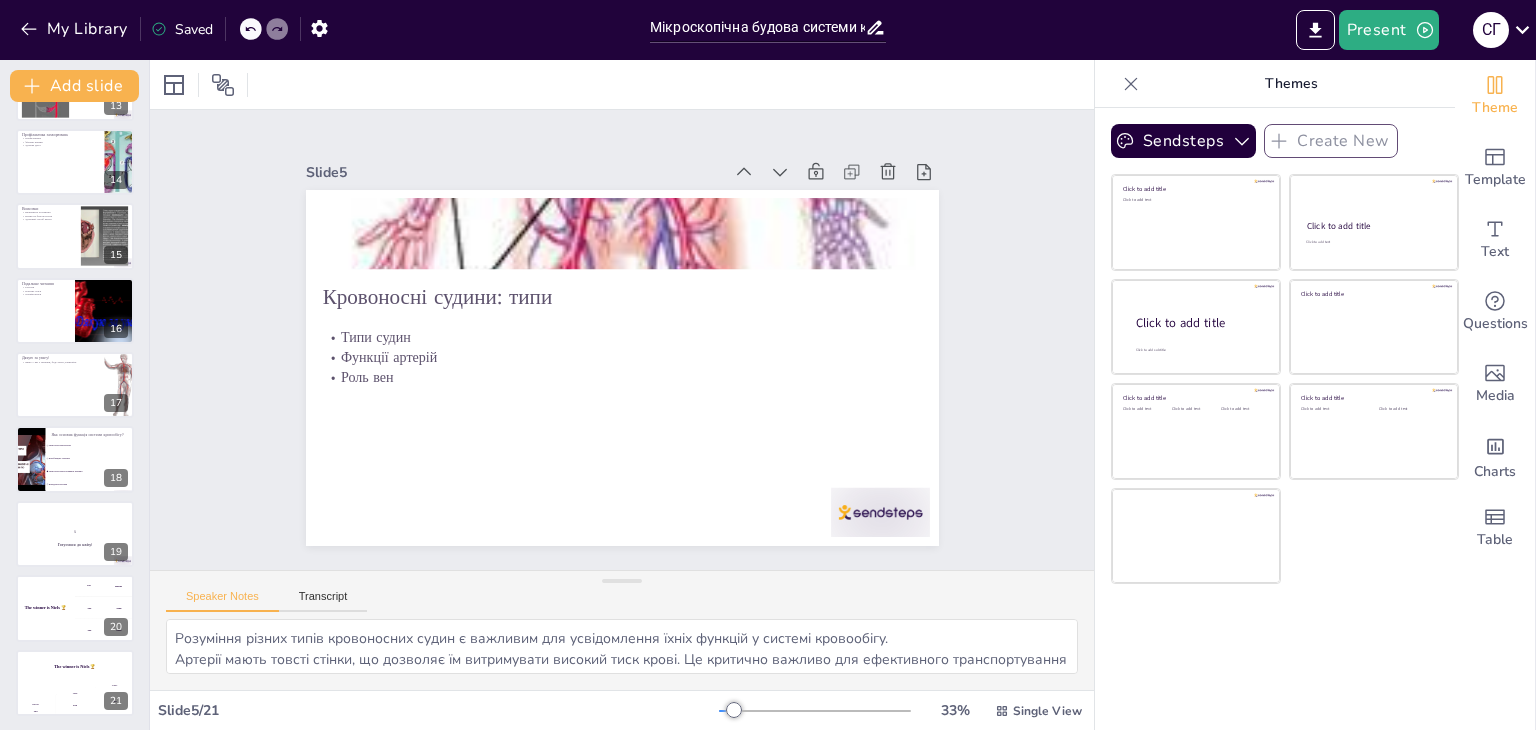 scroll, scrollTop: 957, scrollLeft: 0, axis: vertical 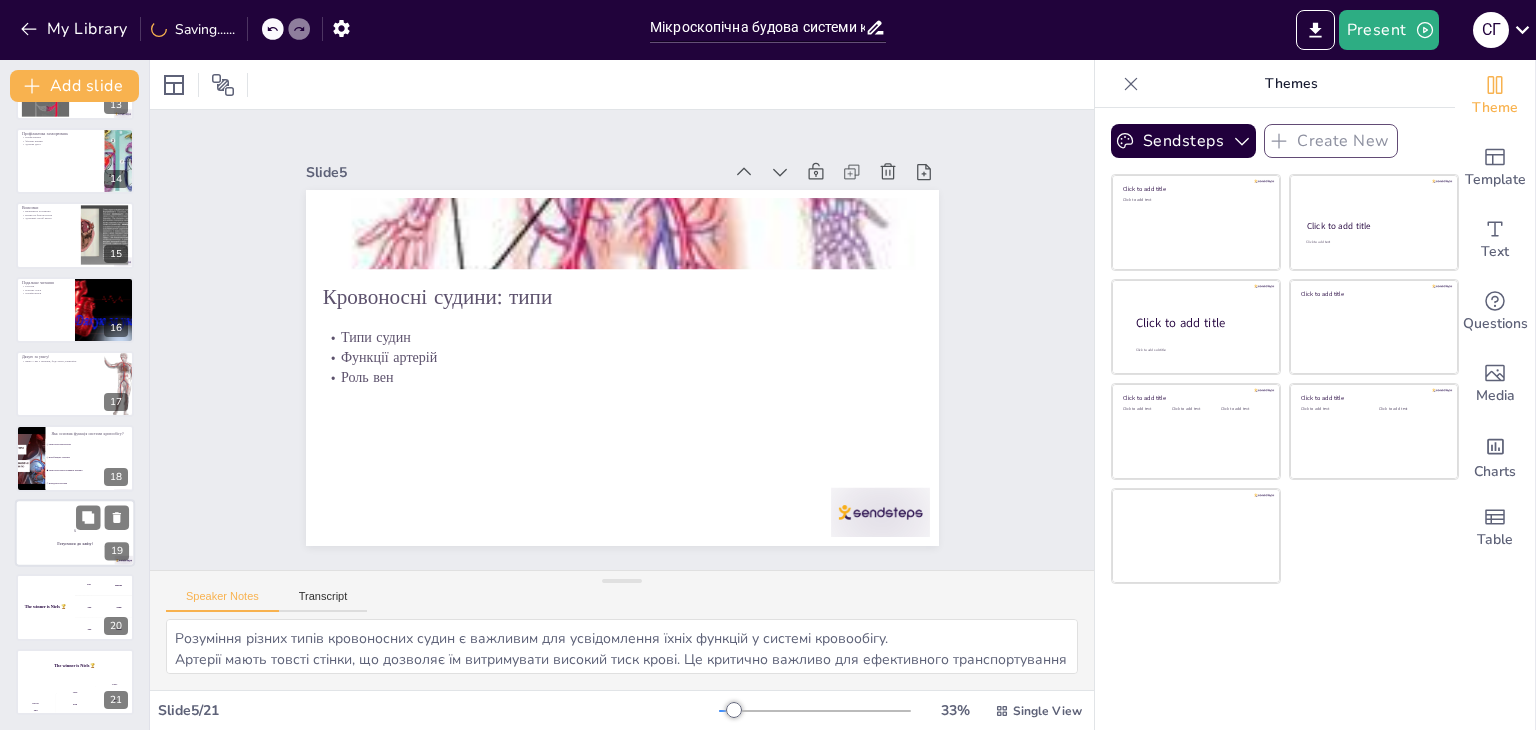 checkbox on "true" 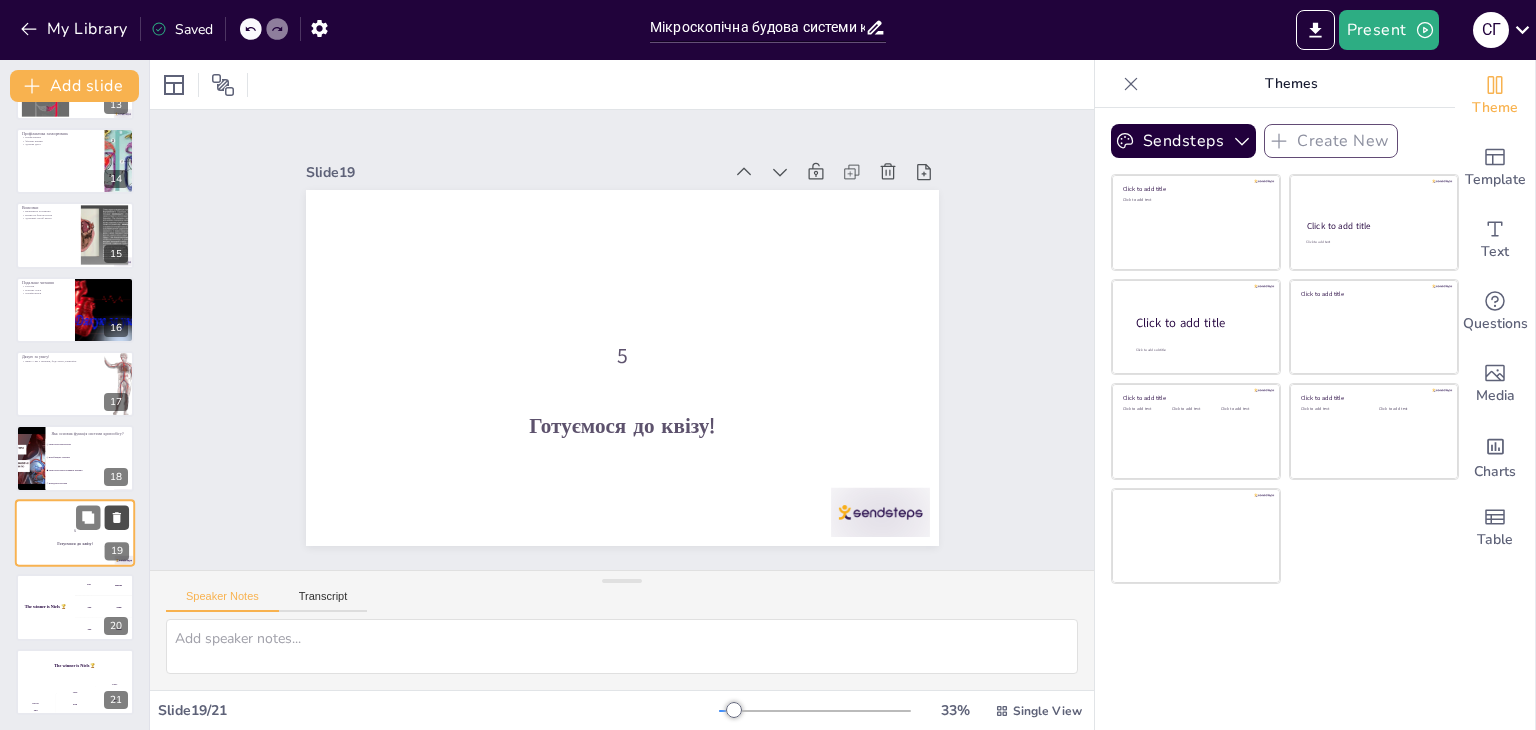 click 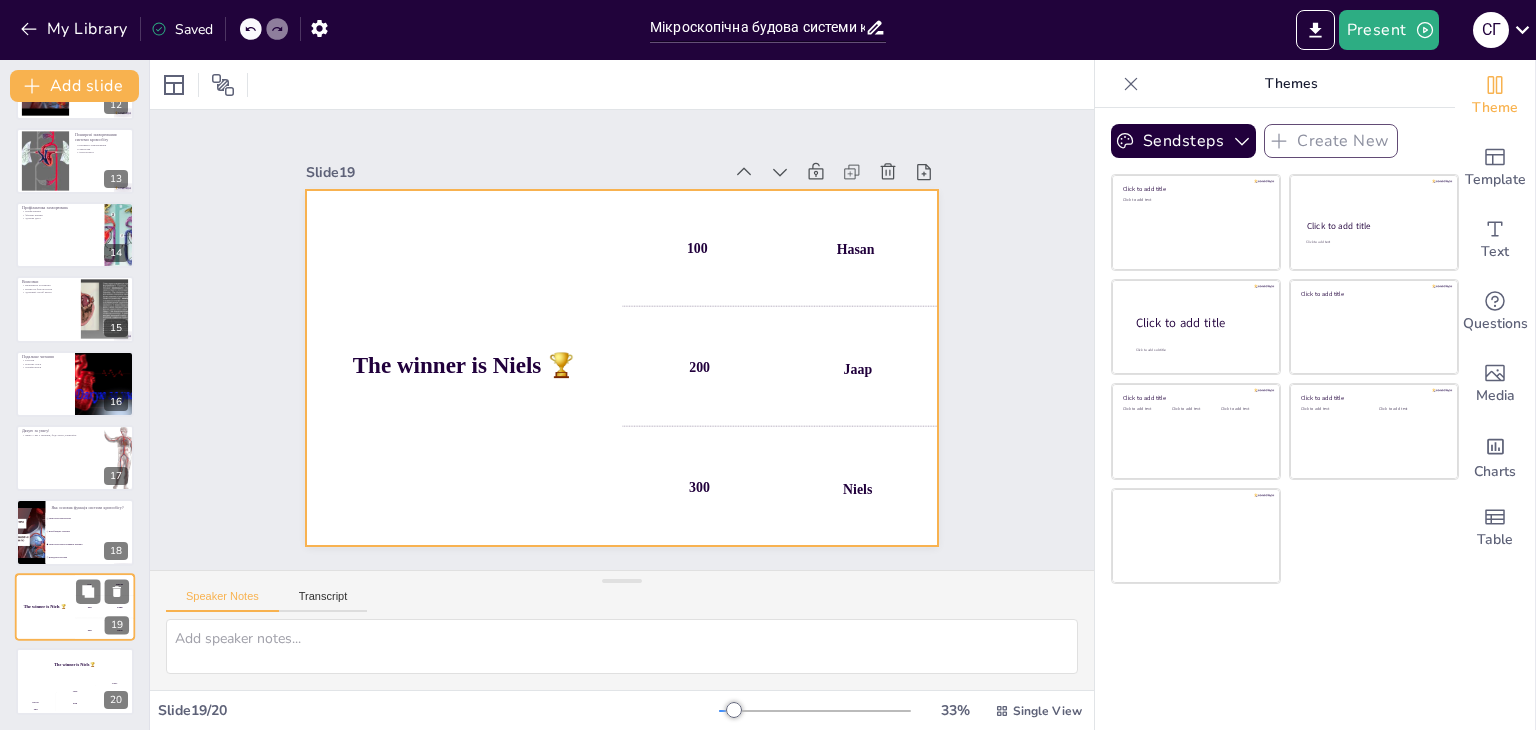 click on "The winner is   Niels 🏆" at bounding box center (45, 607) 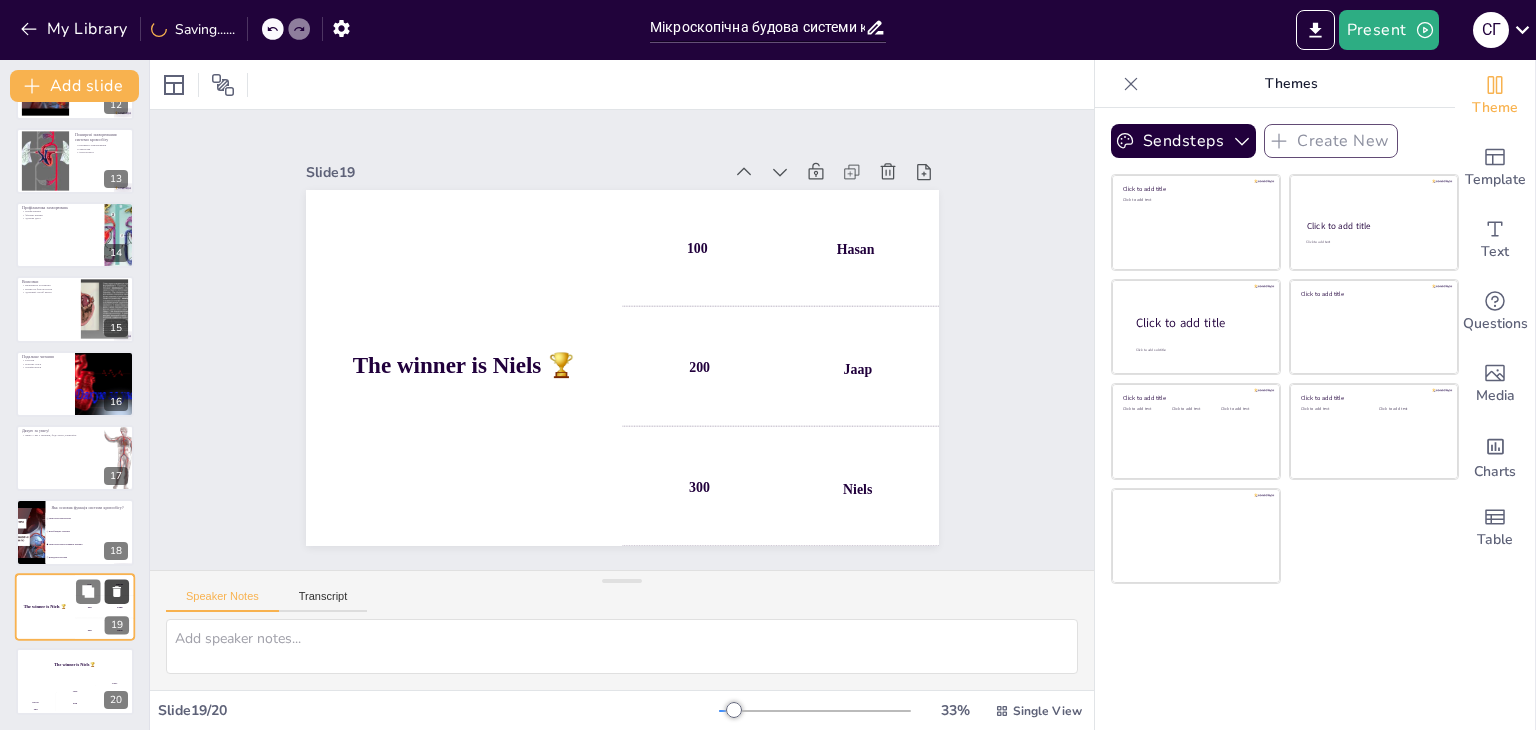 click 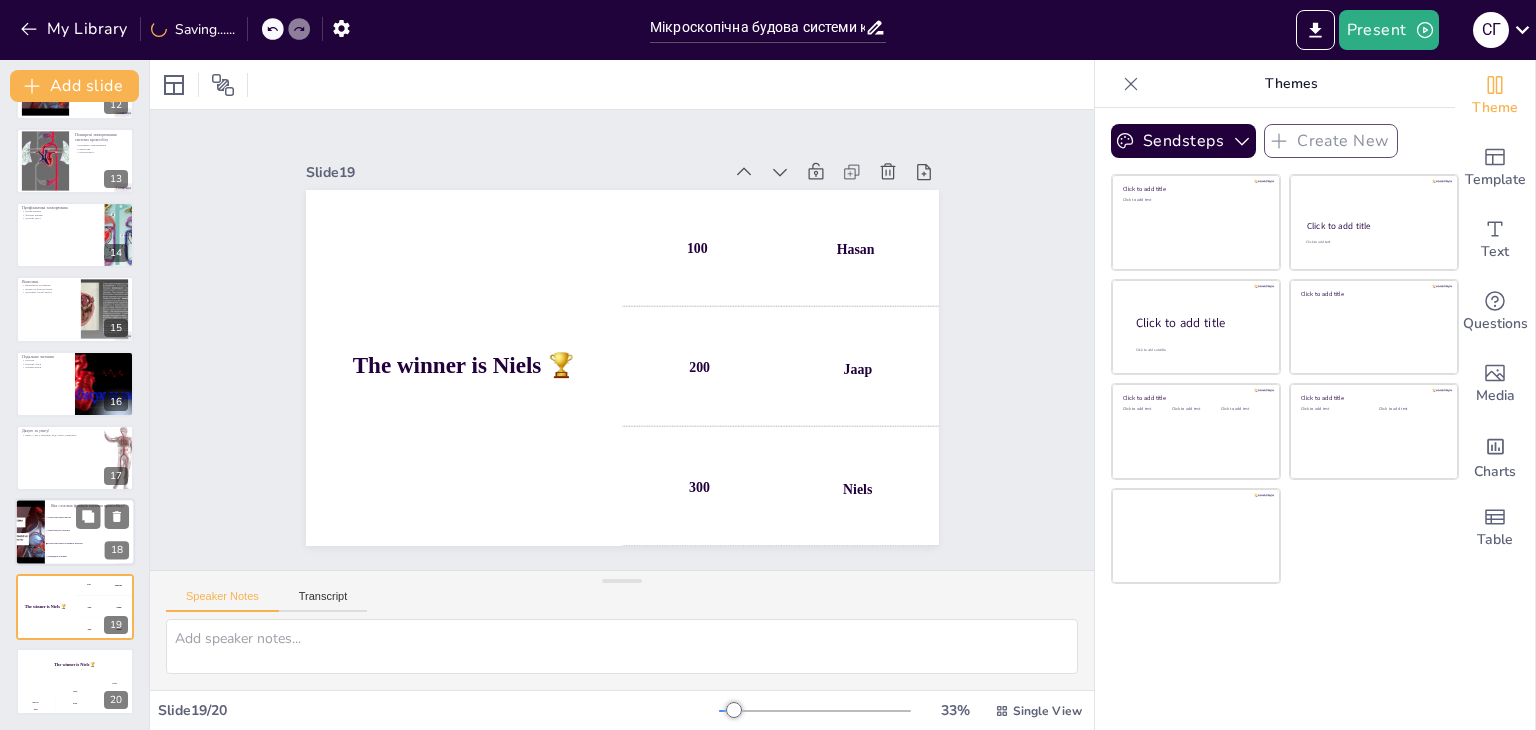 scroll, scrollTop: 808, scrollLeft: 0, axis: vertical 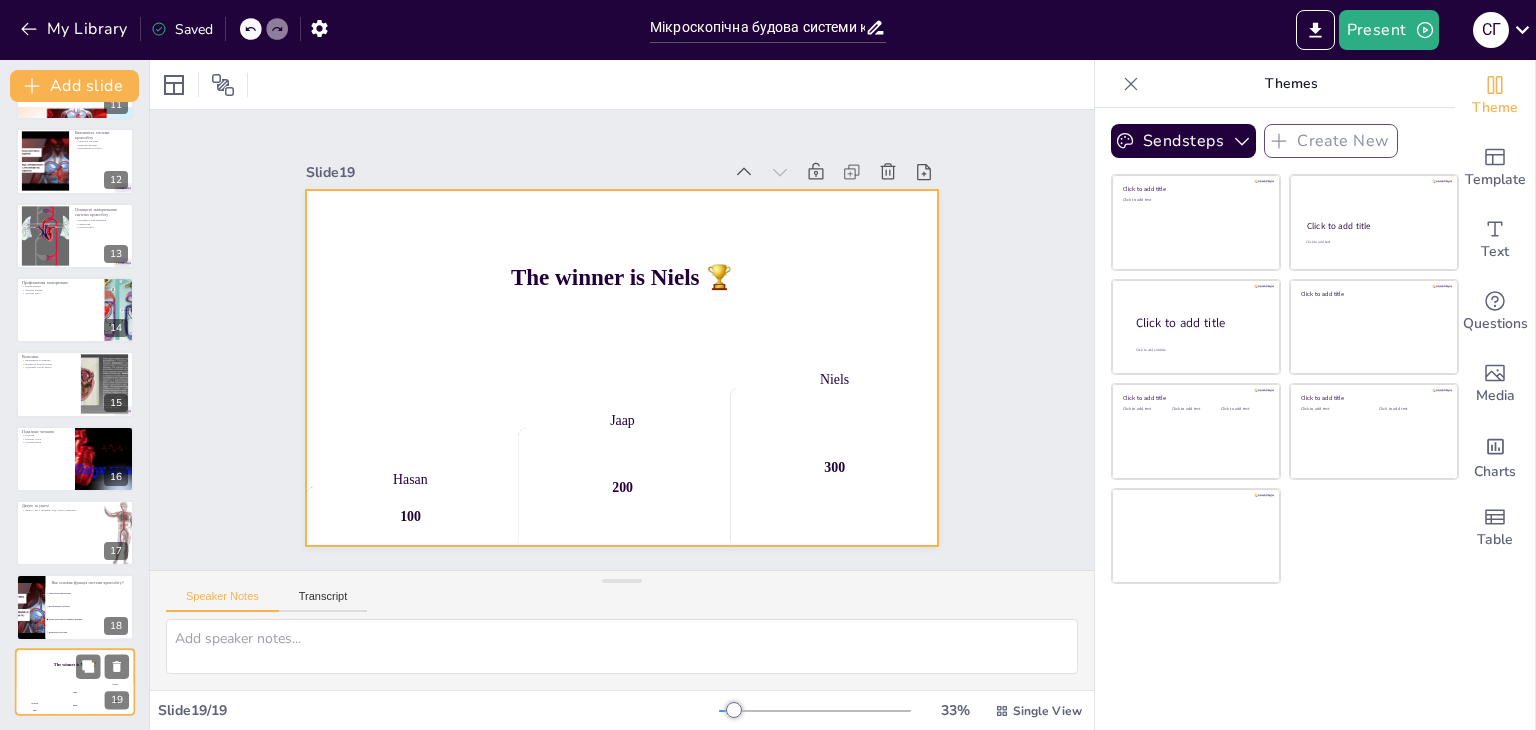 checkbox on "true" 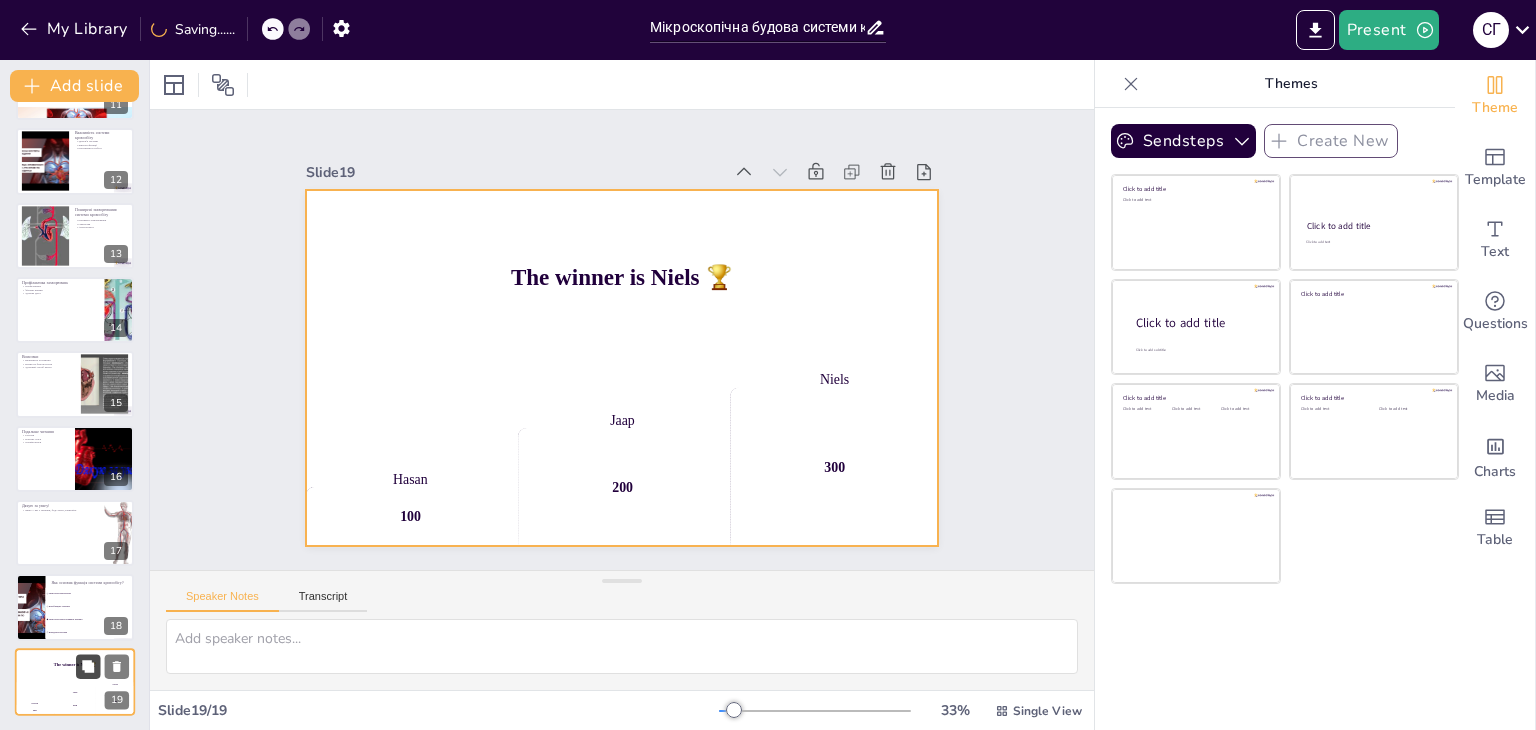 checkbox on "true" 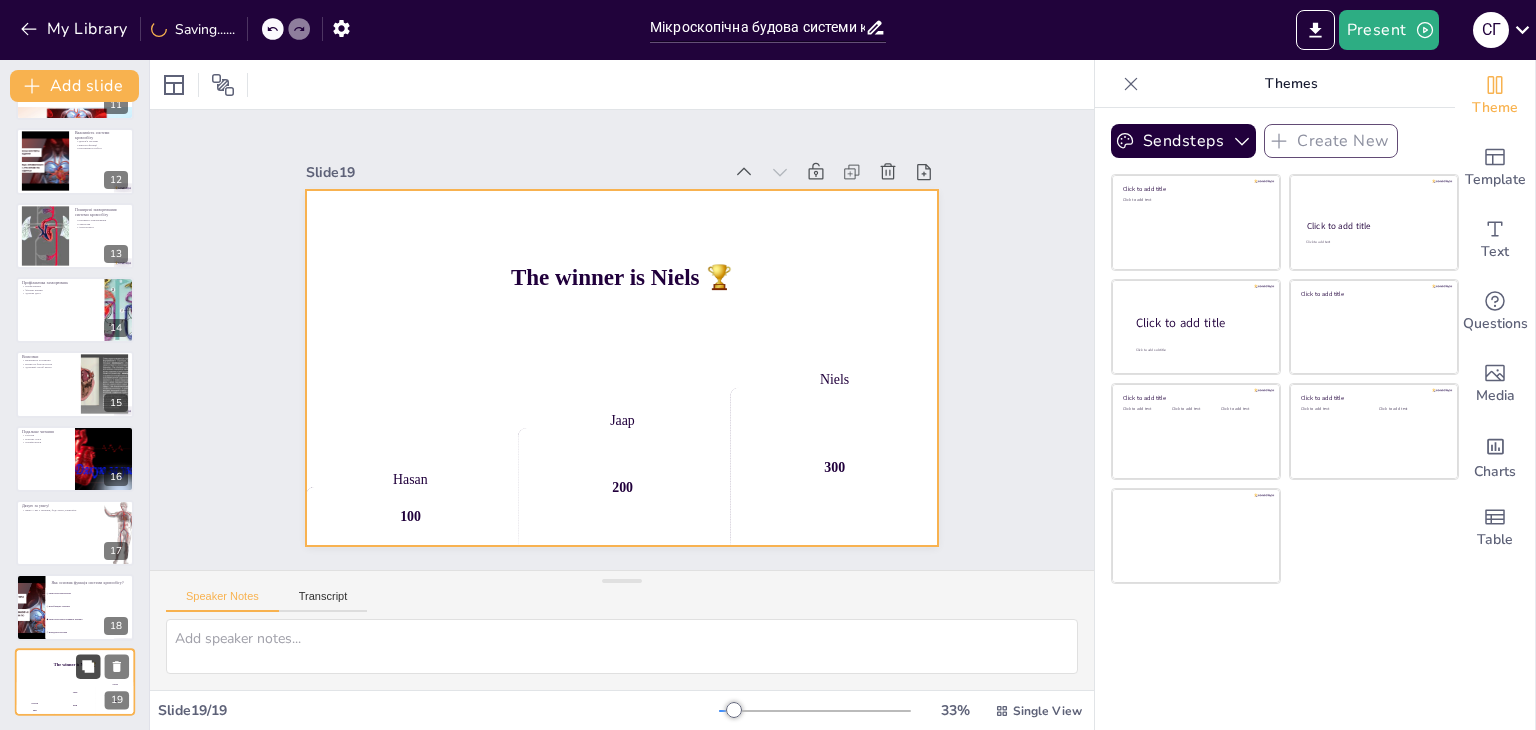 checkbox on "true" 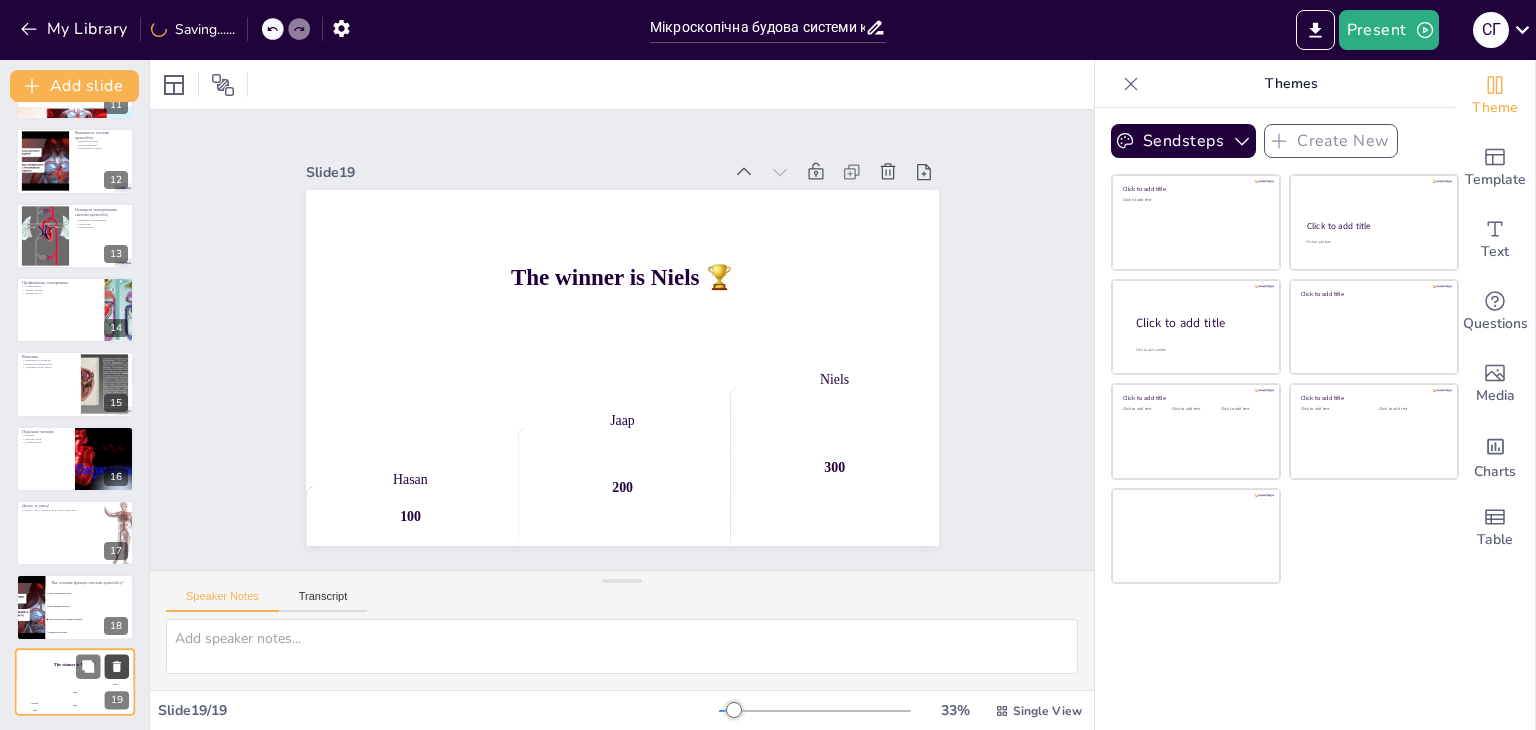 click 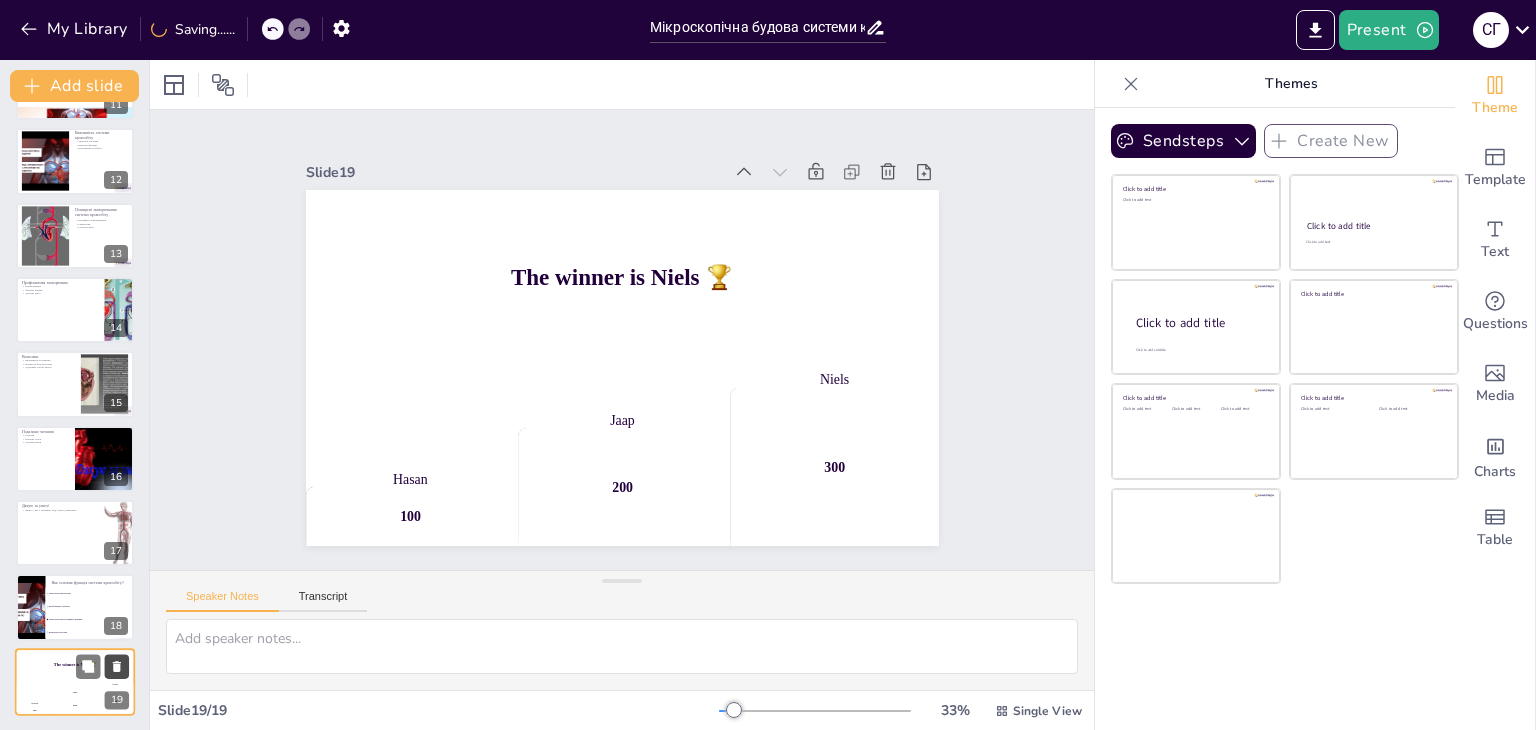 checkbox on "true" 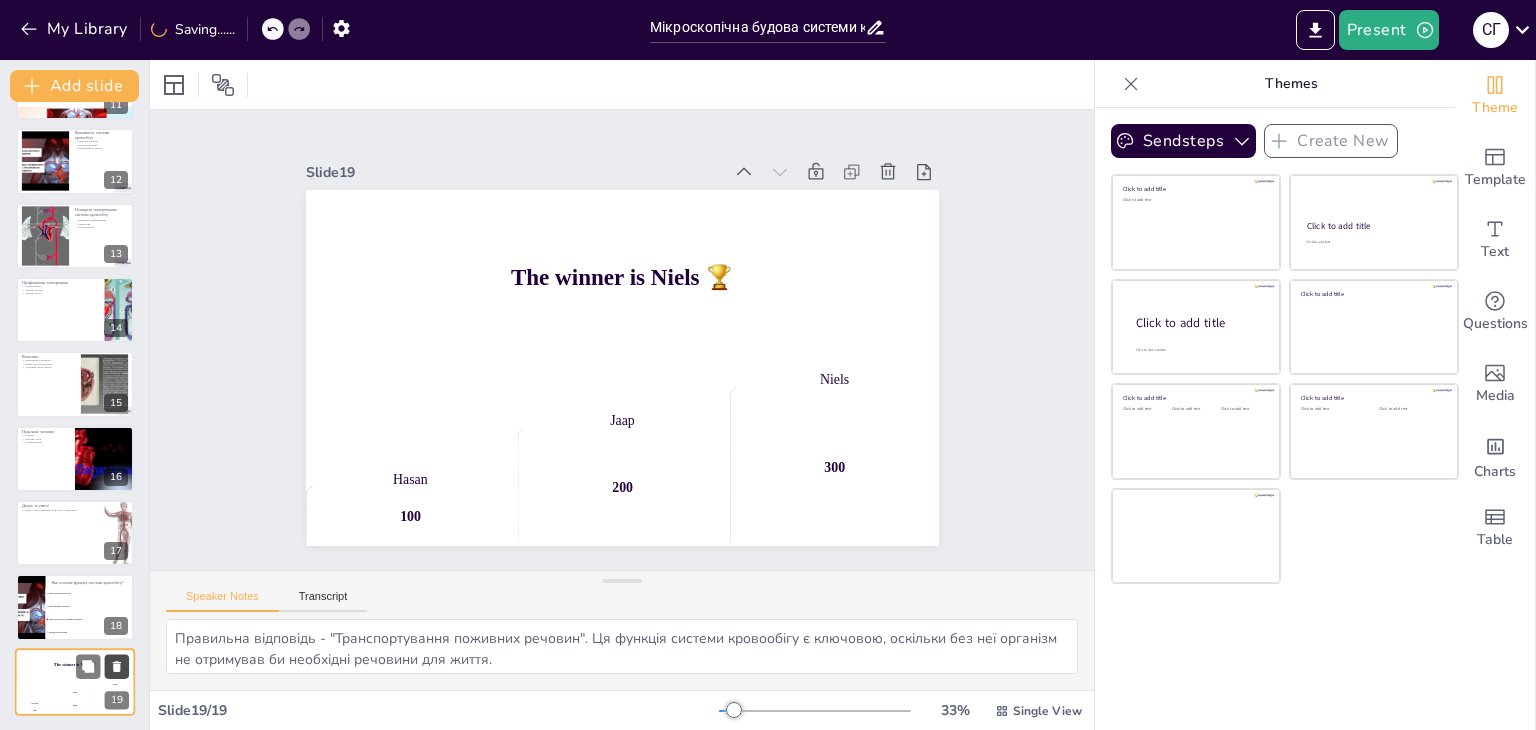 scroll, scrollTop: 734, scrollLeft: 0, axis: vertical 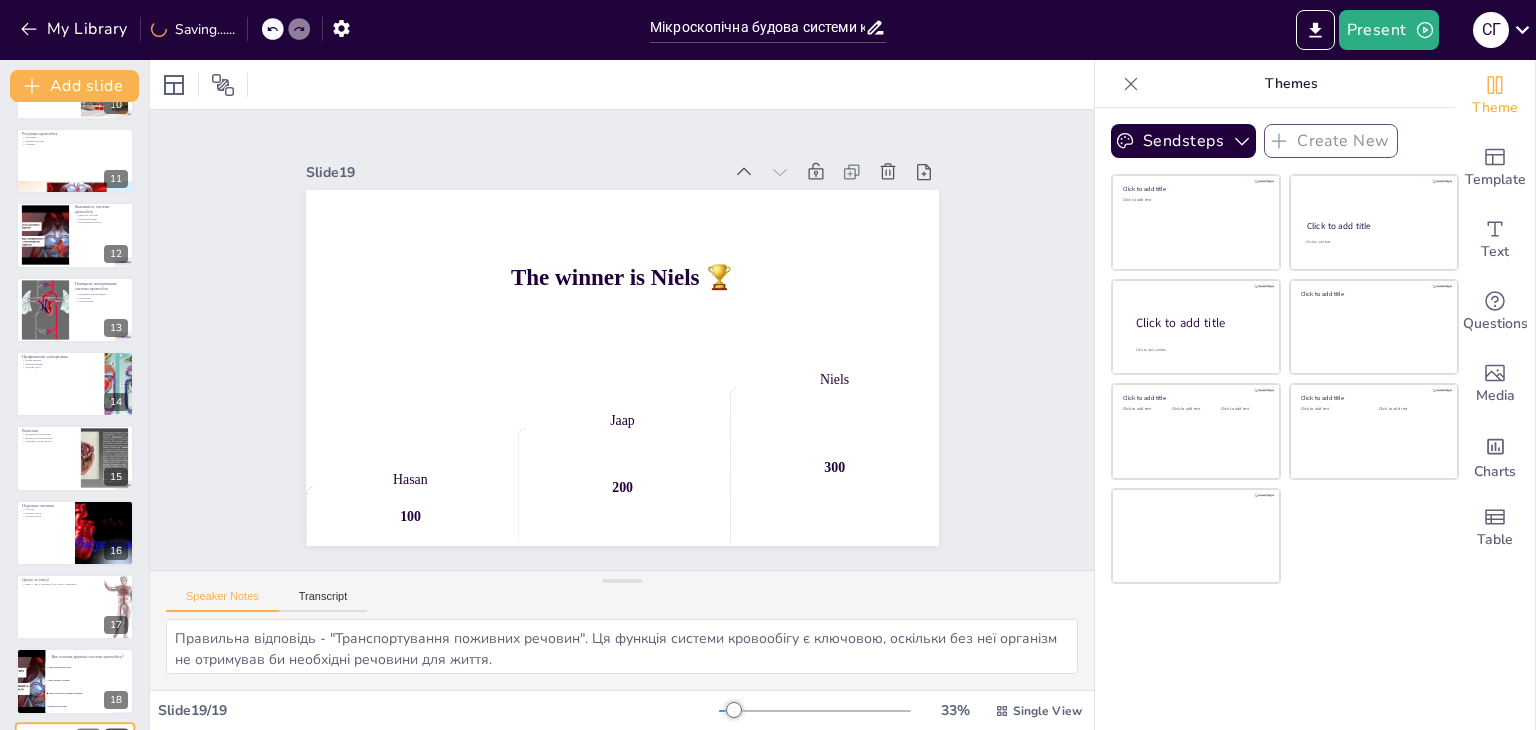 checkbox on "true" 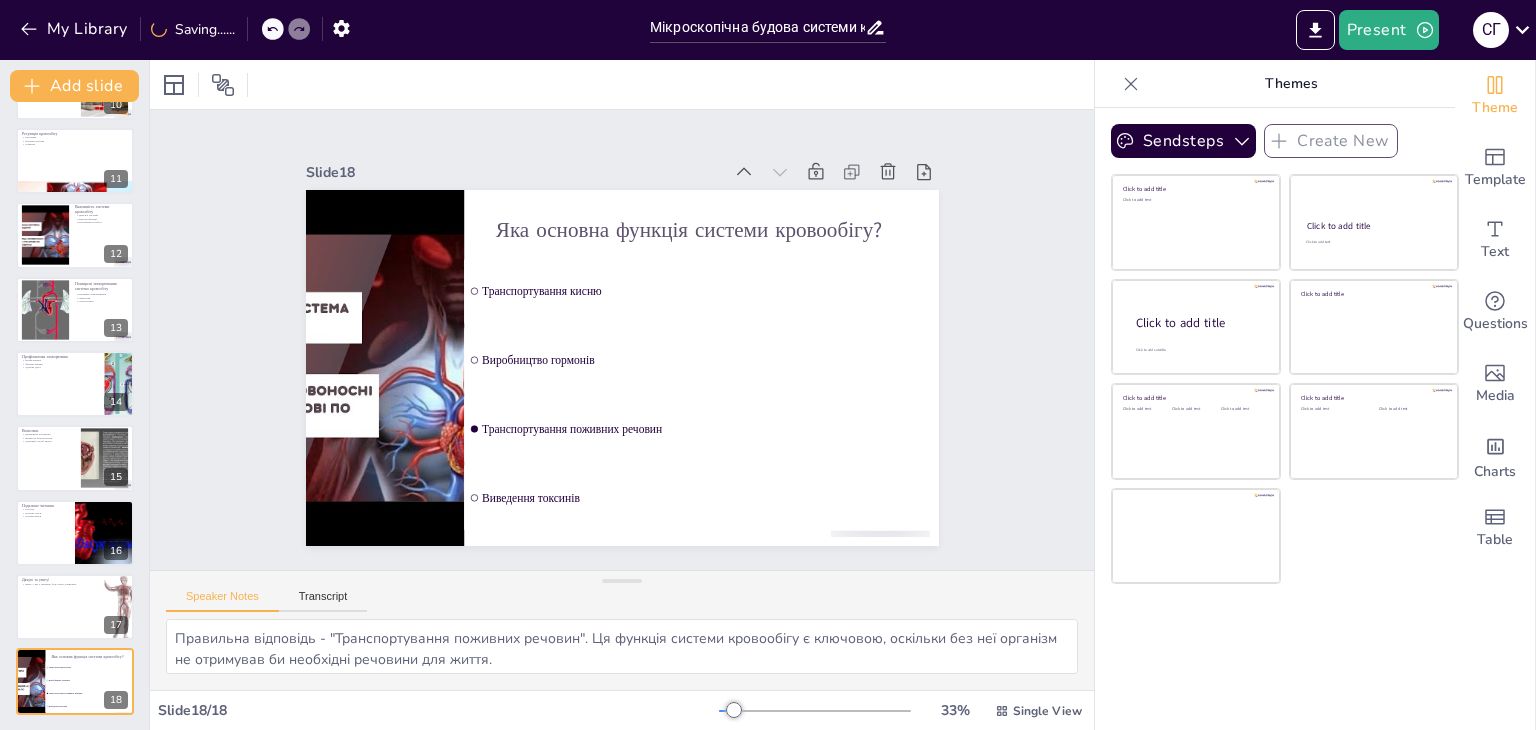 checkbox on "true" 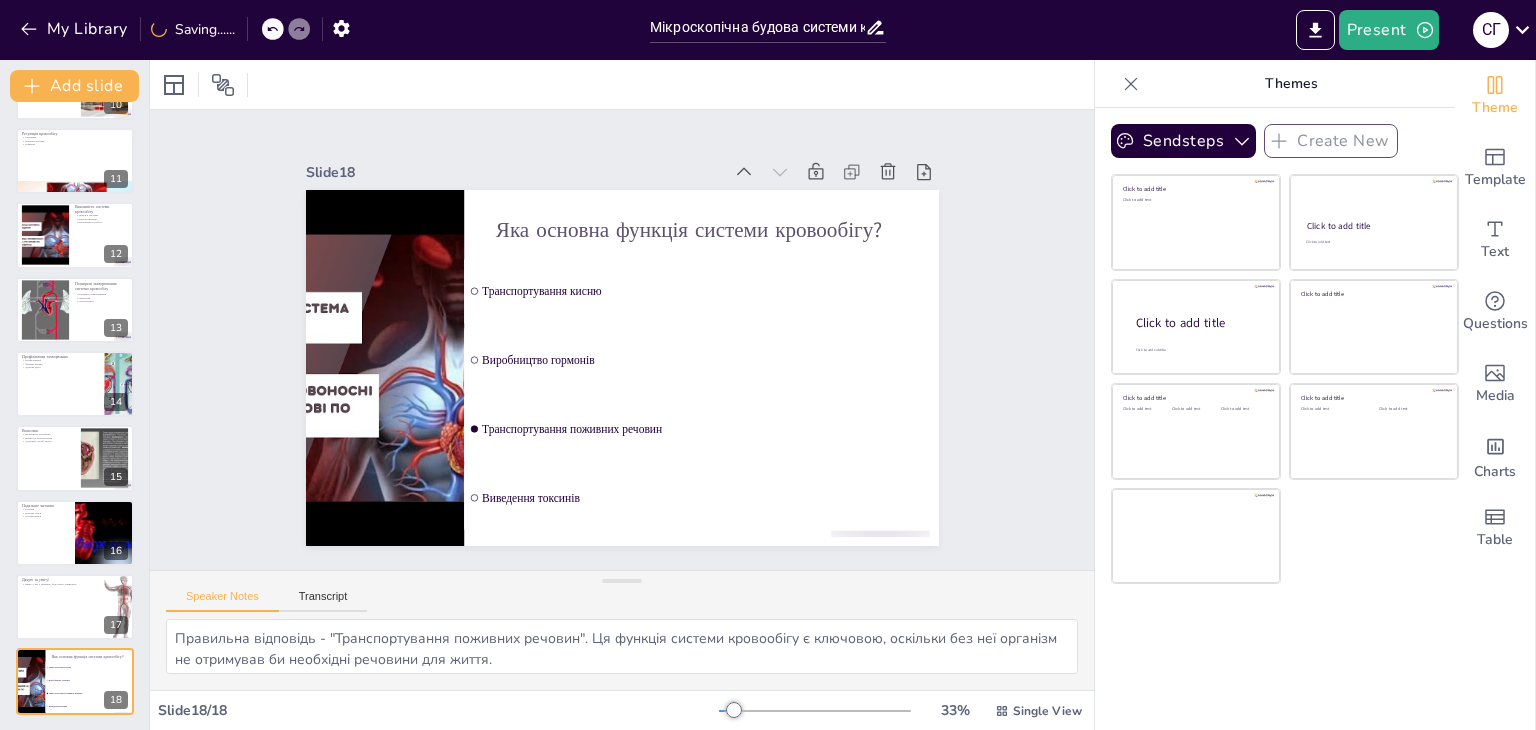 checkbox on "true" 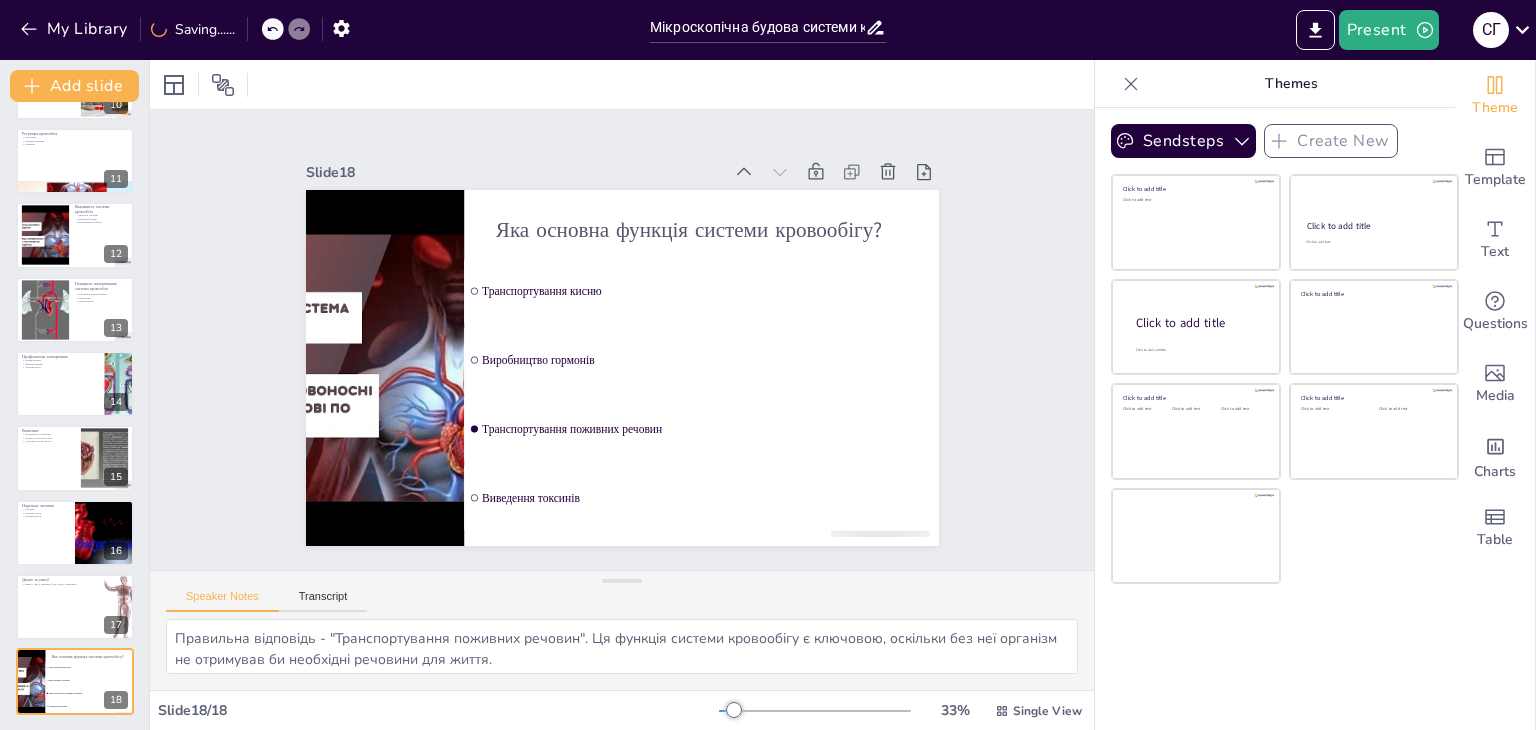checkbox on "true" 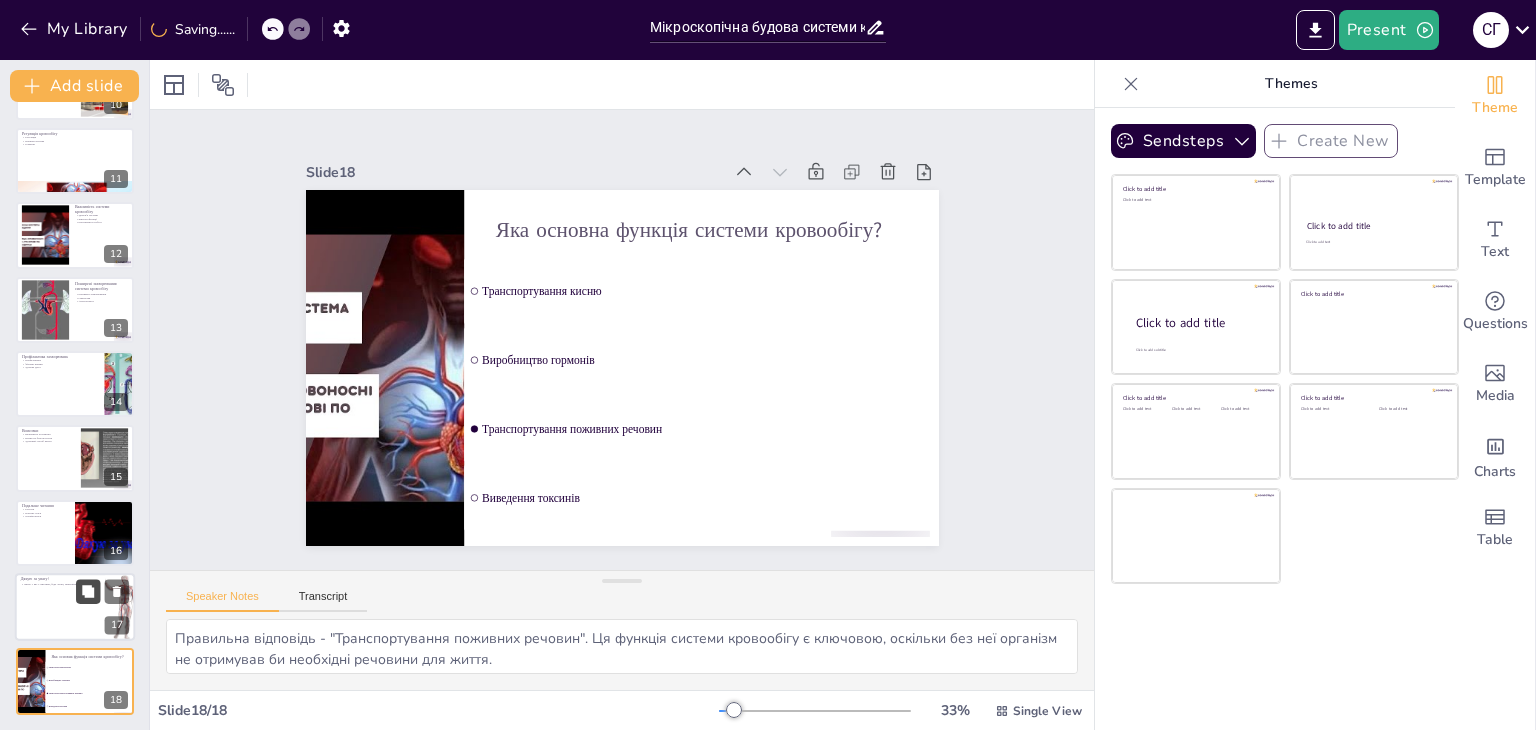 checkbox on "true" 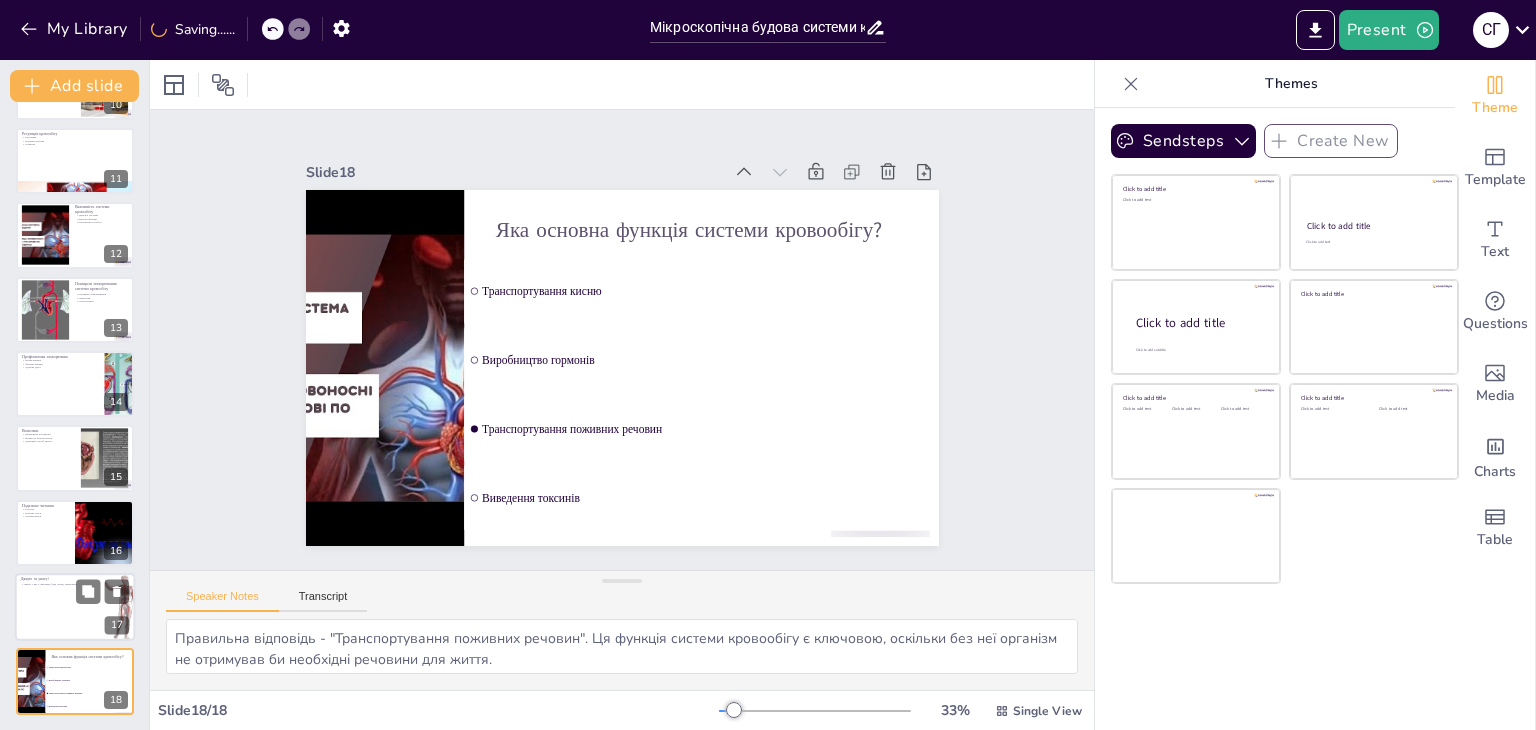 checkbox on "true" 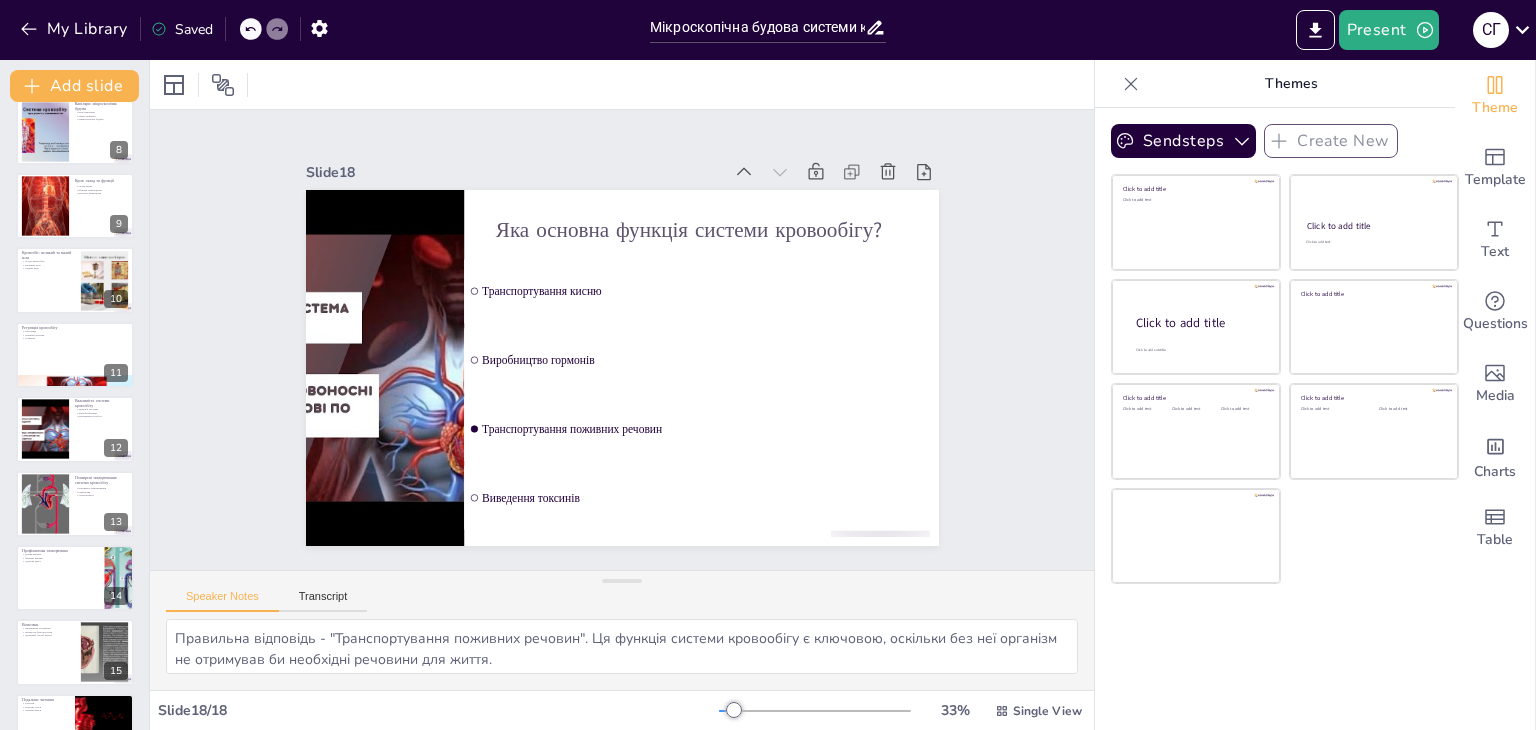 scroll, scrollTop: 35, scrollLeft: 0, axis: vertical 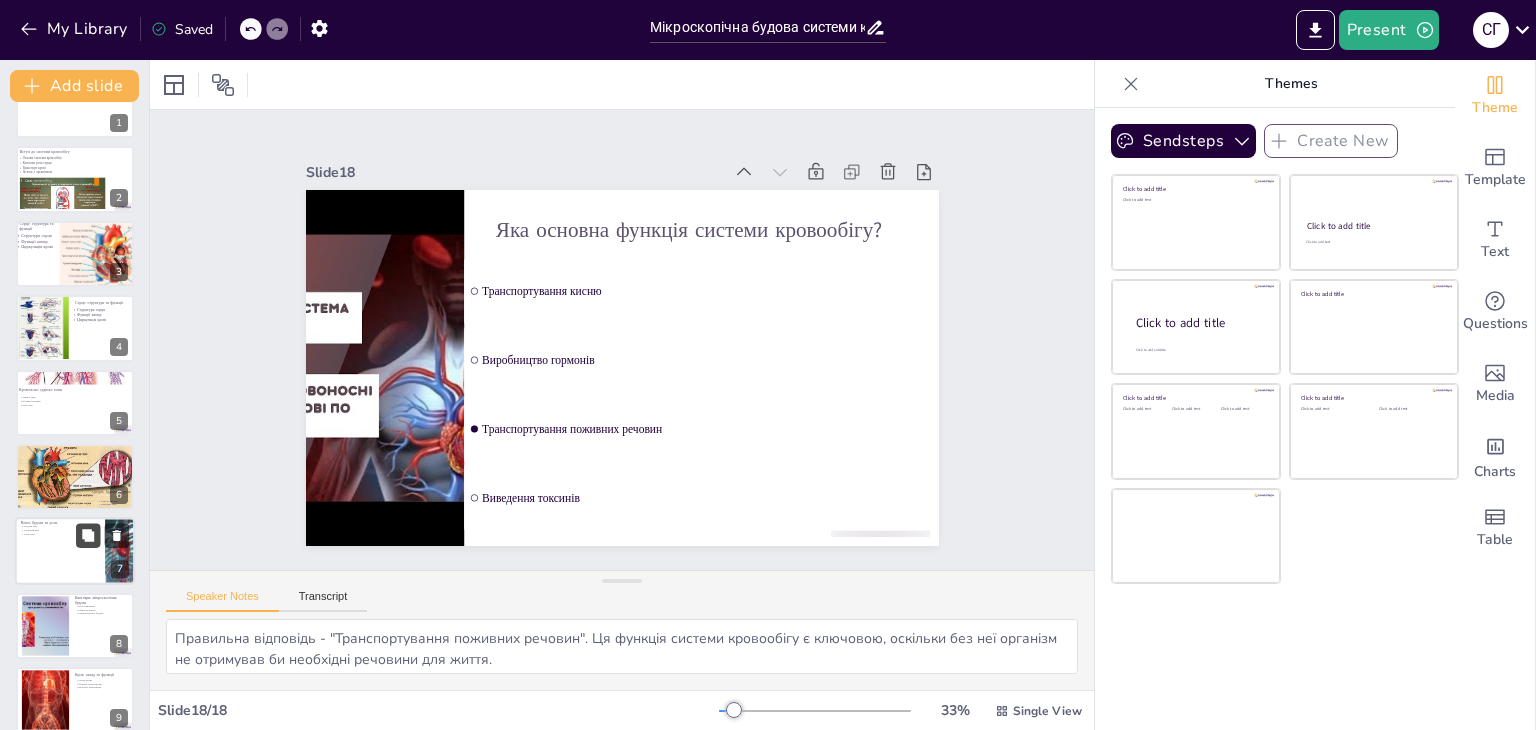 checkbox on "true" 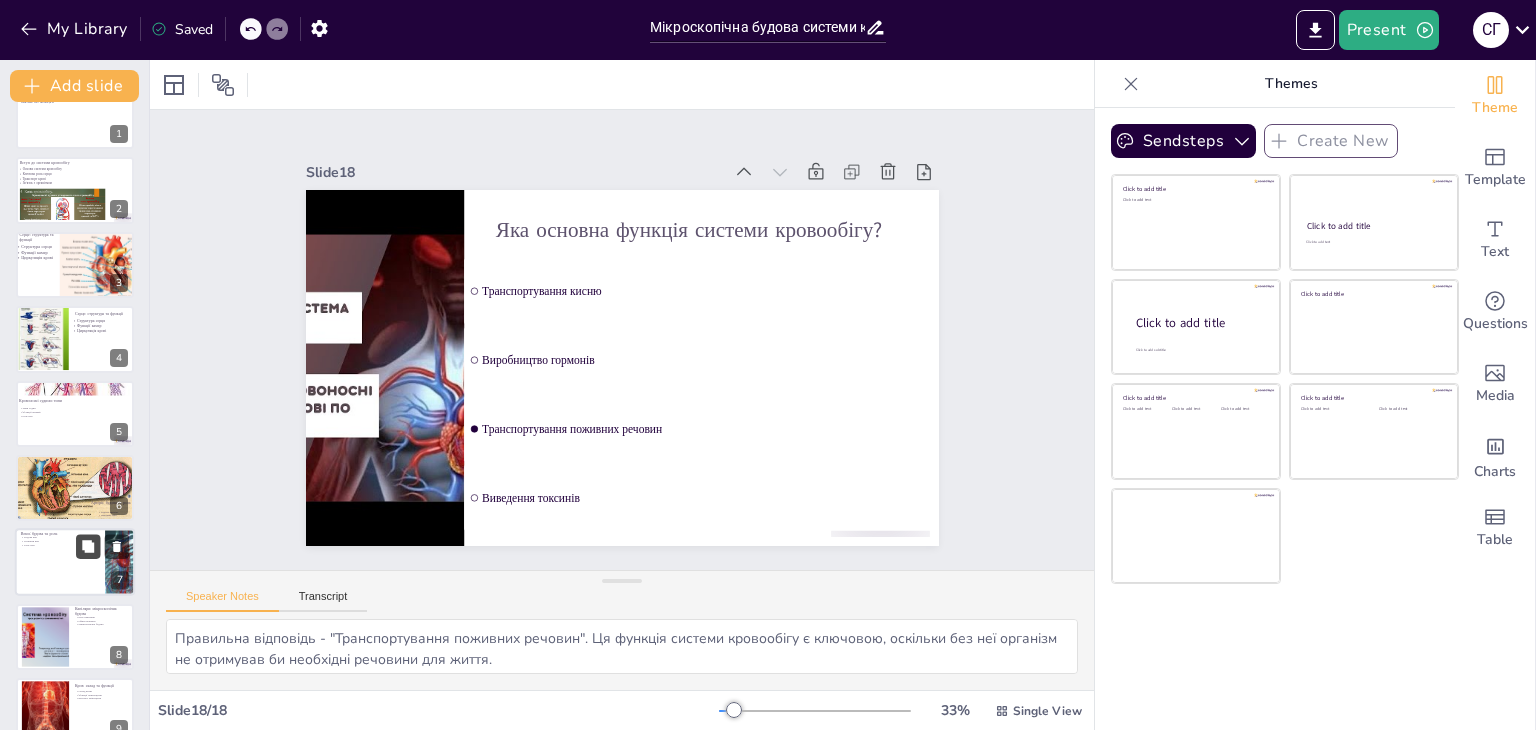 checkbox on "true" 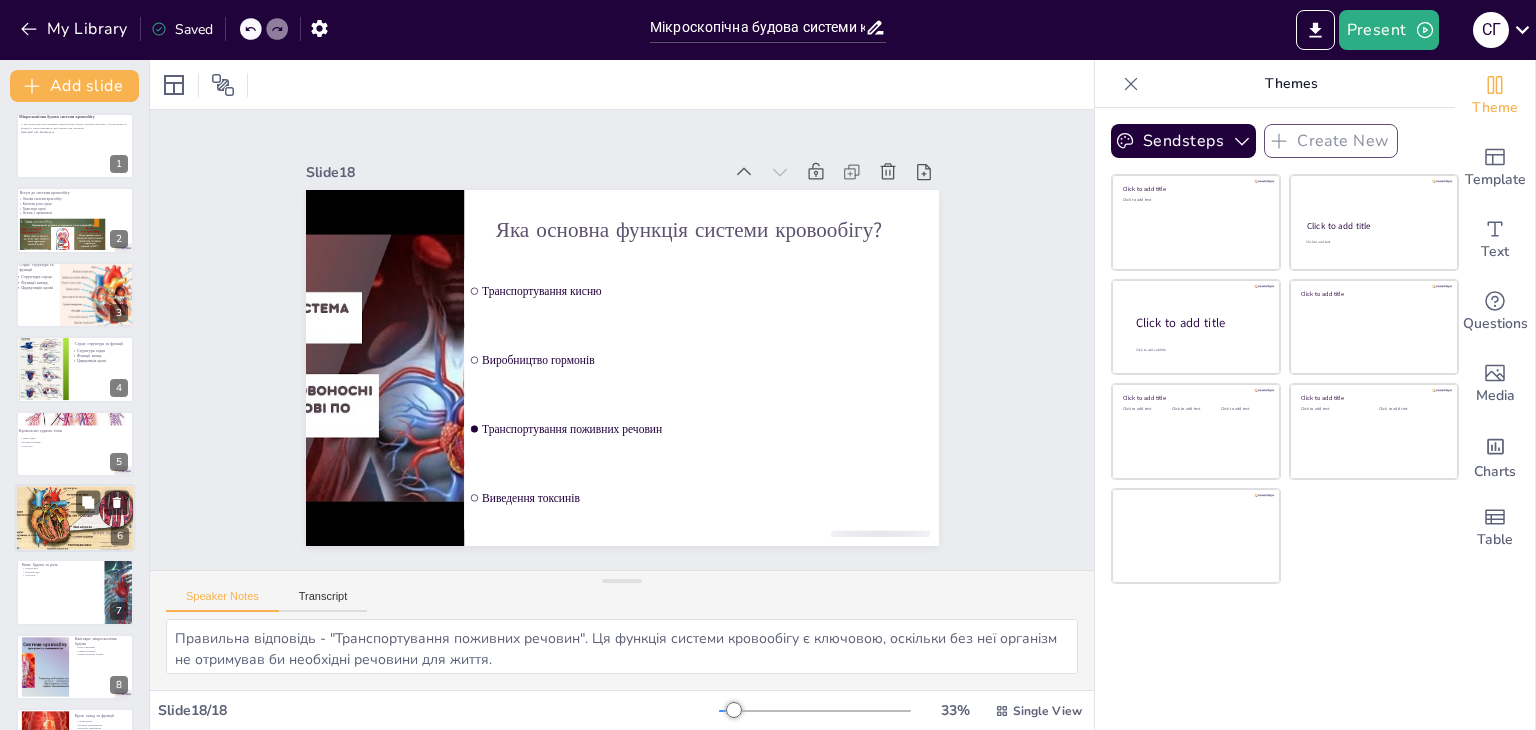 checkbox on "true" 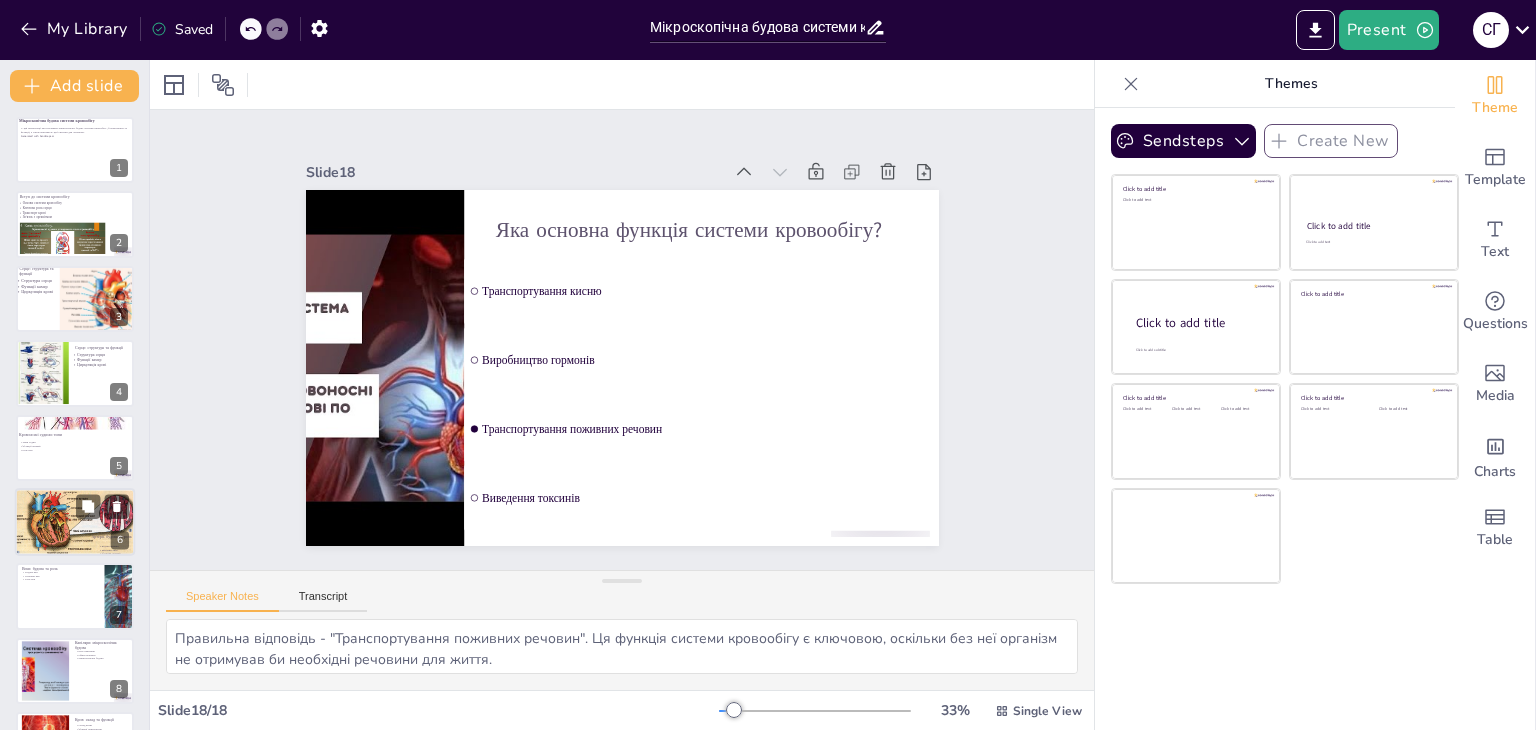 checkbox on "true" 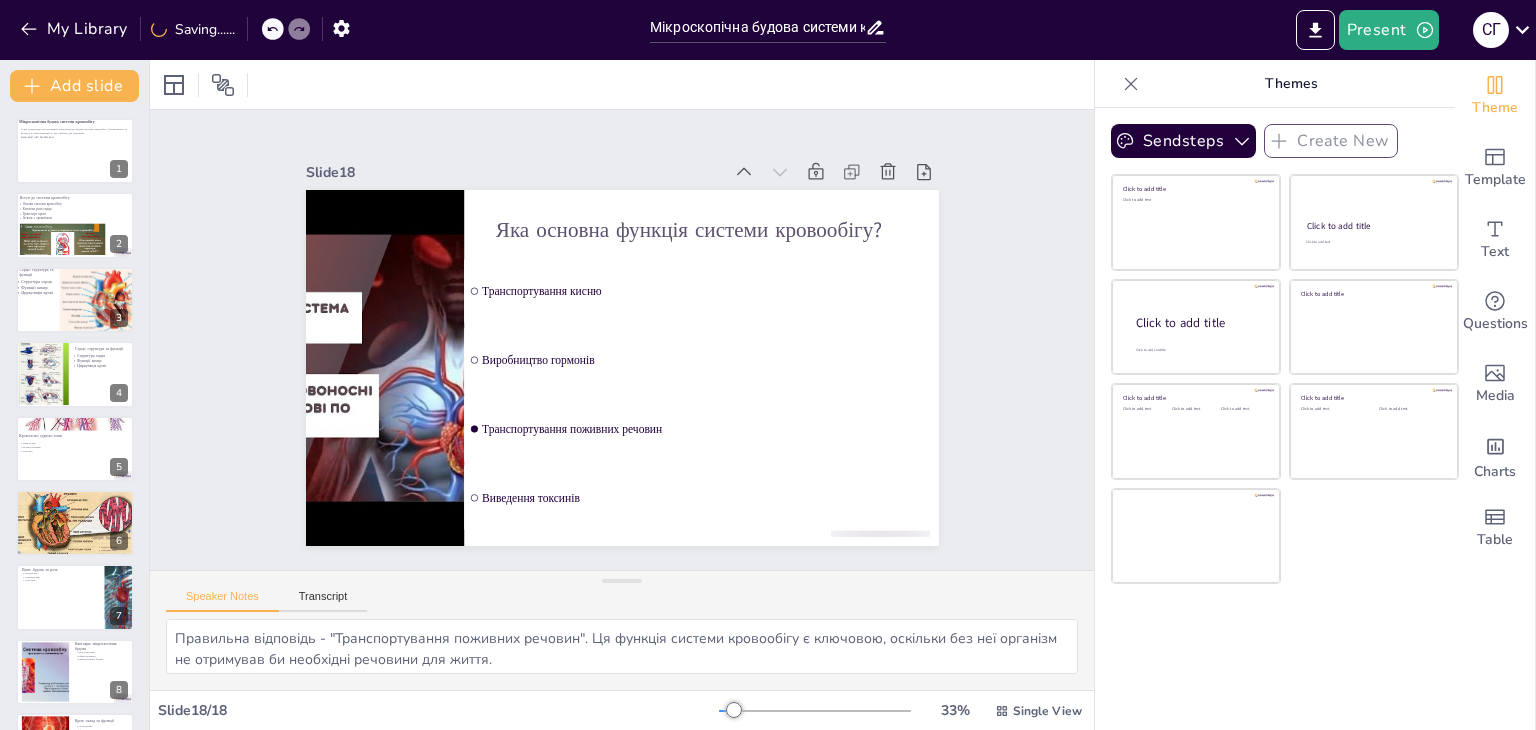 checkbox on "true" 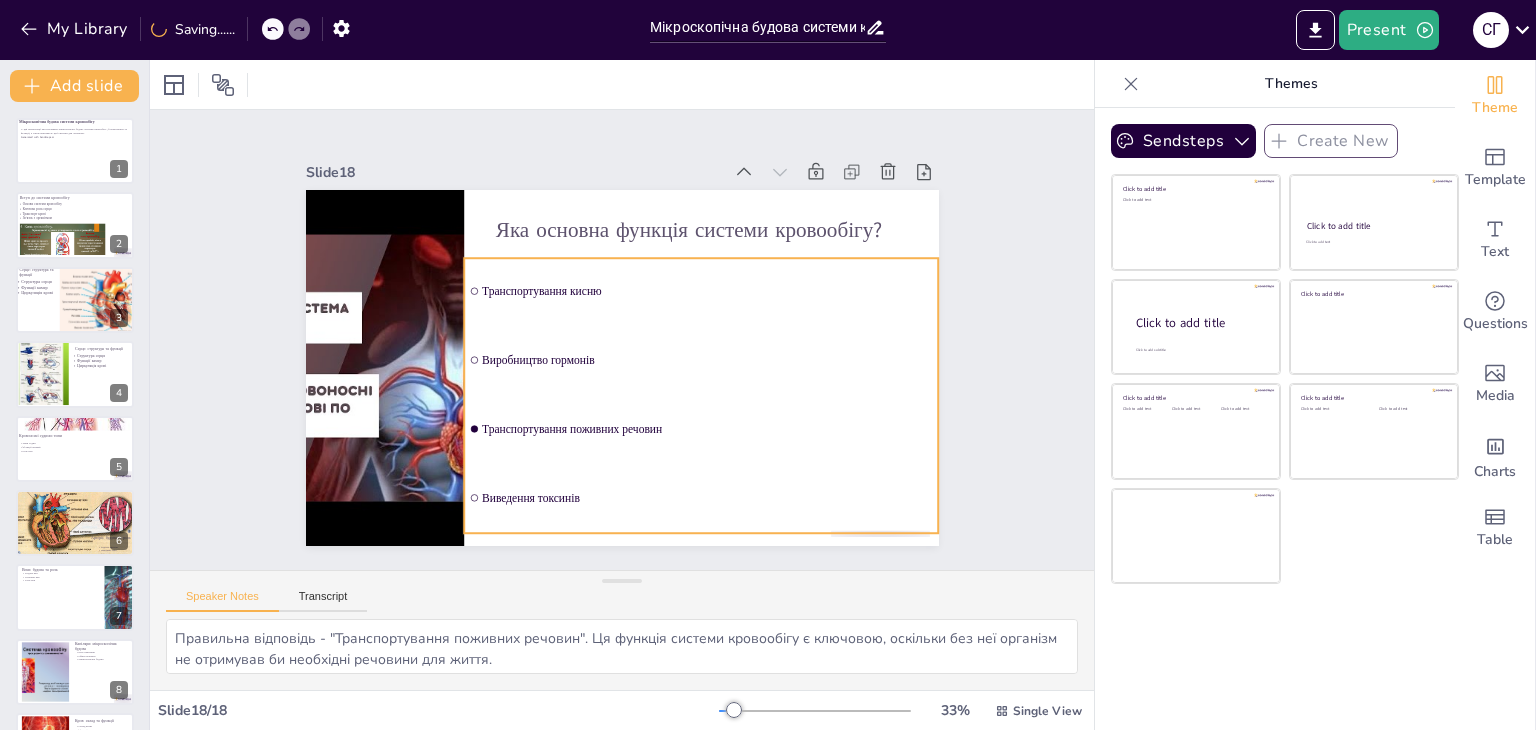 checkbox on "true" 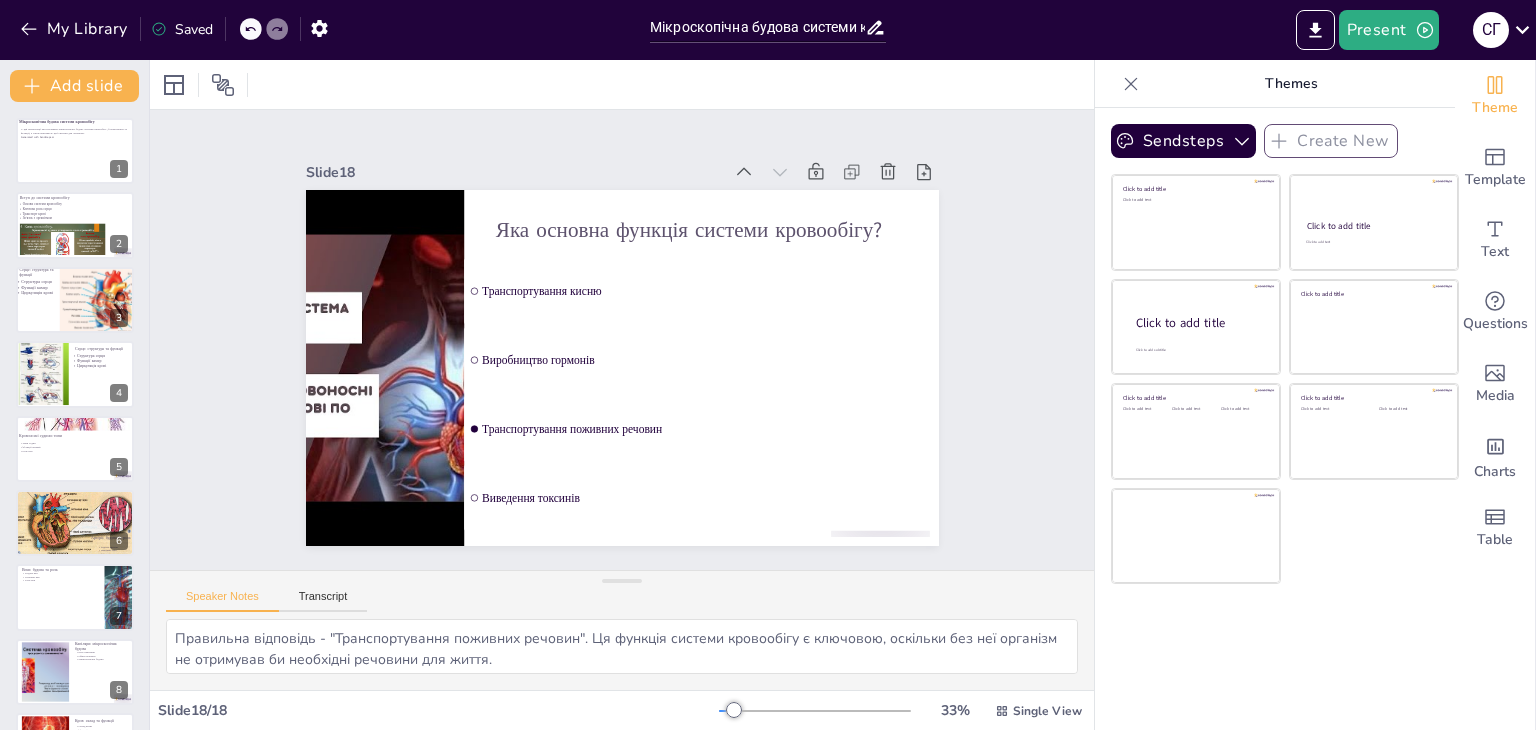 checkbox on "true" 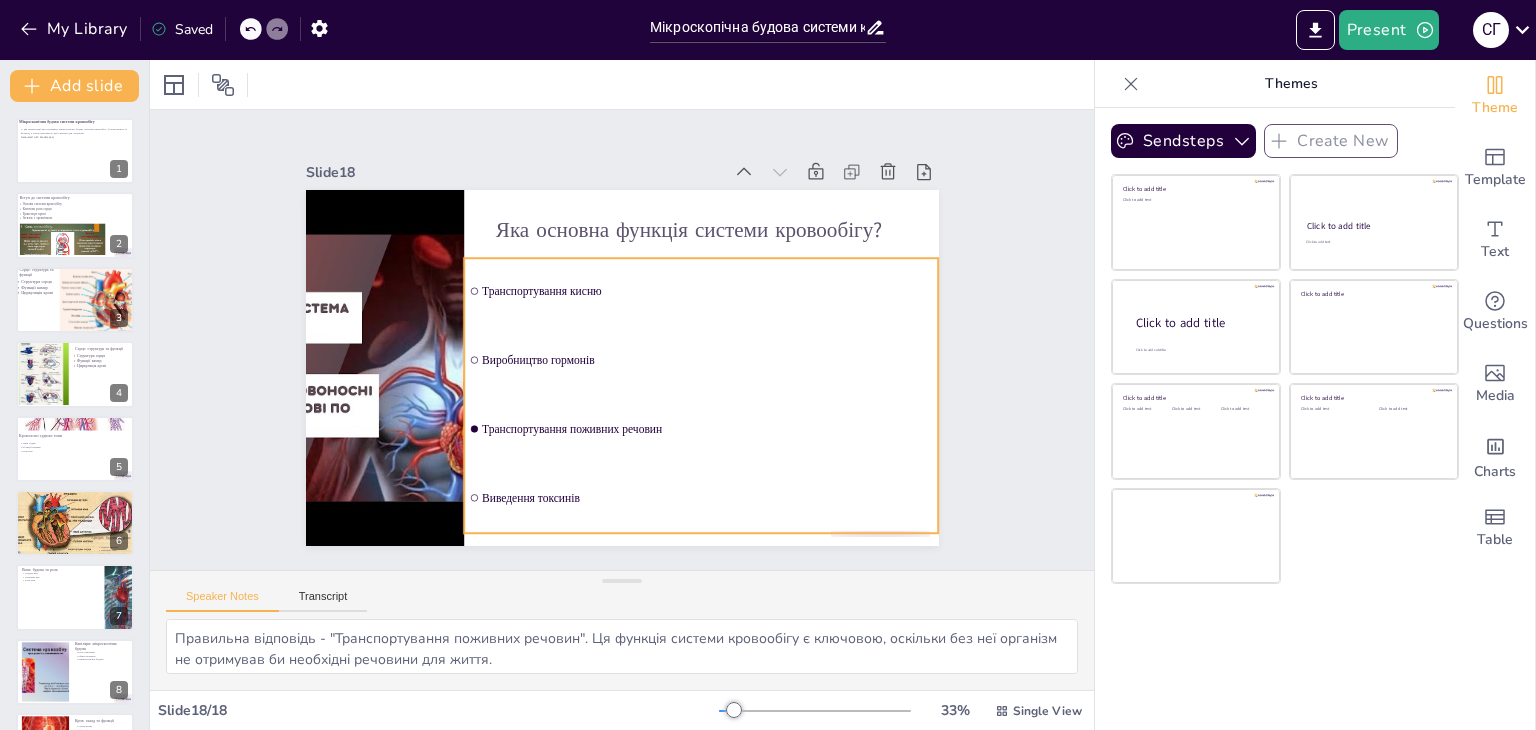 checkbox on "true" 